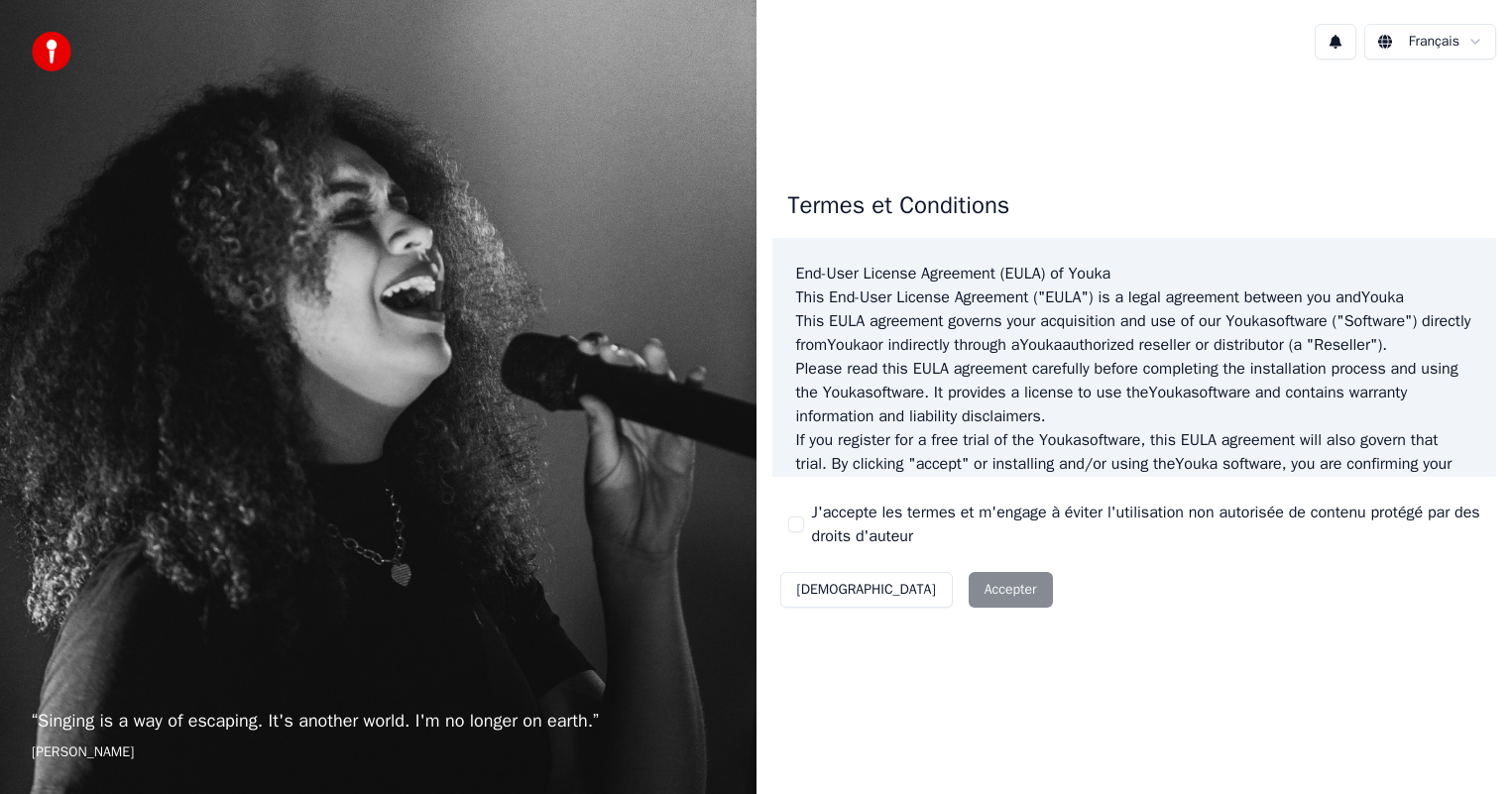 scroll, scrollTop: 0, scrollLeft: 0, axis: both 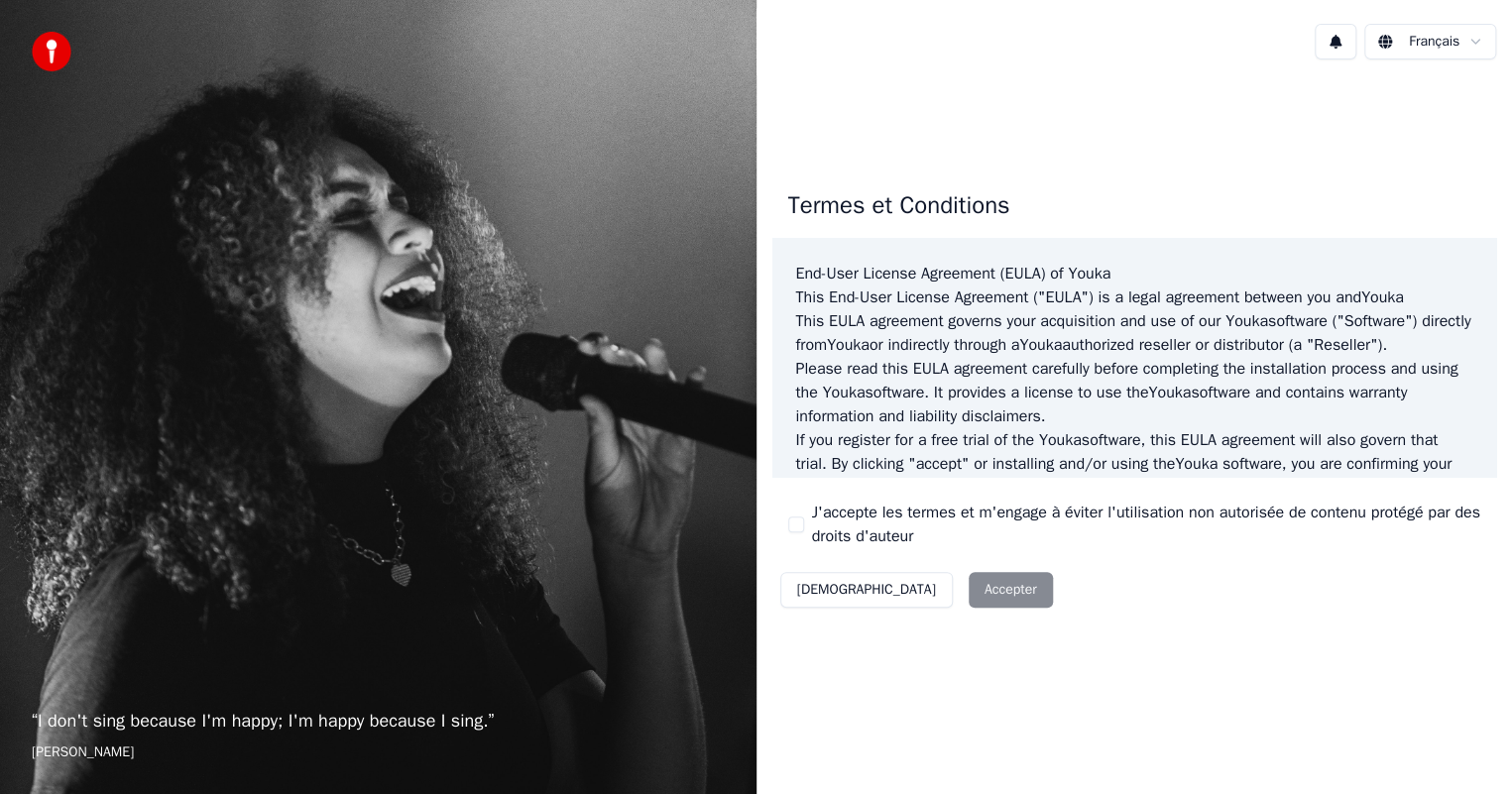 click on "Décliner Accepter" at bounding box center (916, 590) 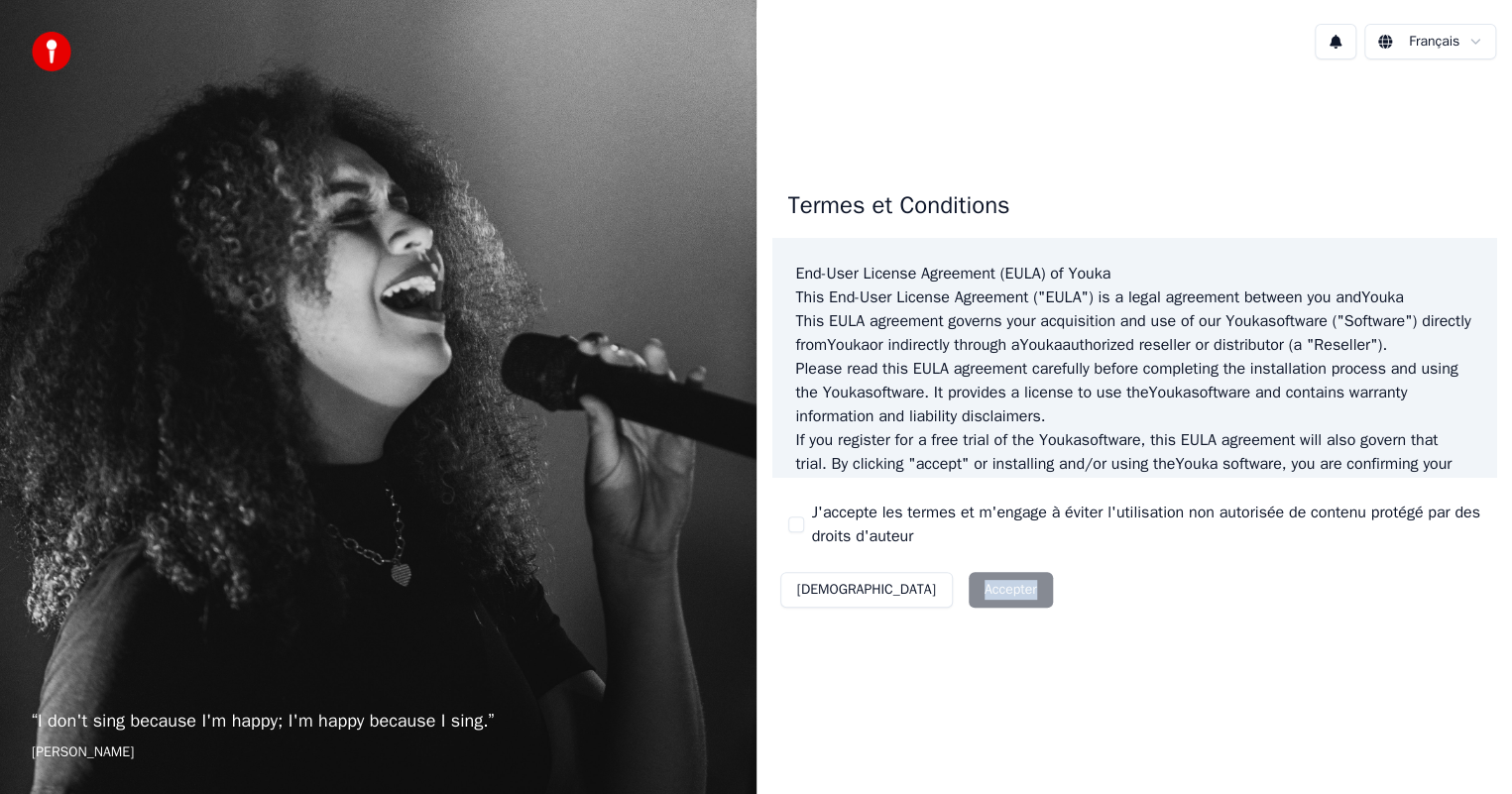 click on "Décliner Accepter" at bounding box center [916, 590] 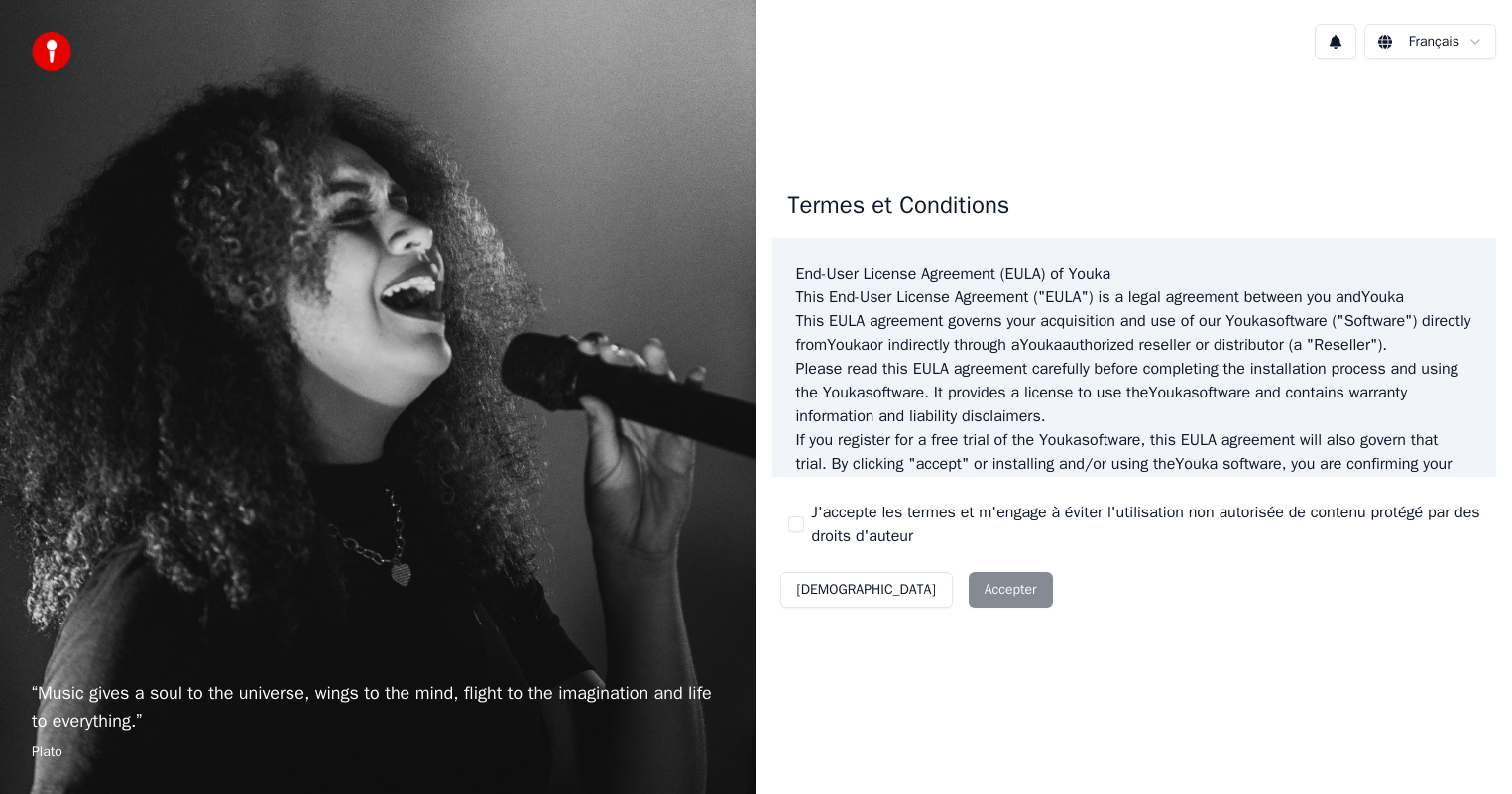 scroll, scrollTop: 0, scrollLeft: 0, axis: both 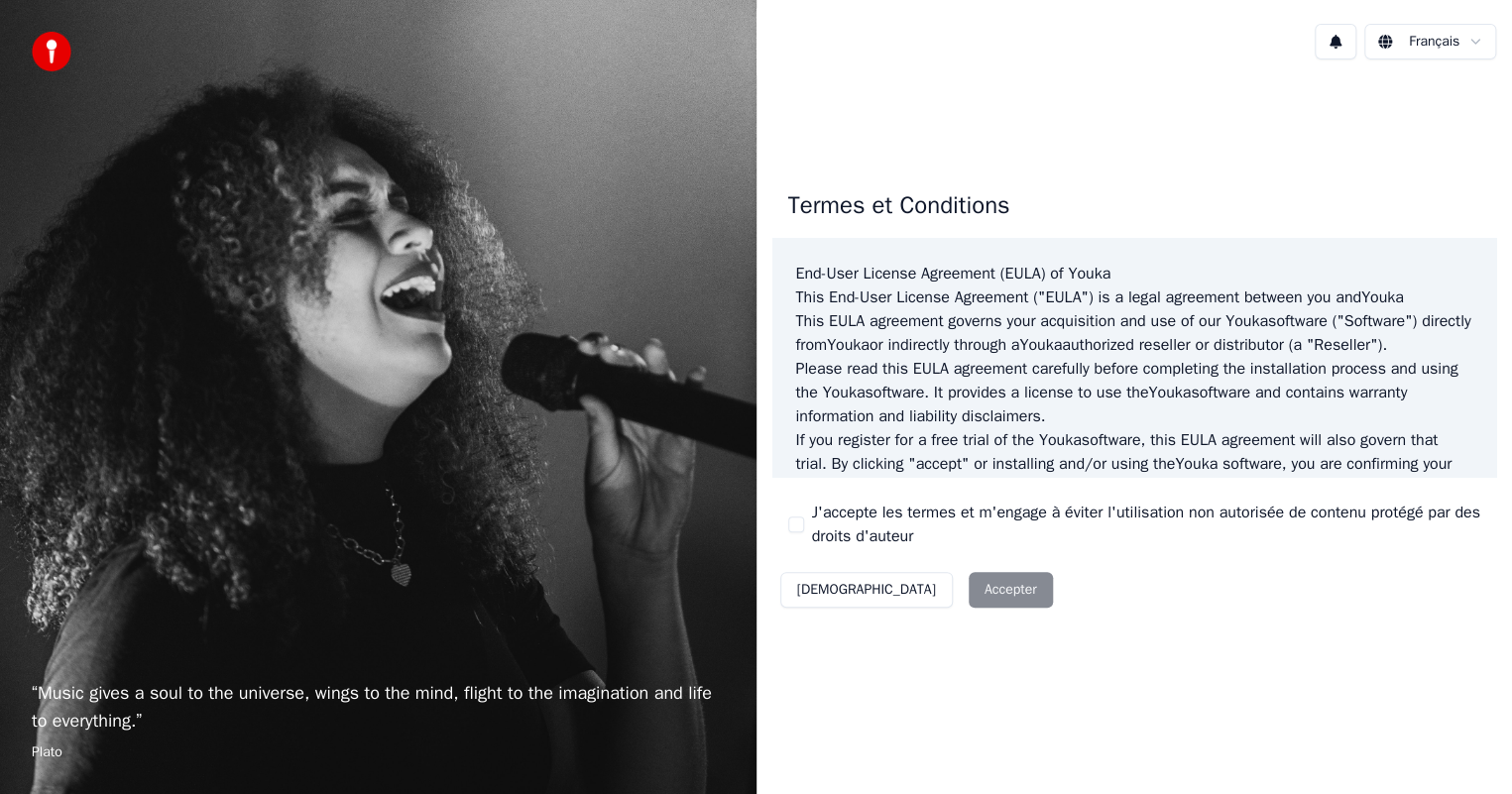 click on "[DEMOGRAPHIC_DATA]" at bounding box center [867, 590] 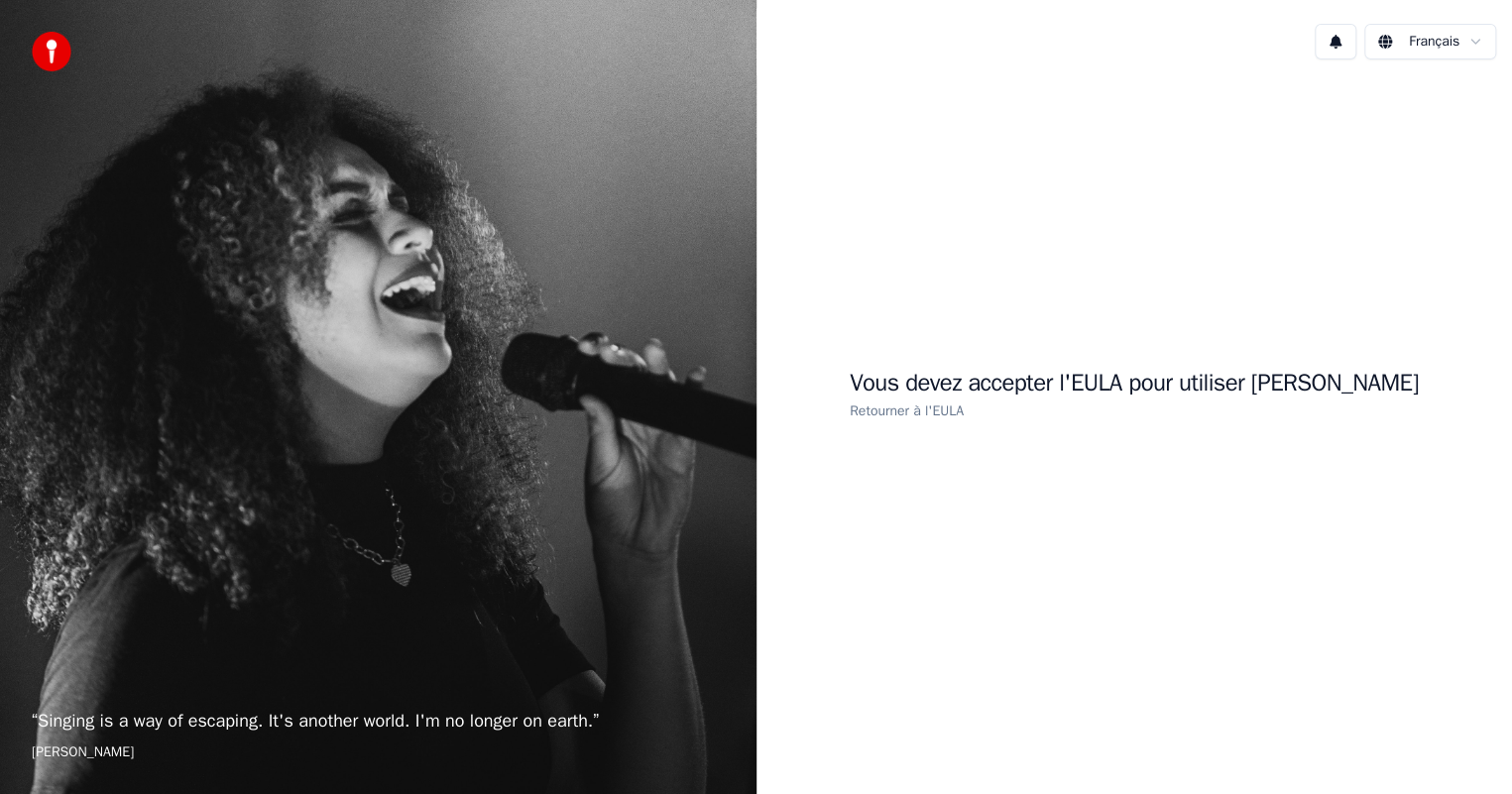 click on "Retourner à l'EULA" at bounding box center [906, 410] 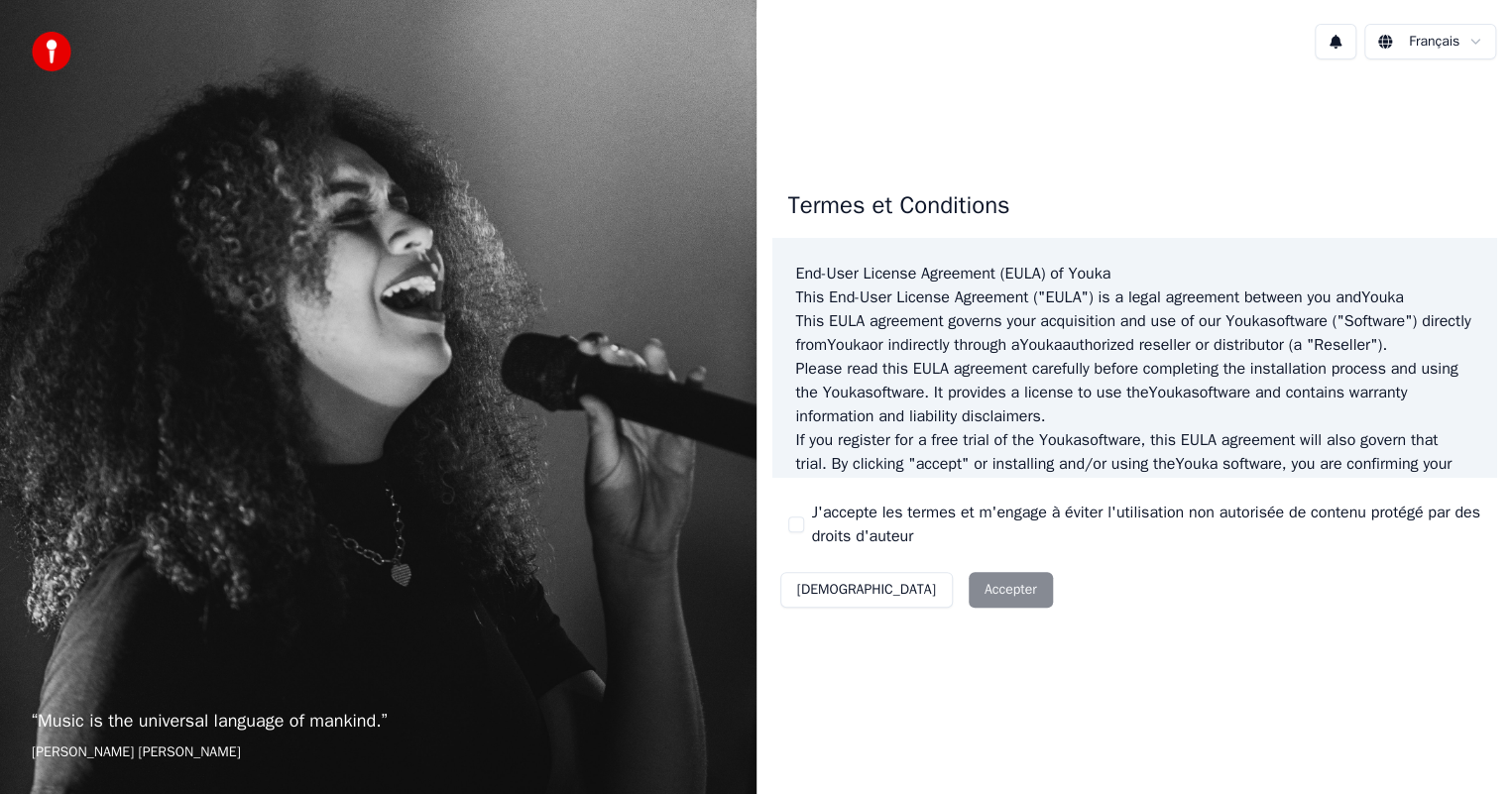click on "Décliner Accepter" at bounding box center (916, 590) 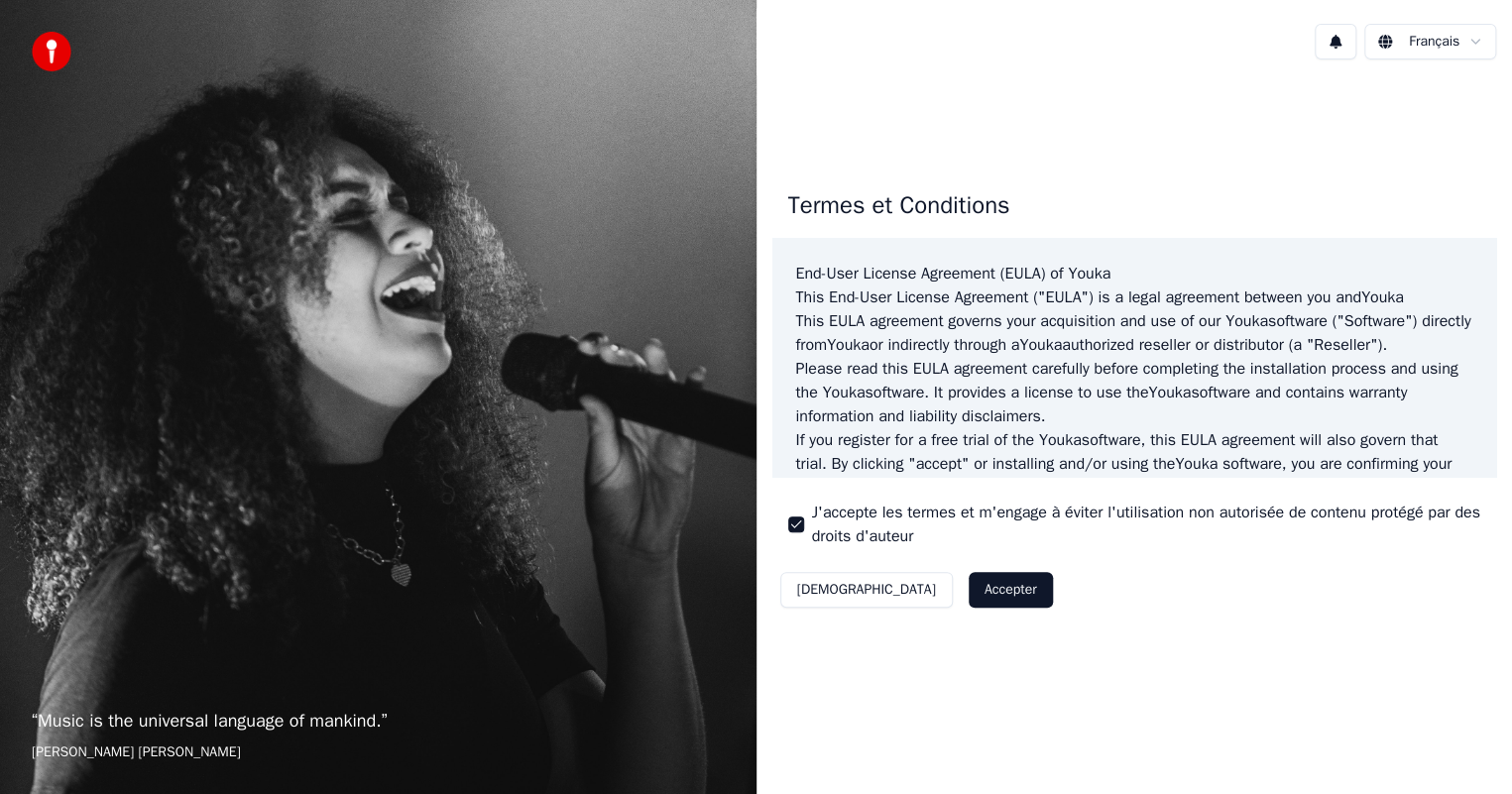 click on "Accepter" at bounding box center (1010, 590) 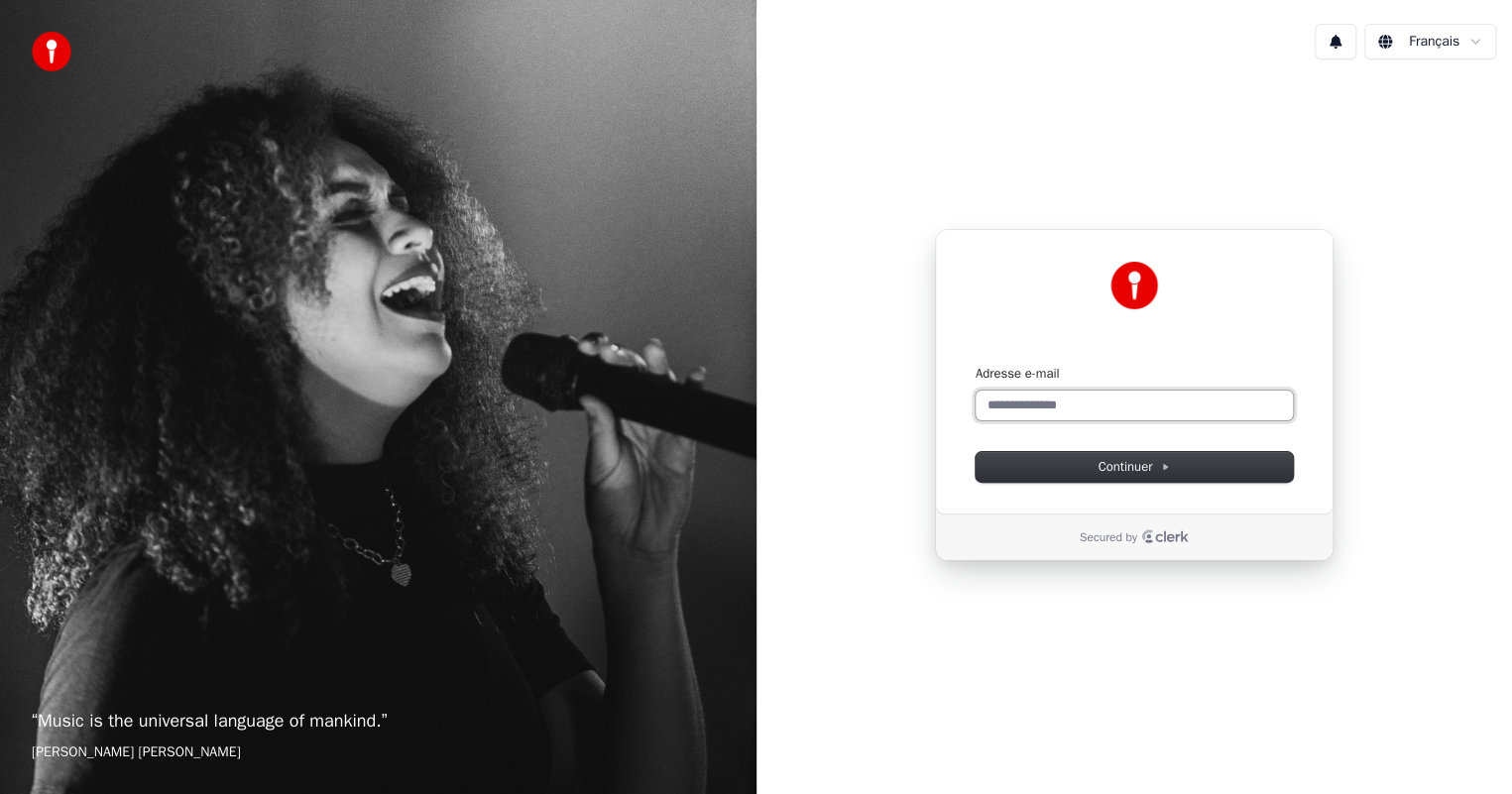 click on "Adresse e-mail" at bounding box center [1134, 405] 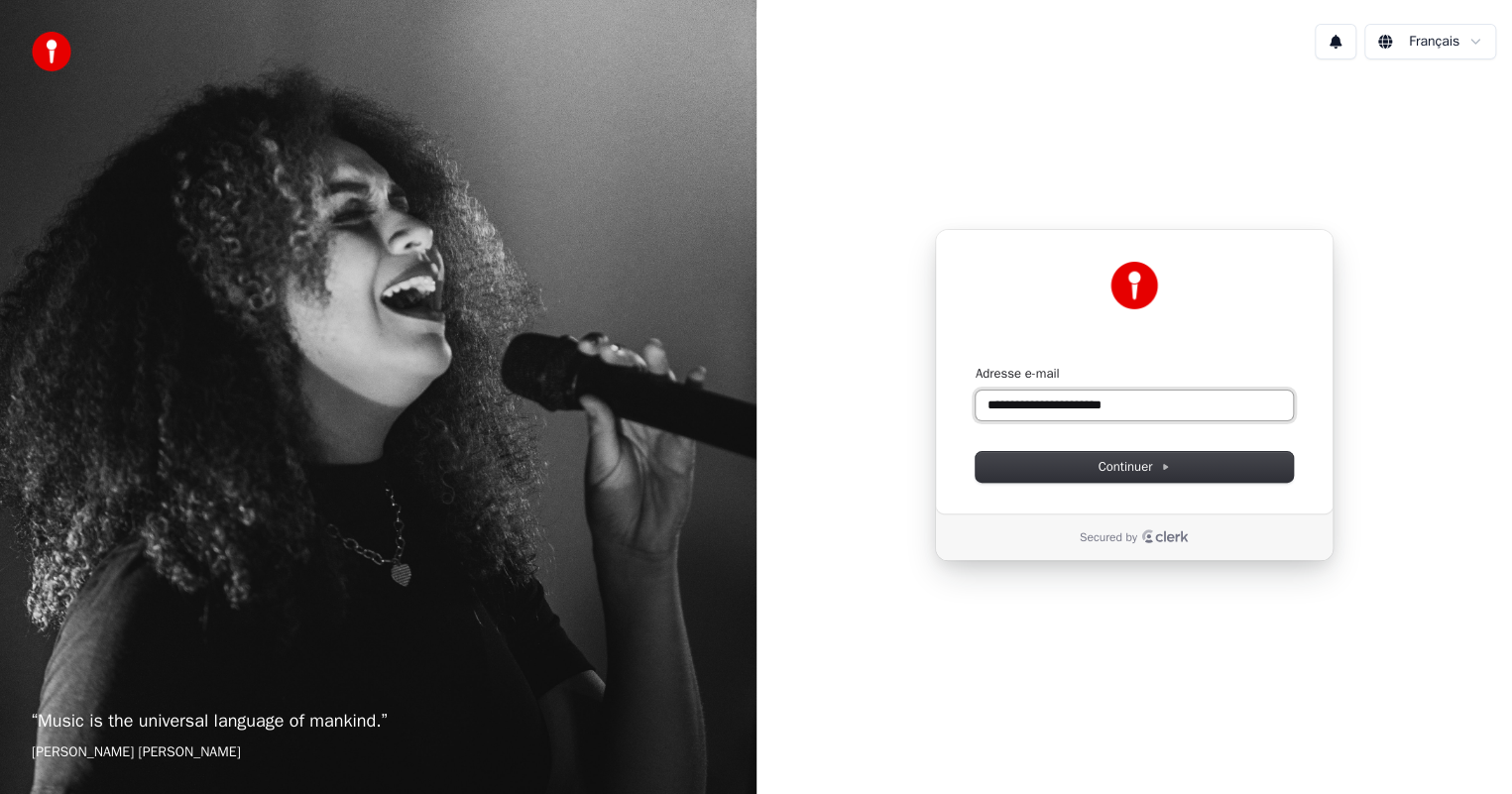 click at bounding box center (976, 365) 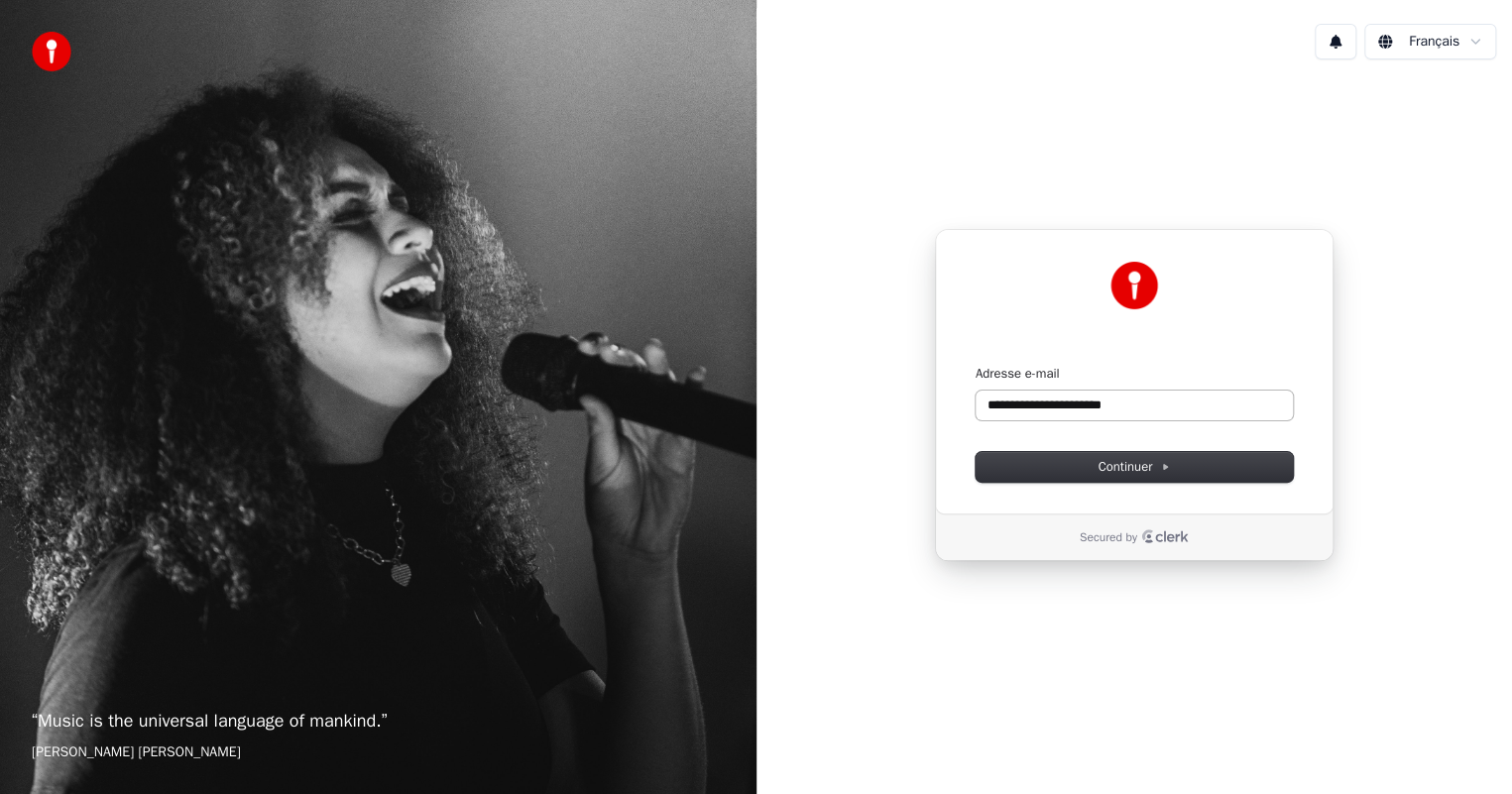 type on "**********" 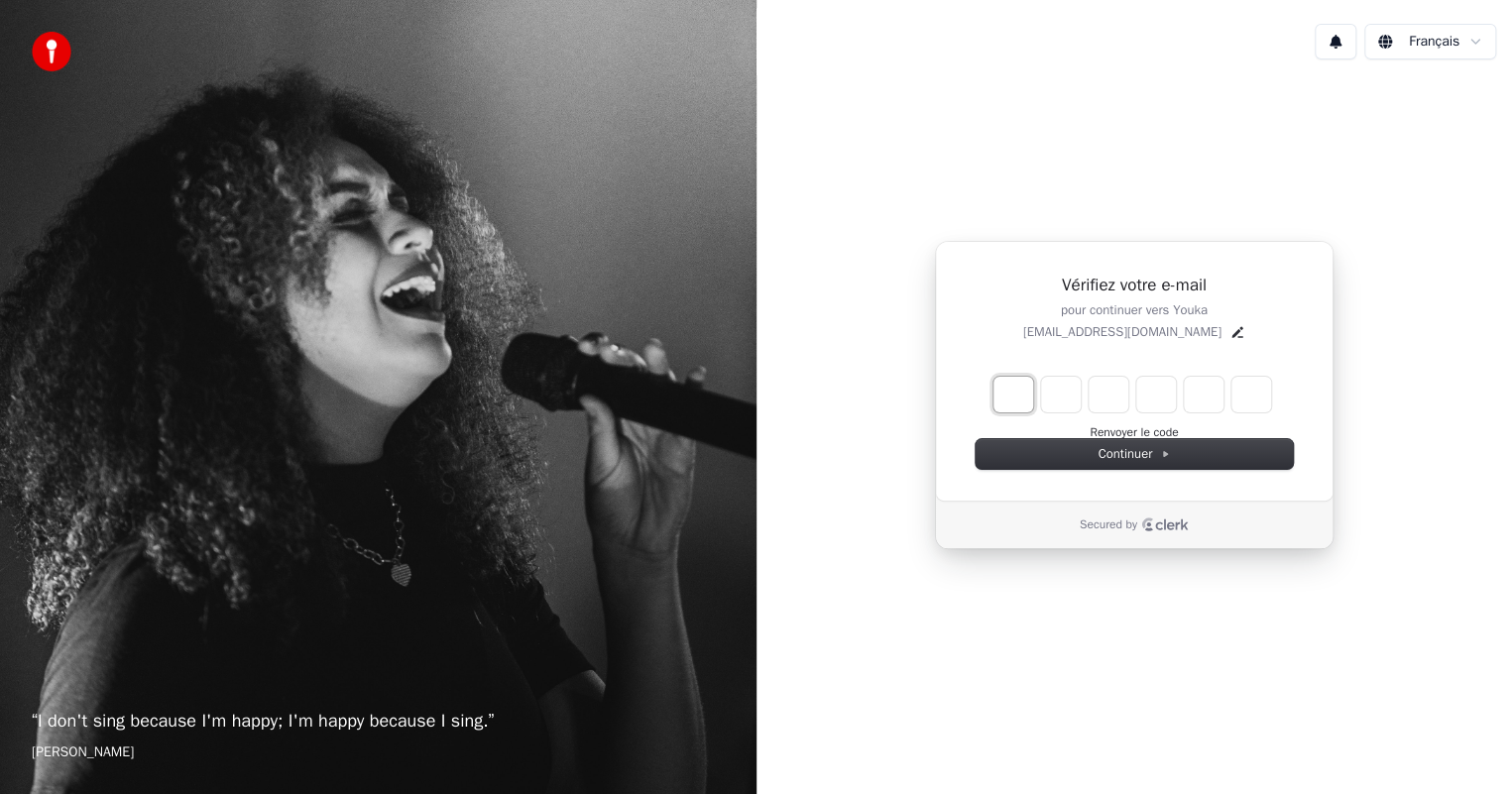 type on "*" 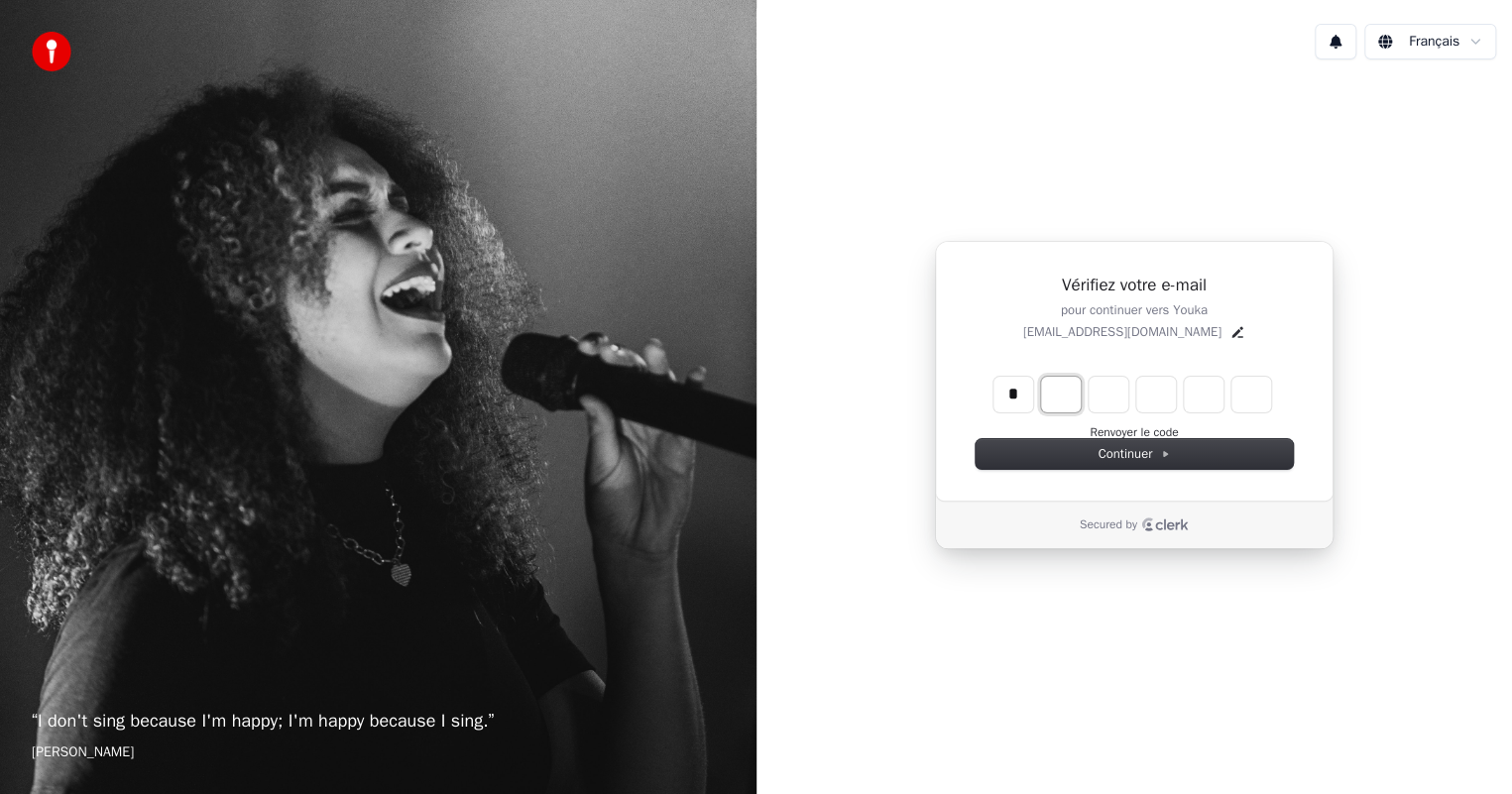 type on "*" 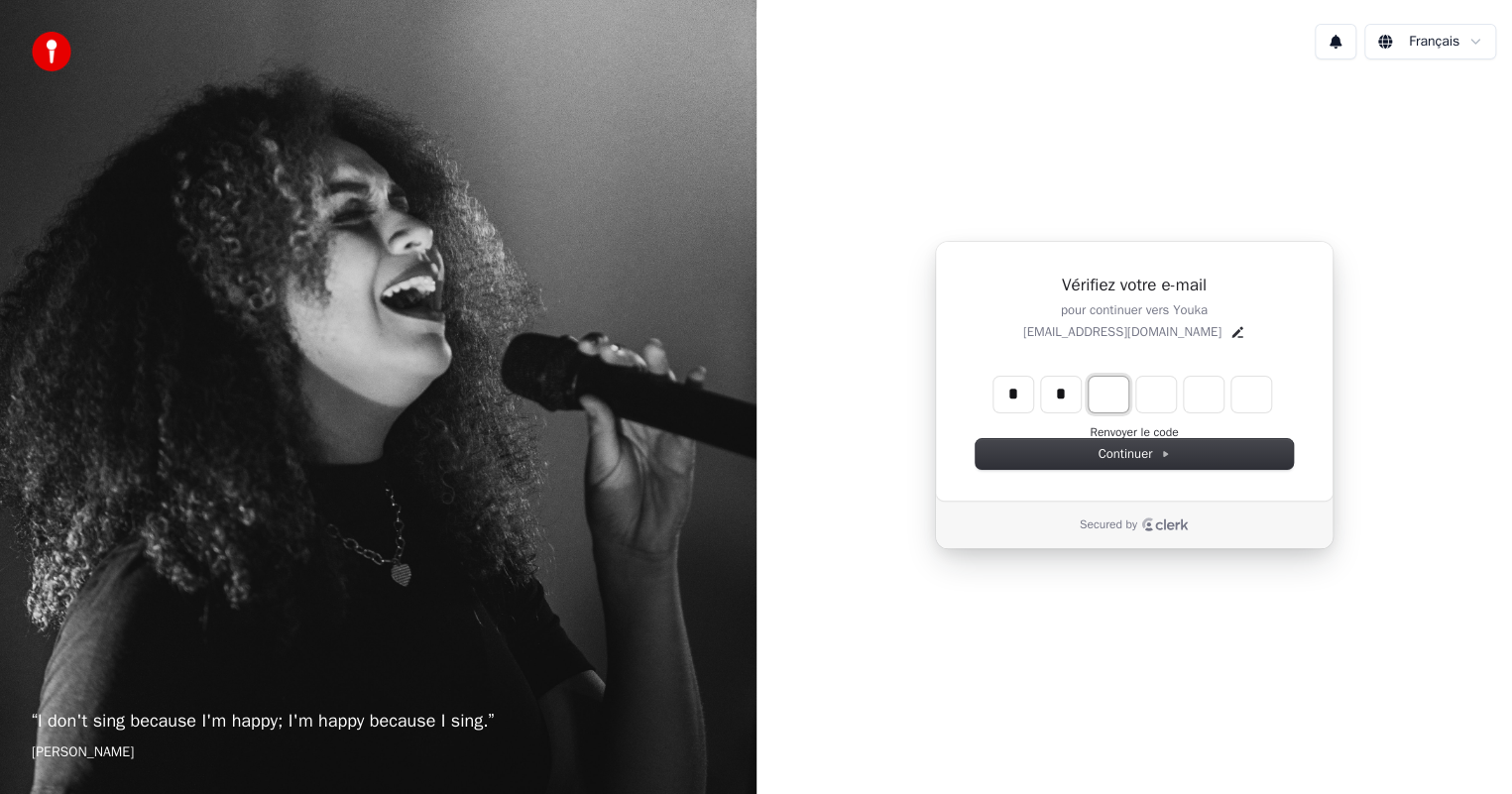 type on "*" 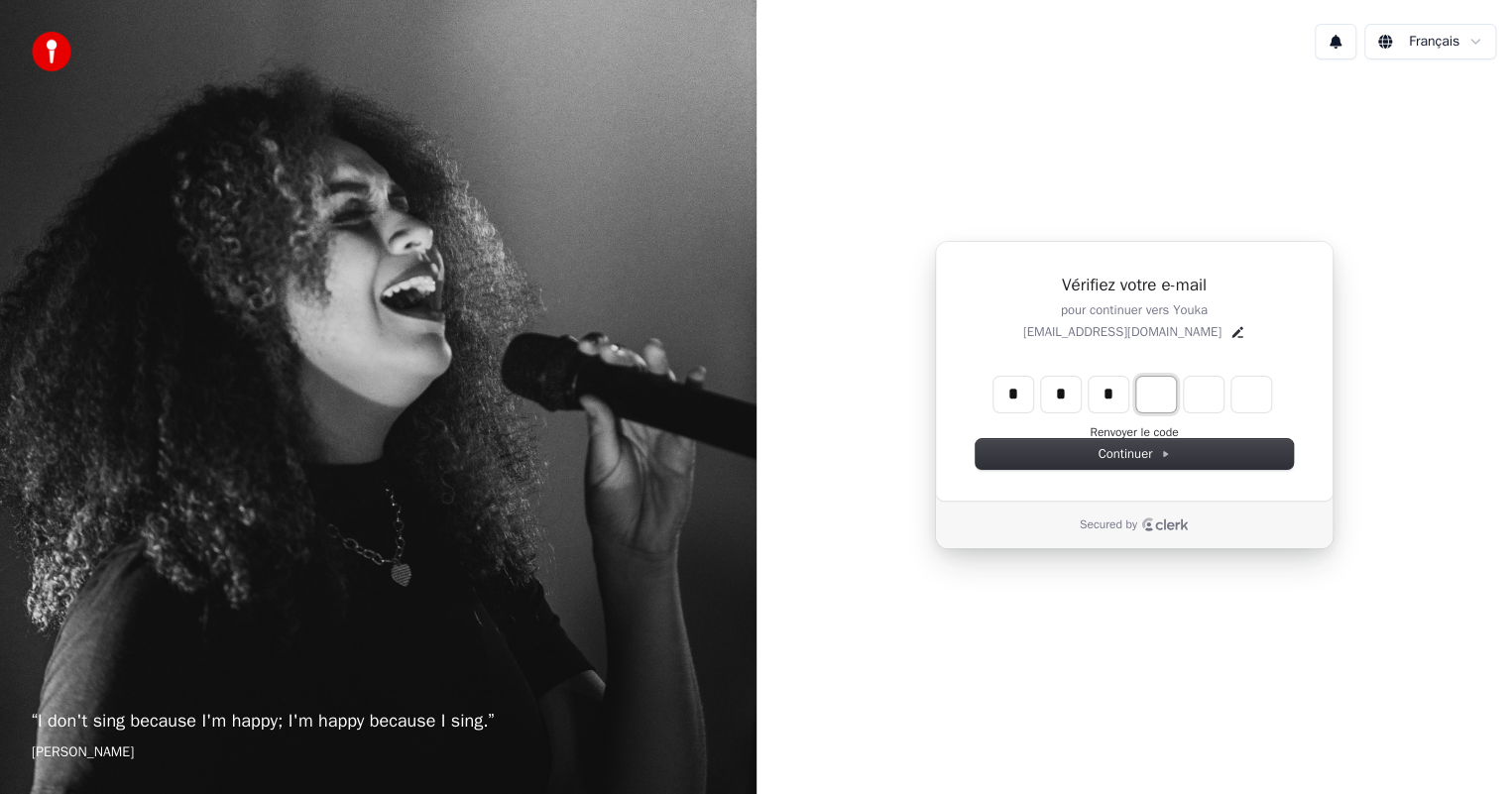 type on "*" 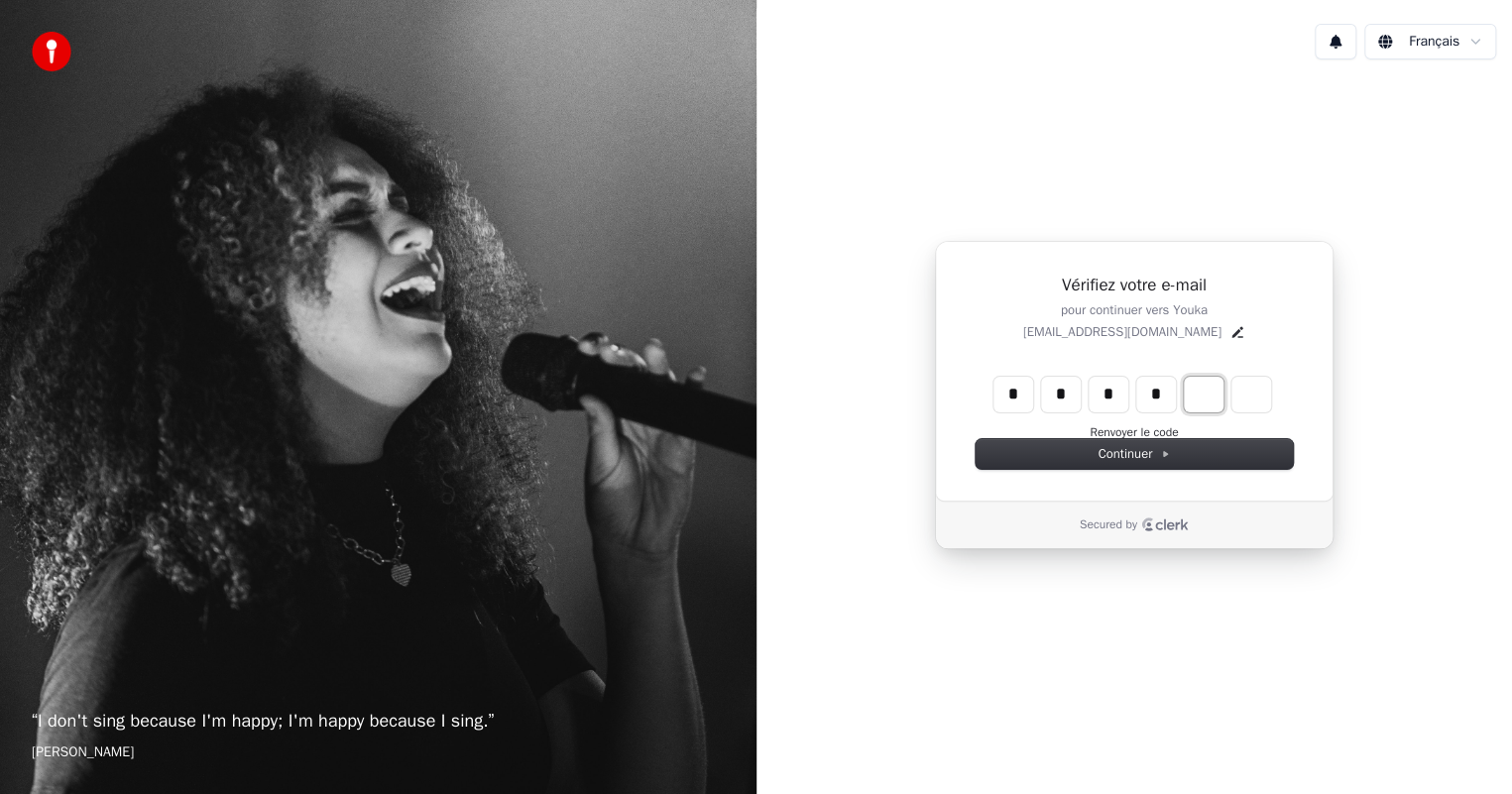 type on "*" 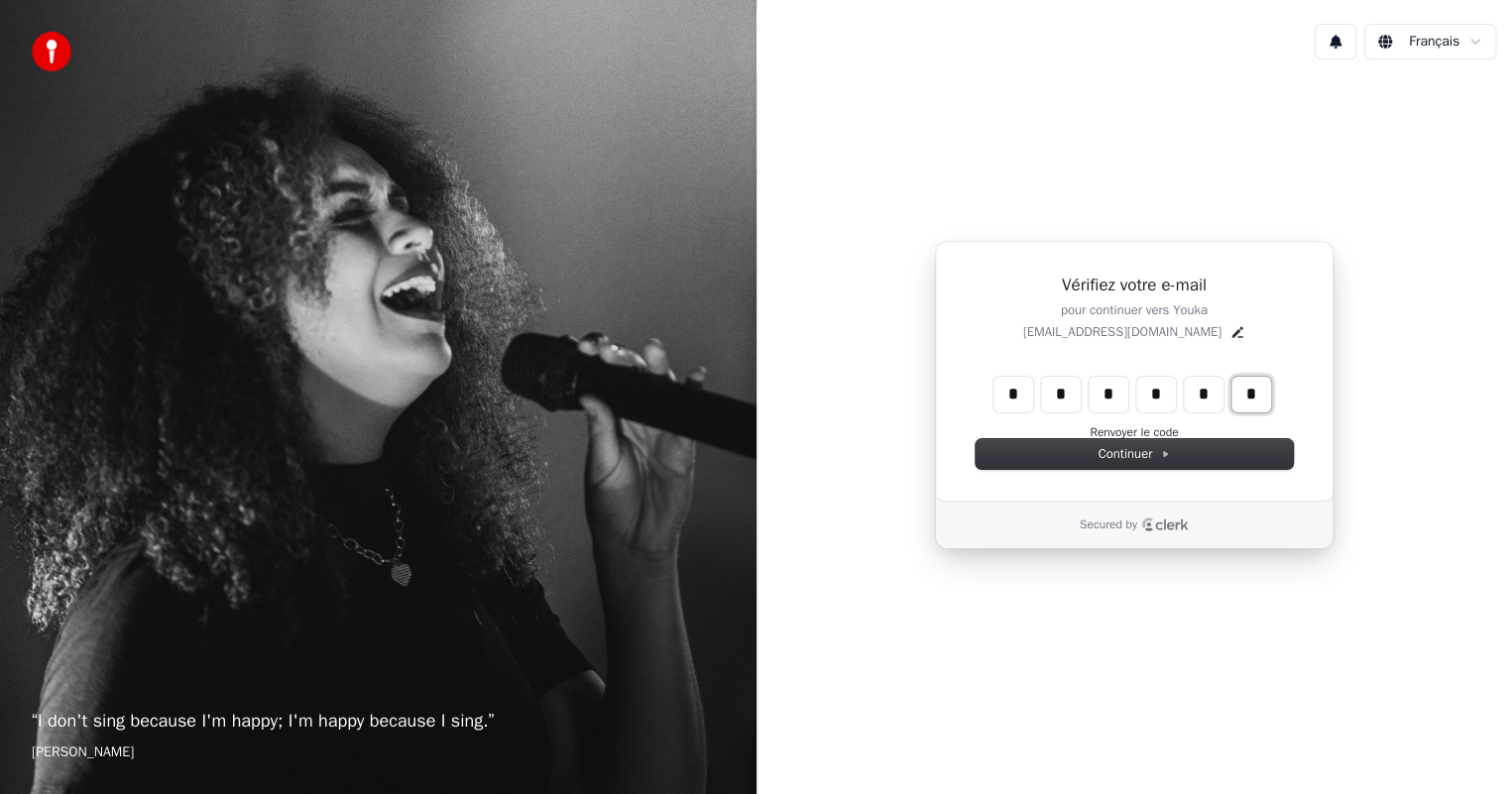 type on "*" 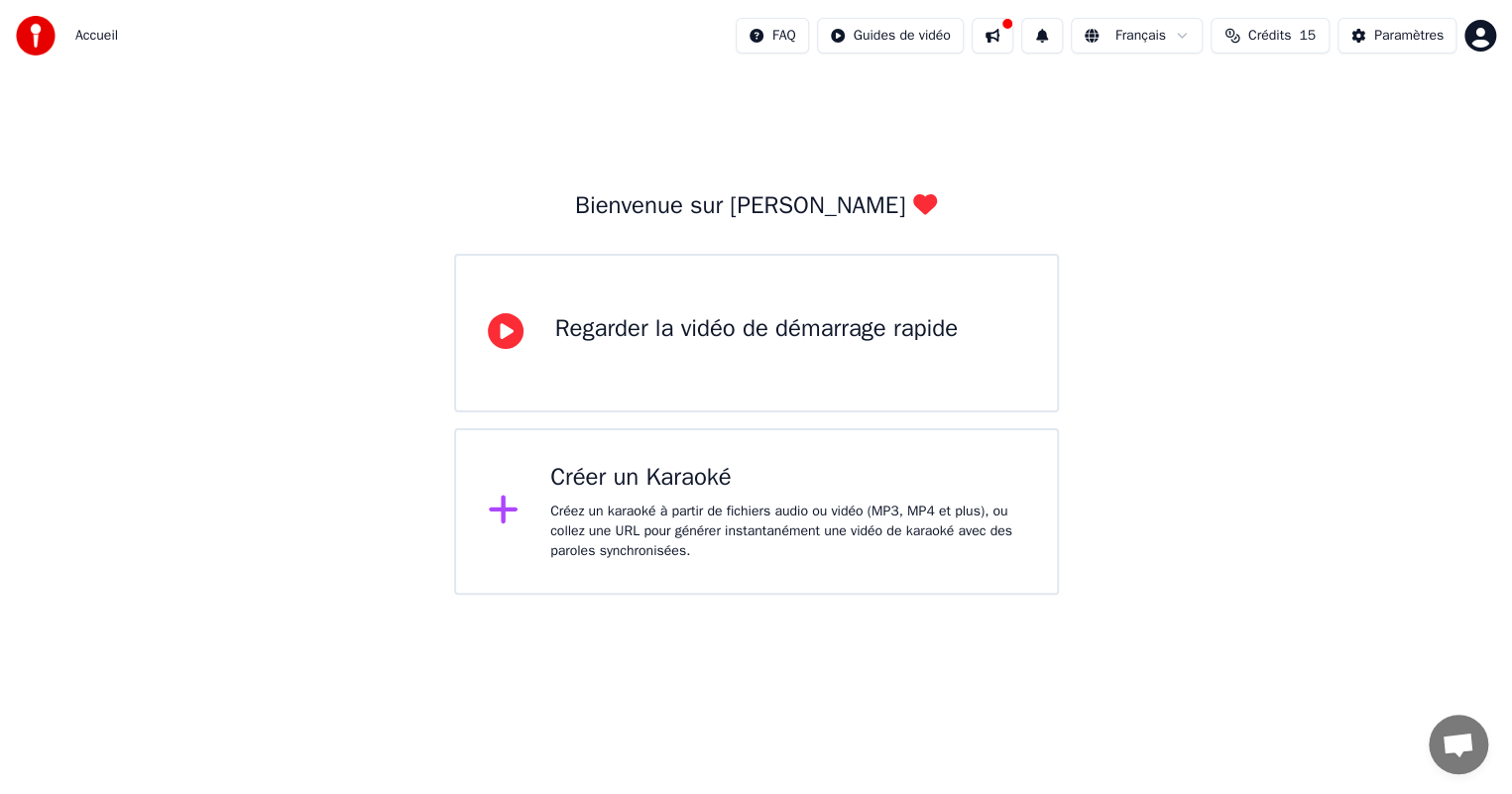 click 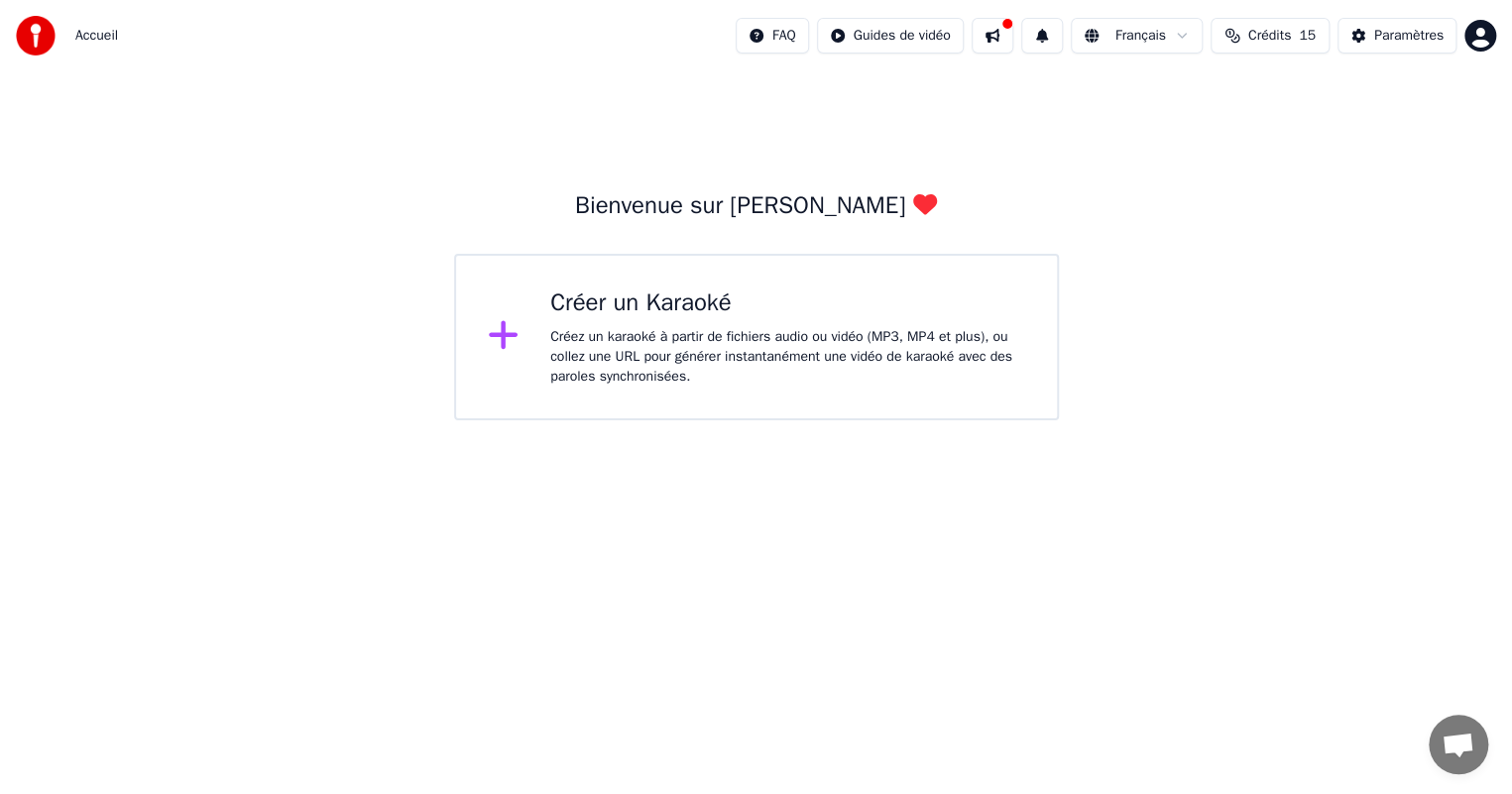 click on "Créez un karaoké à partir de fichiers audio ou vidéo (MP3, MP4 et plus), ou collez une URL pour générer instantanément une vidéo de karaoké avec des paroles synchronisées." at bounding box center [787, 357] 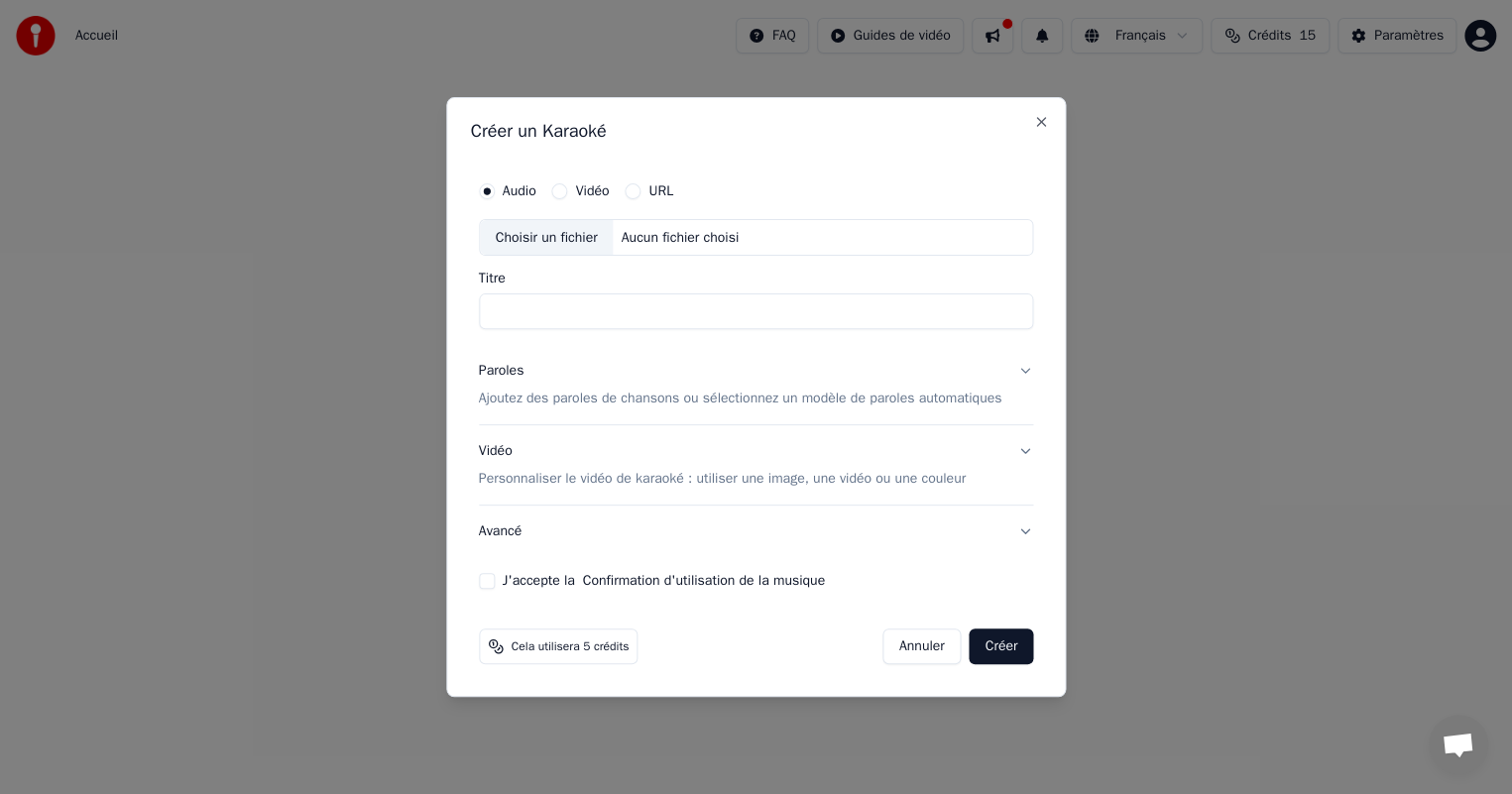 click on "Vidéo" at bounding box center (560, 191) 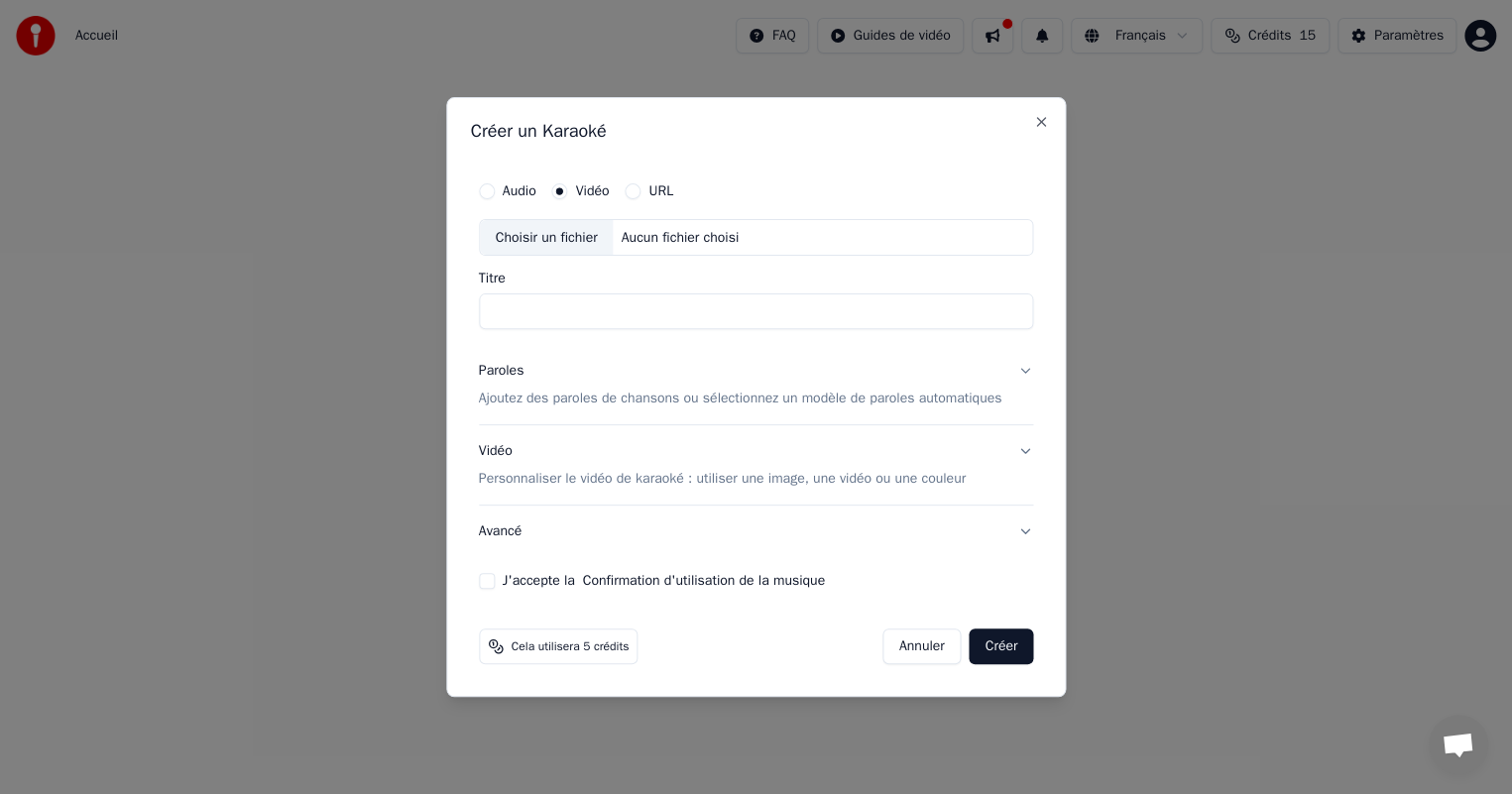 click on "Choisir un fichier" at bounding box center (546, 238) 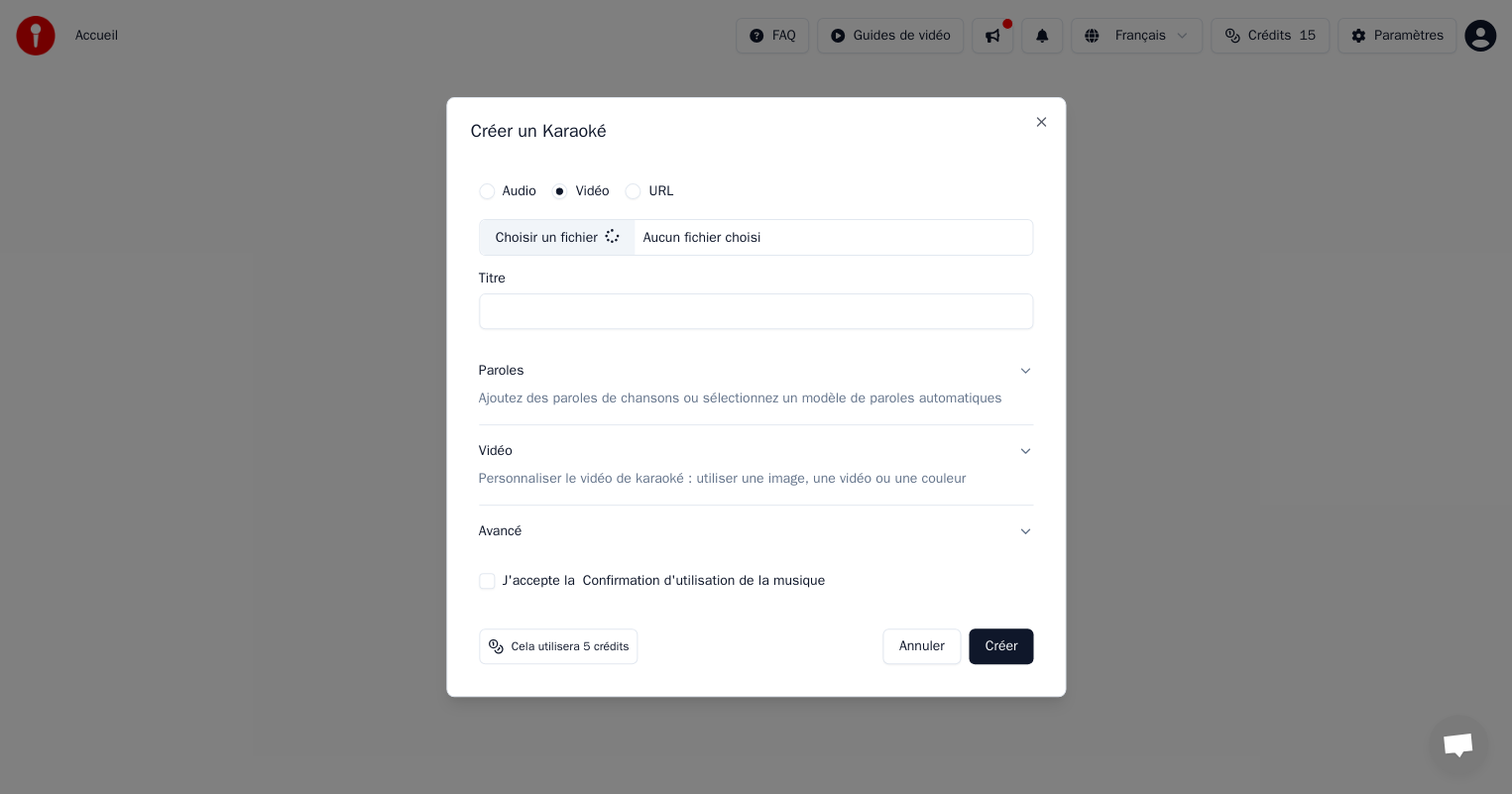 type on "**********" 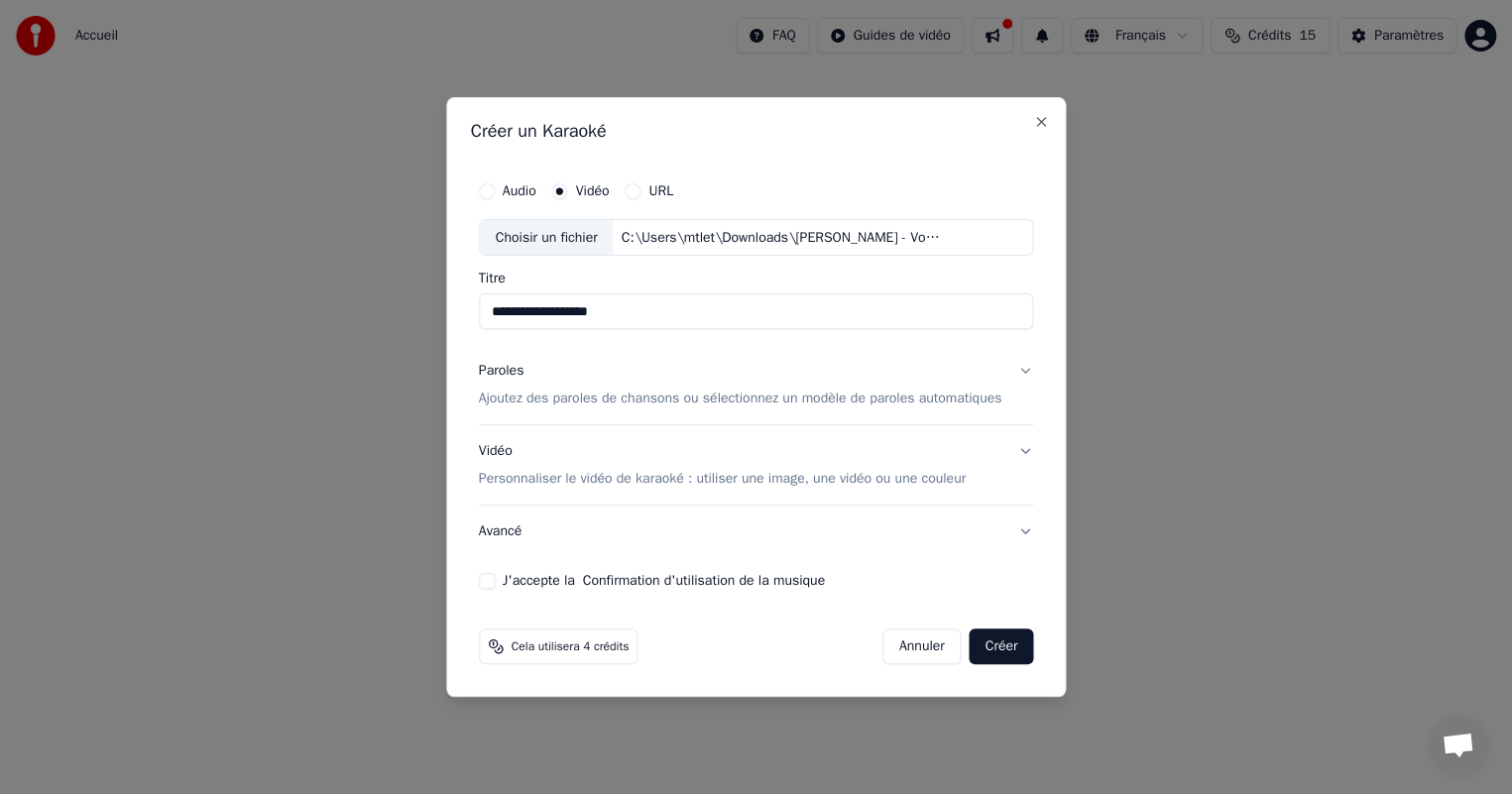 click on "Ajoutez des paroles de chansons ou sélectionnez un modèle de paroles automatiques" at bounding box center [741, 399] 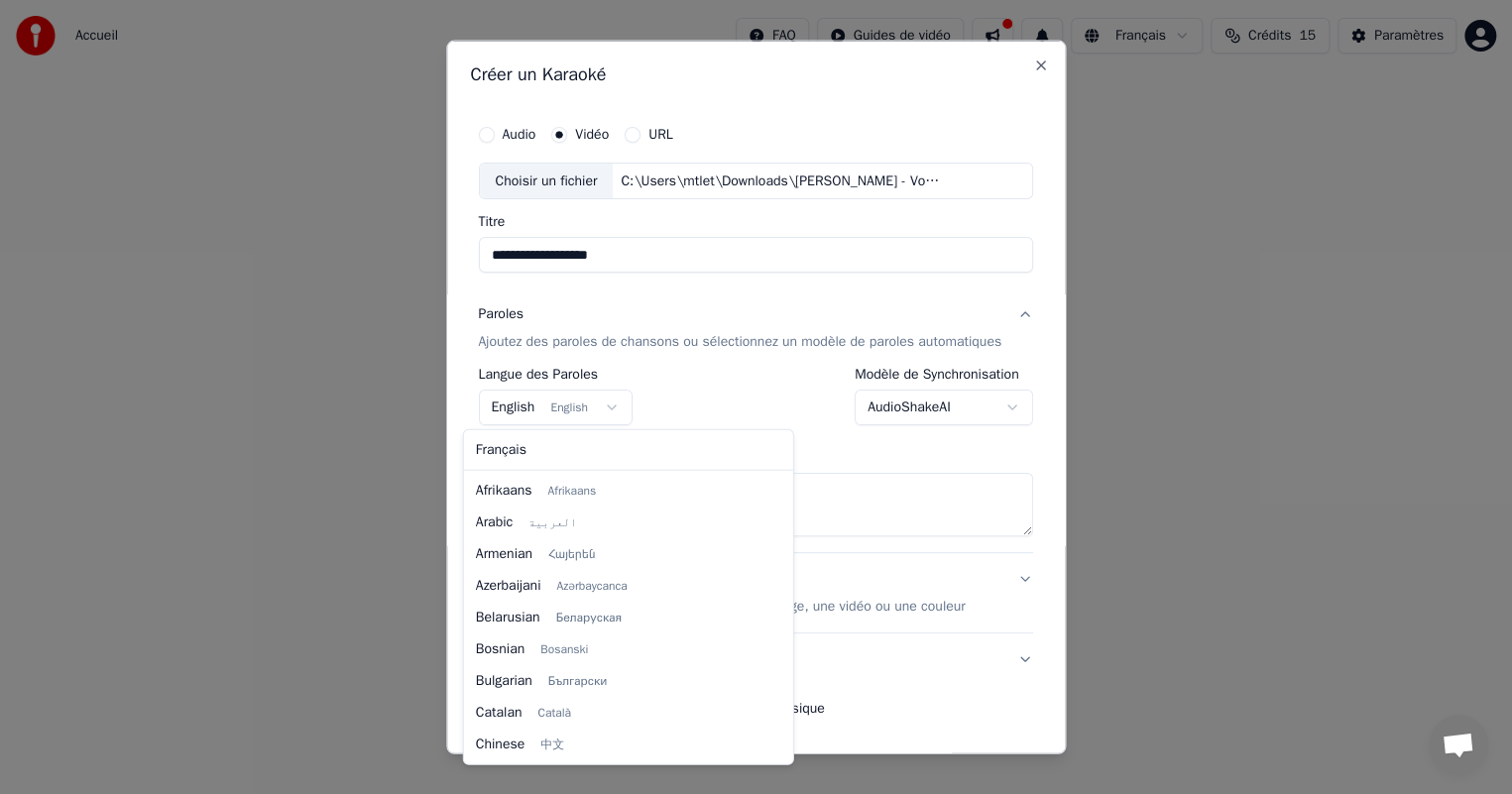 click on "**********" at bounding box center [756, 210] 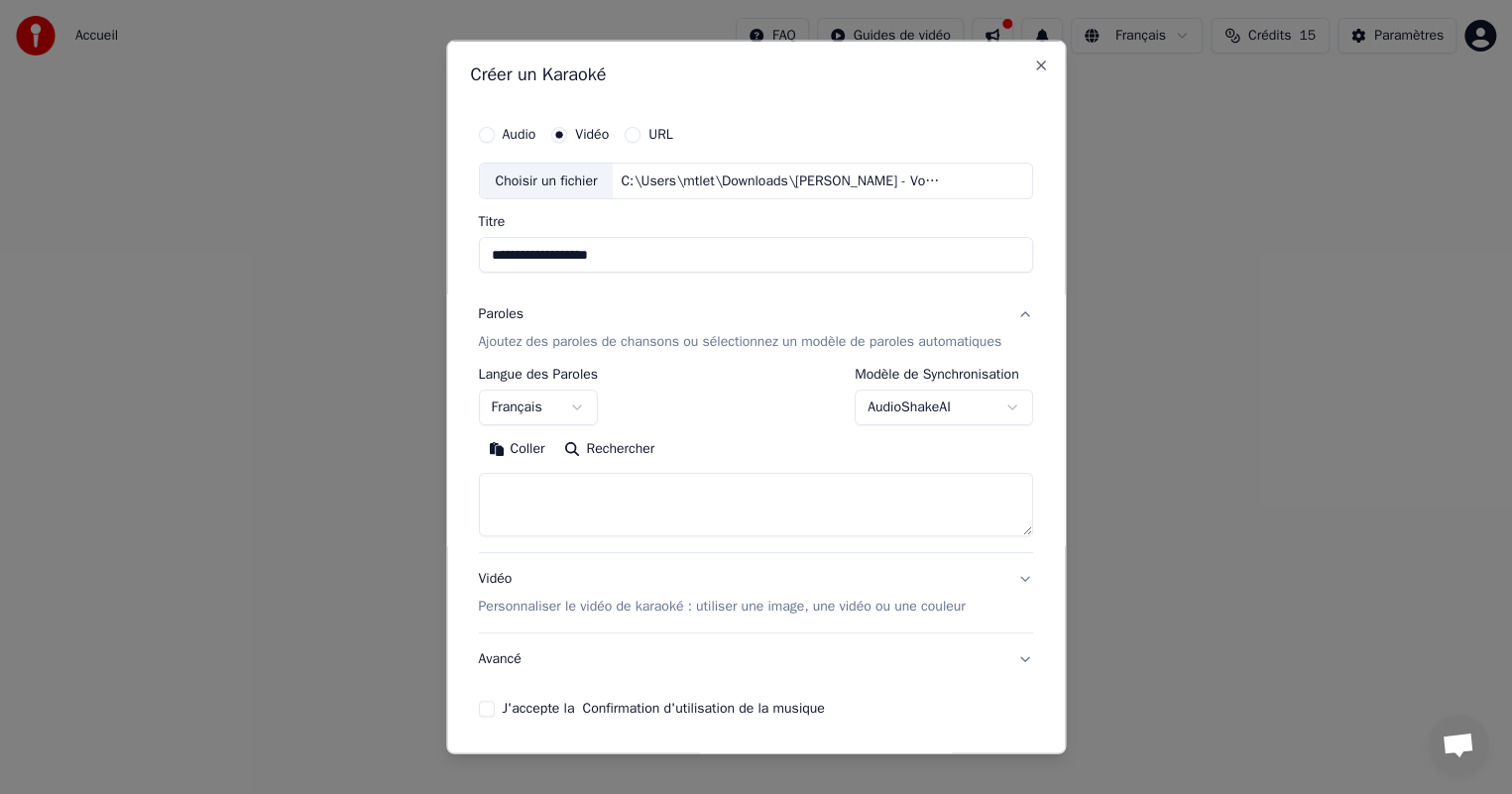 scroll, scrollTop: 68, scrollLeft: 0, axis: vertical 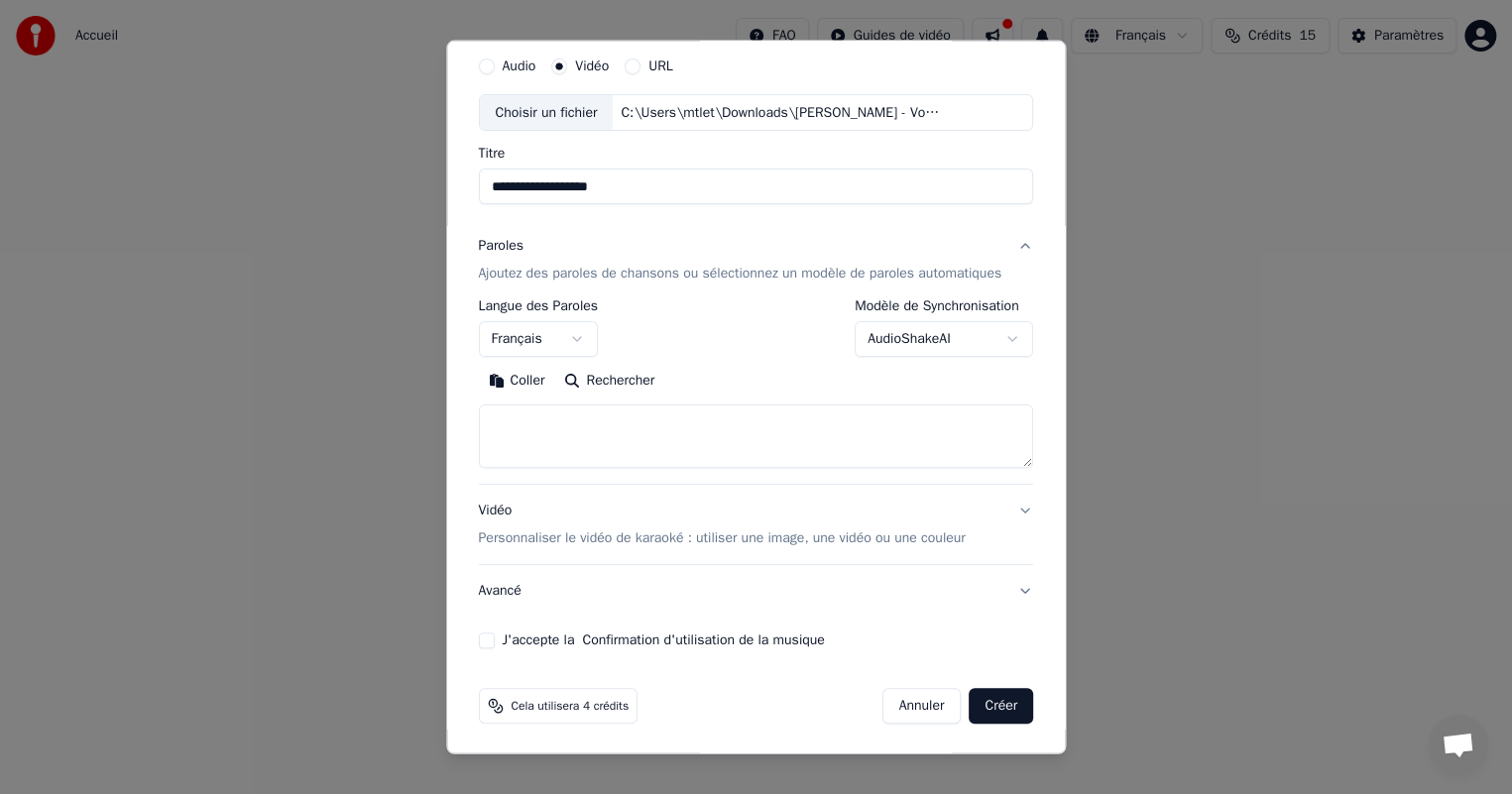 click on "J'accepte la   Confirmation d'utilisation de la musique" at bounding box center (487, 640) 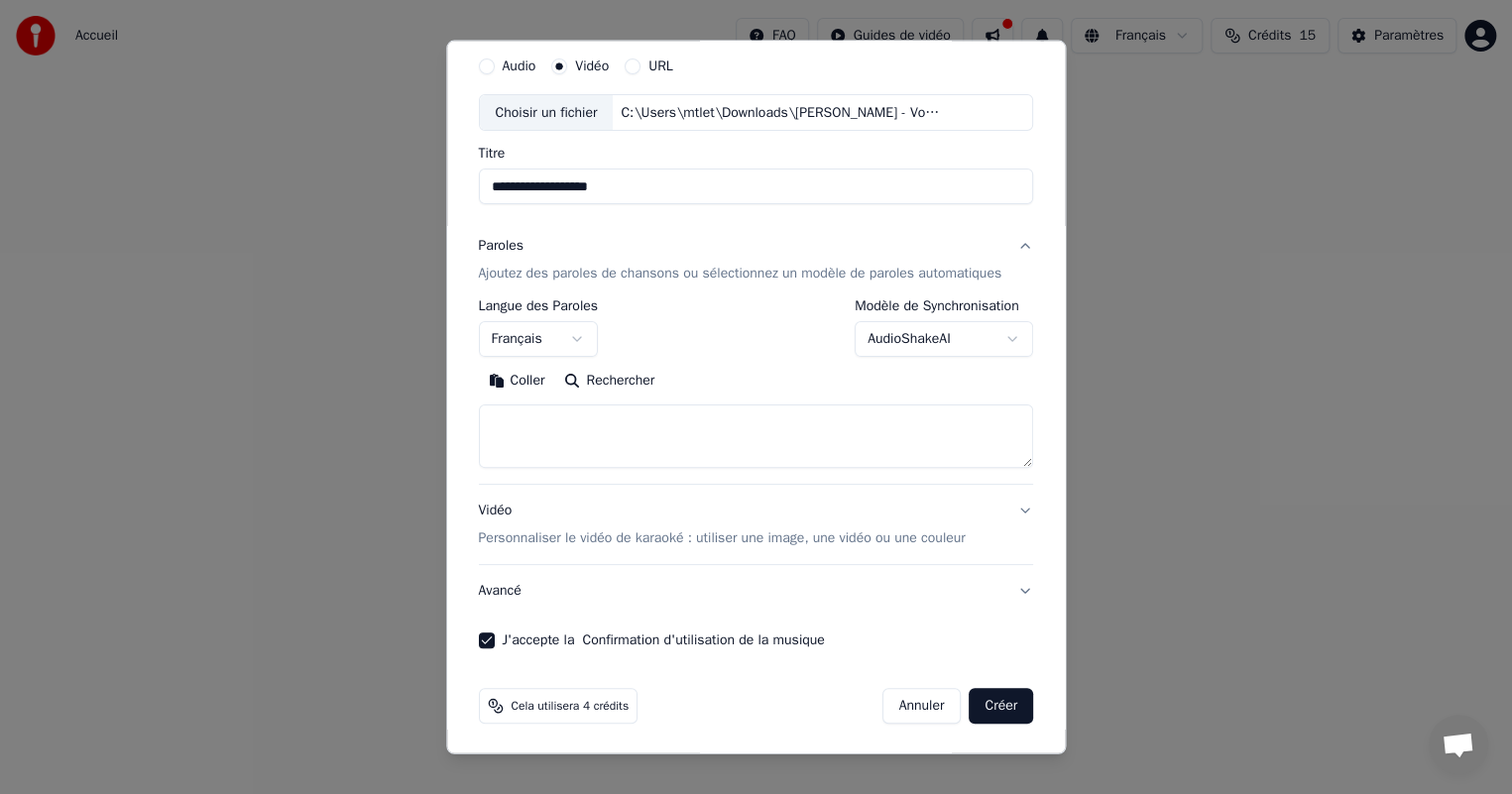 click on "Créer" at bounding box center (1001, 706) 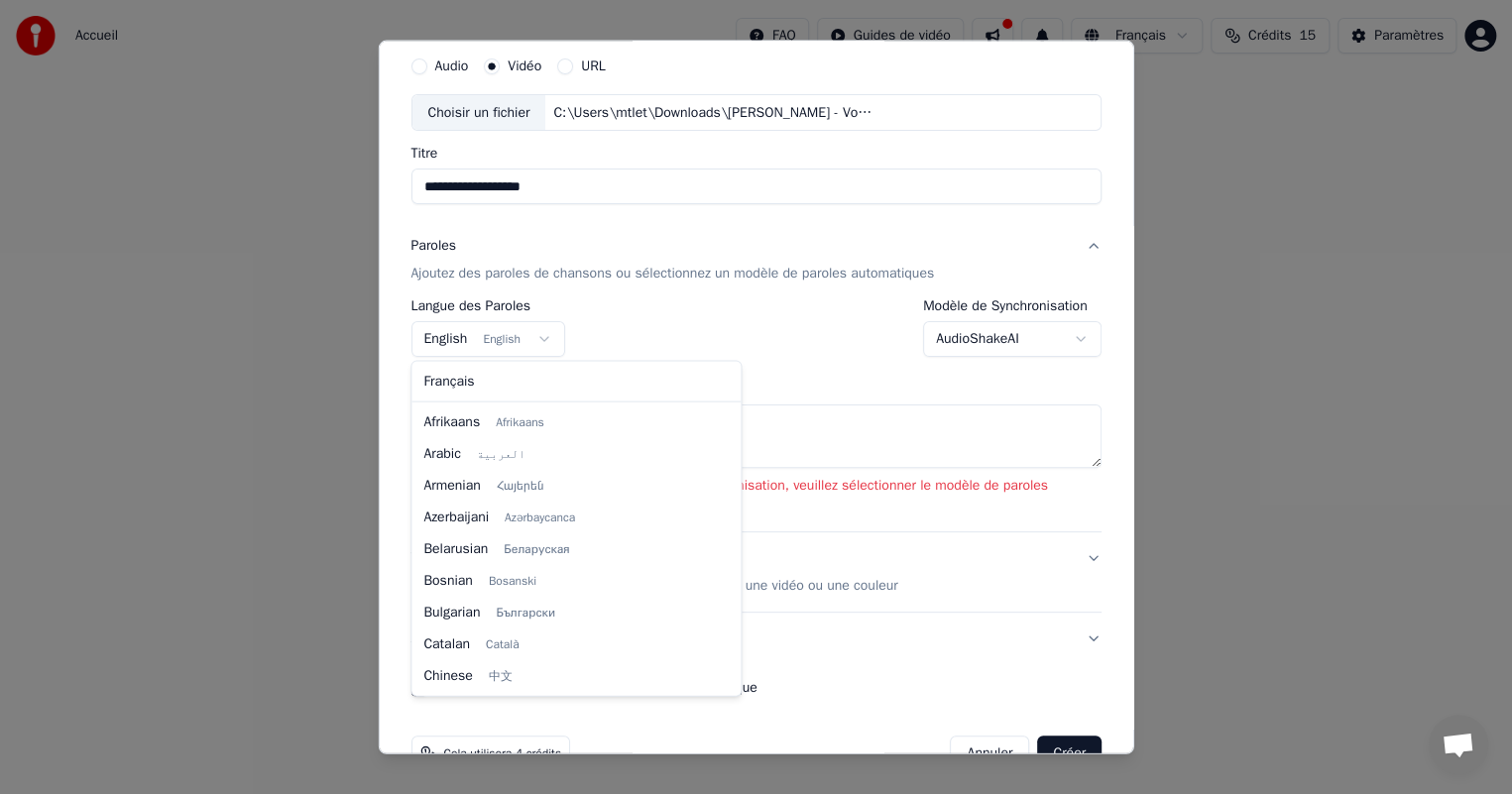 click on "**********" at bounding box center (756, 210) 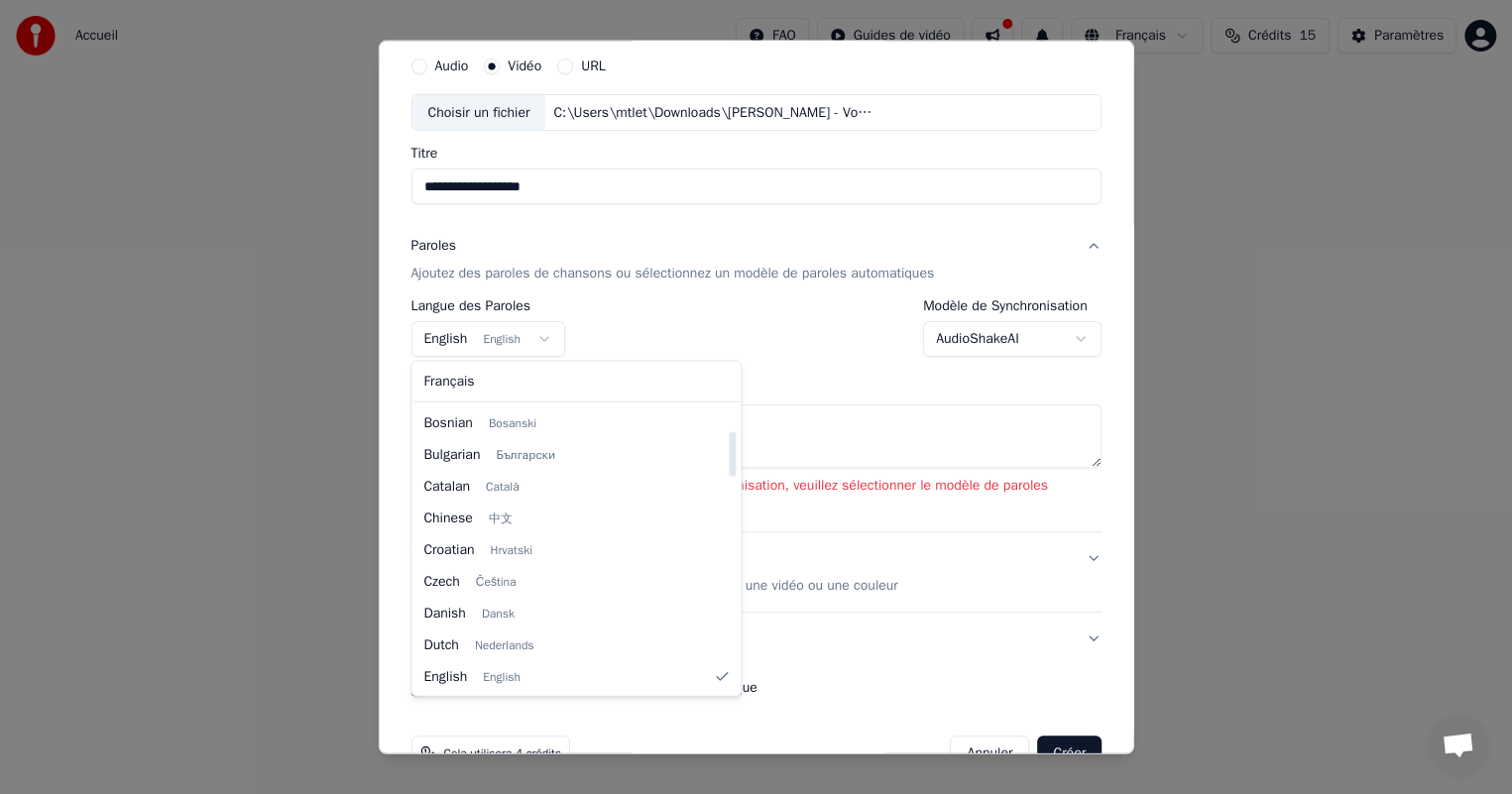 select on "**" 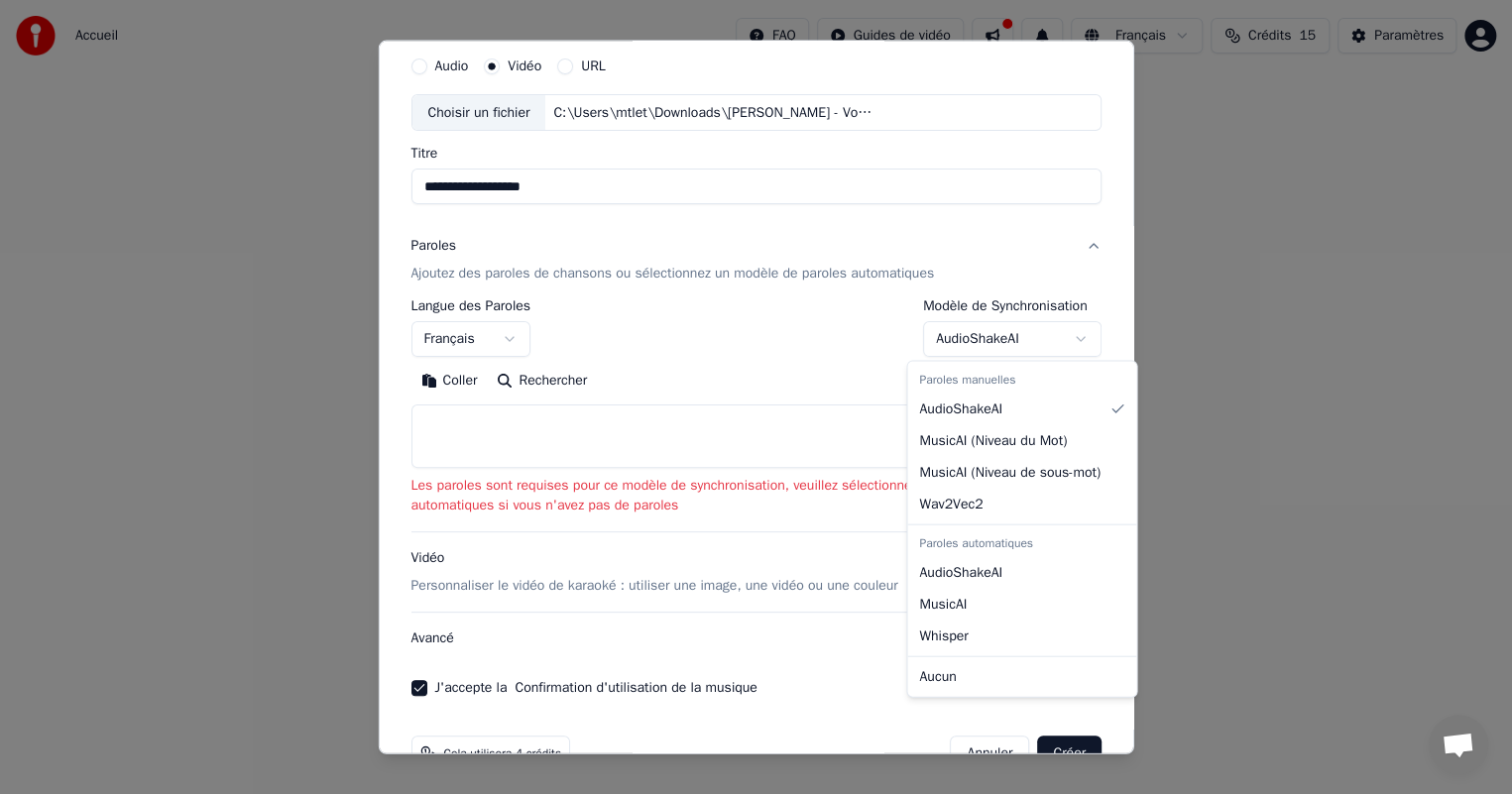 click on "**********" at bounding box center (756, 210) 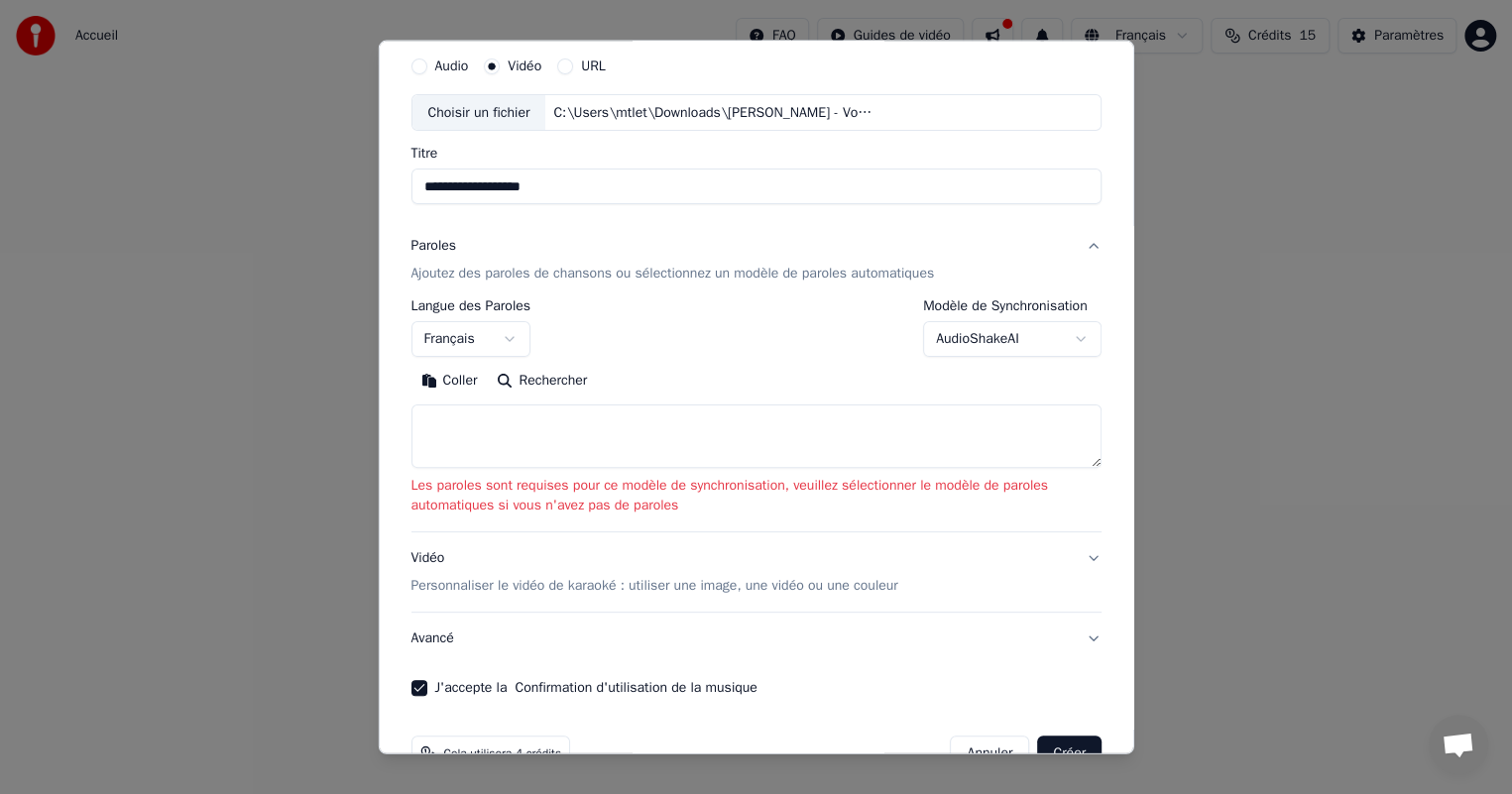 click on "**********" at bounding box center [756, 210] 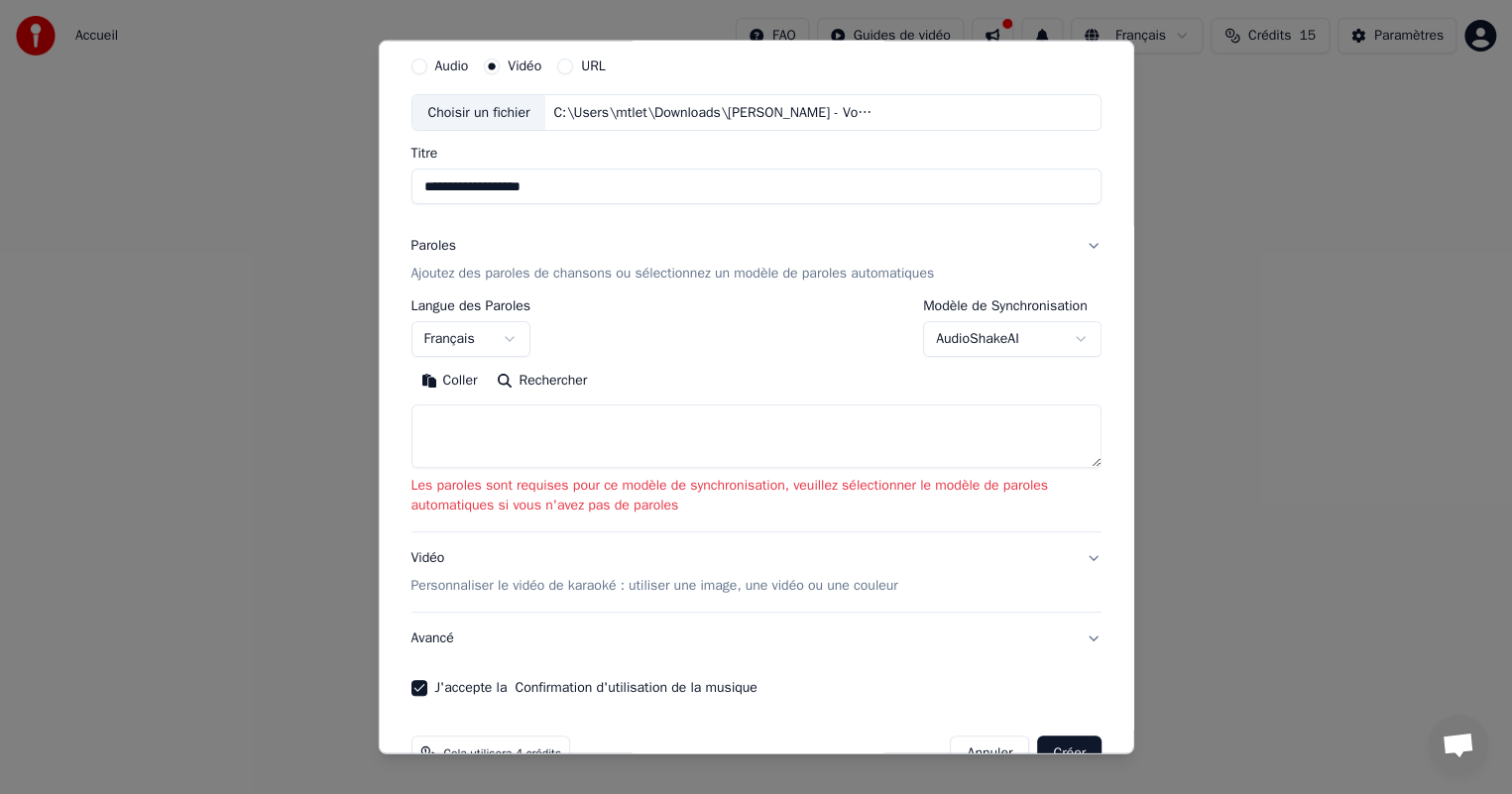 scroll, scrollTop: 0, scrollLeft: 0, axis: both 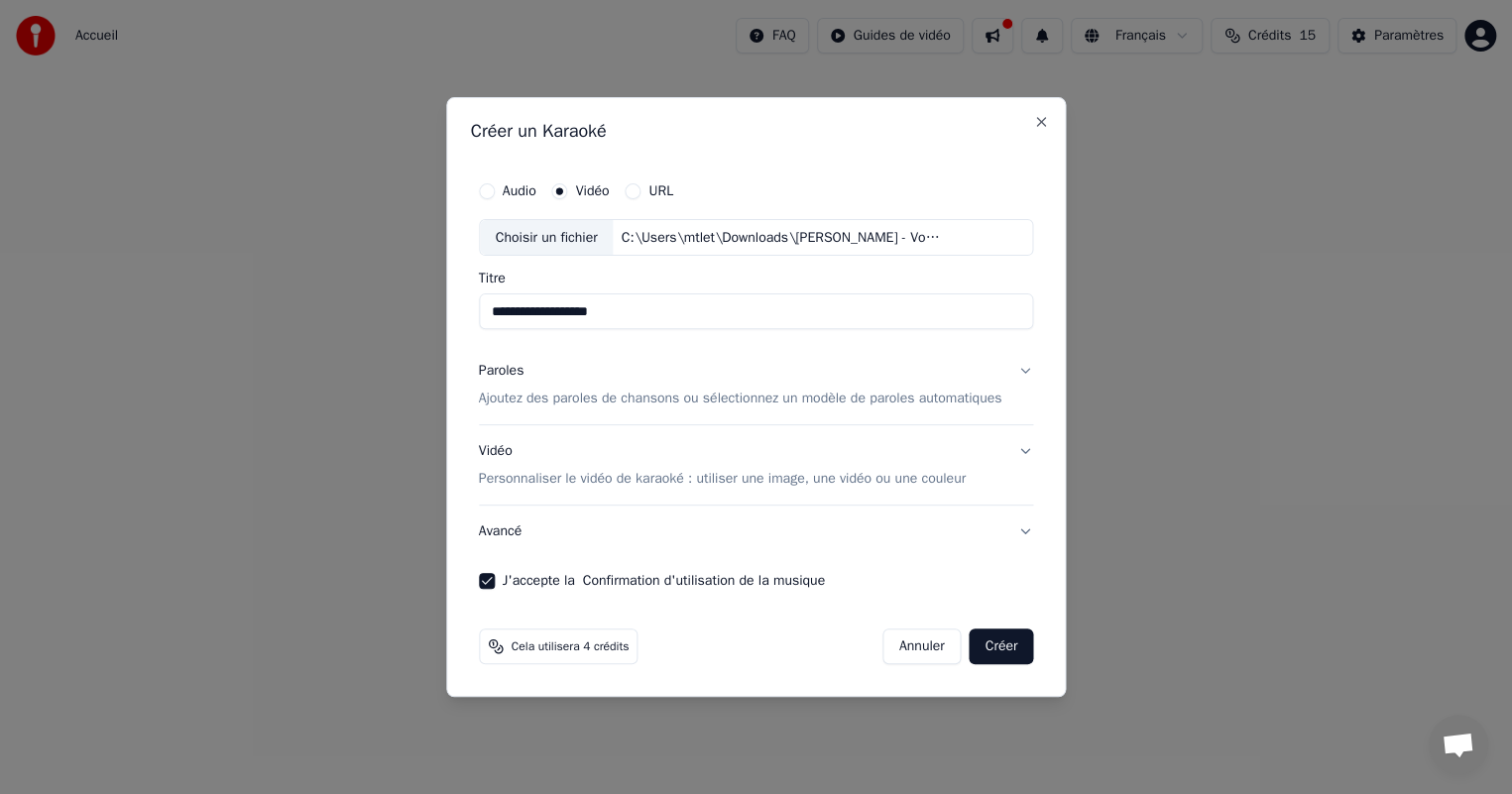 click on "Ajoutez des paroles de chansons ou sélectionnez un modèle de paroles automatiques" at bounding box center (741, 399) 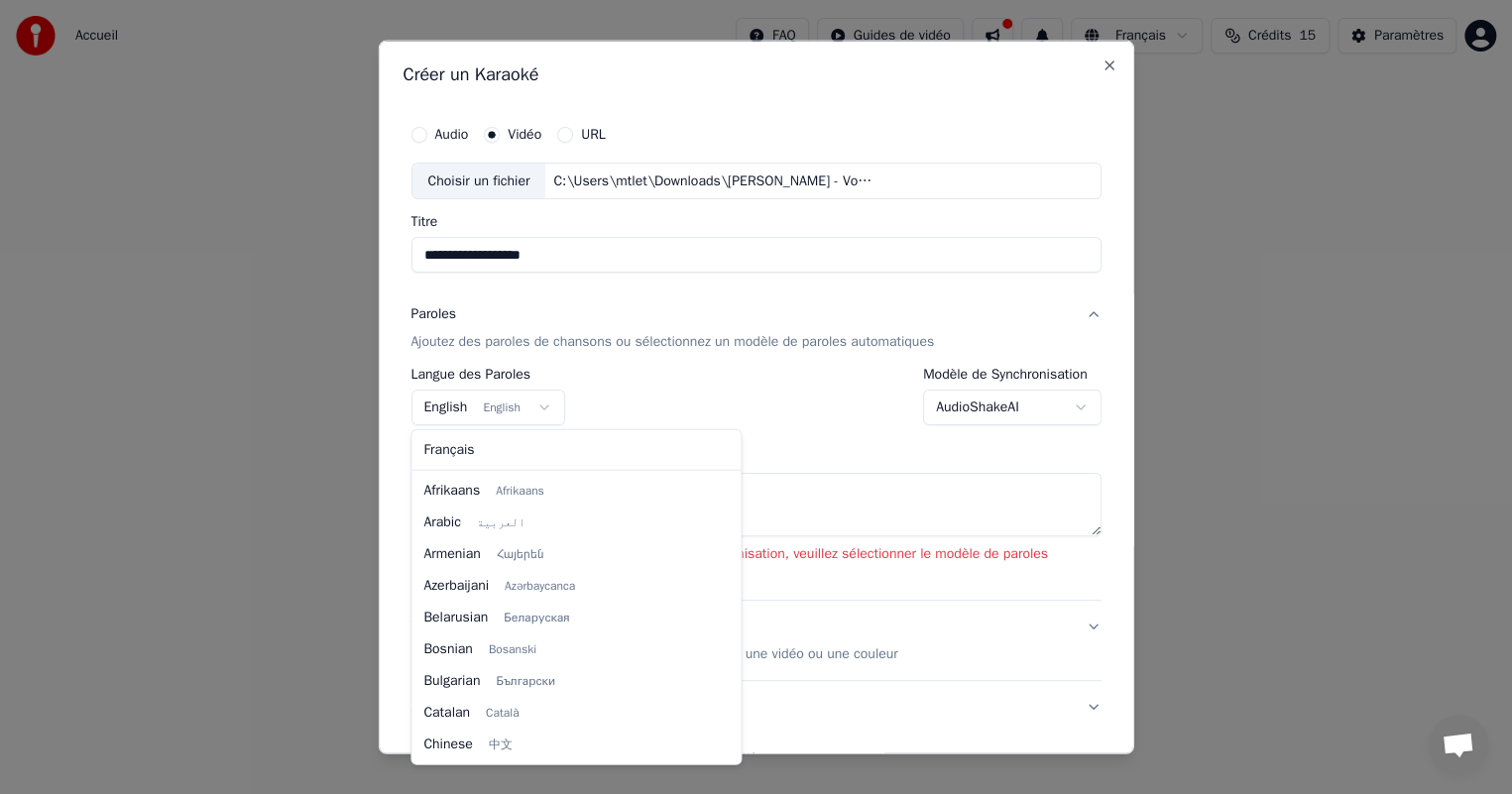 click on "**********" at bounding box center (756, 210) 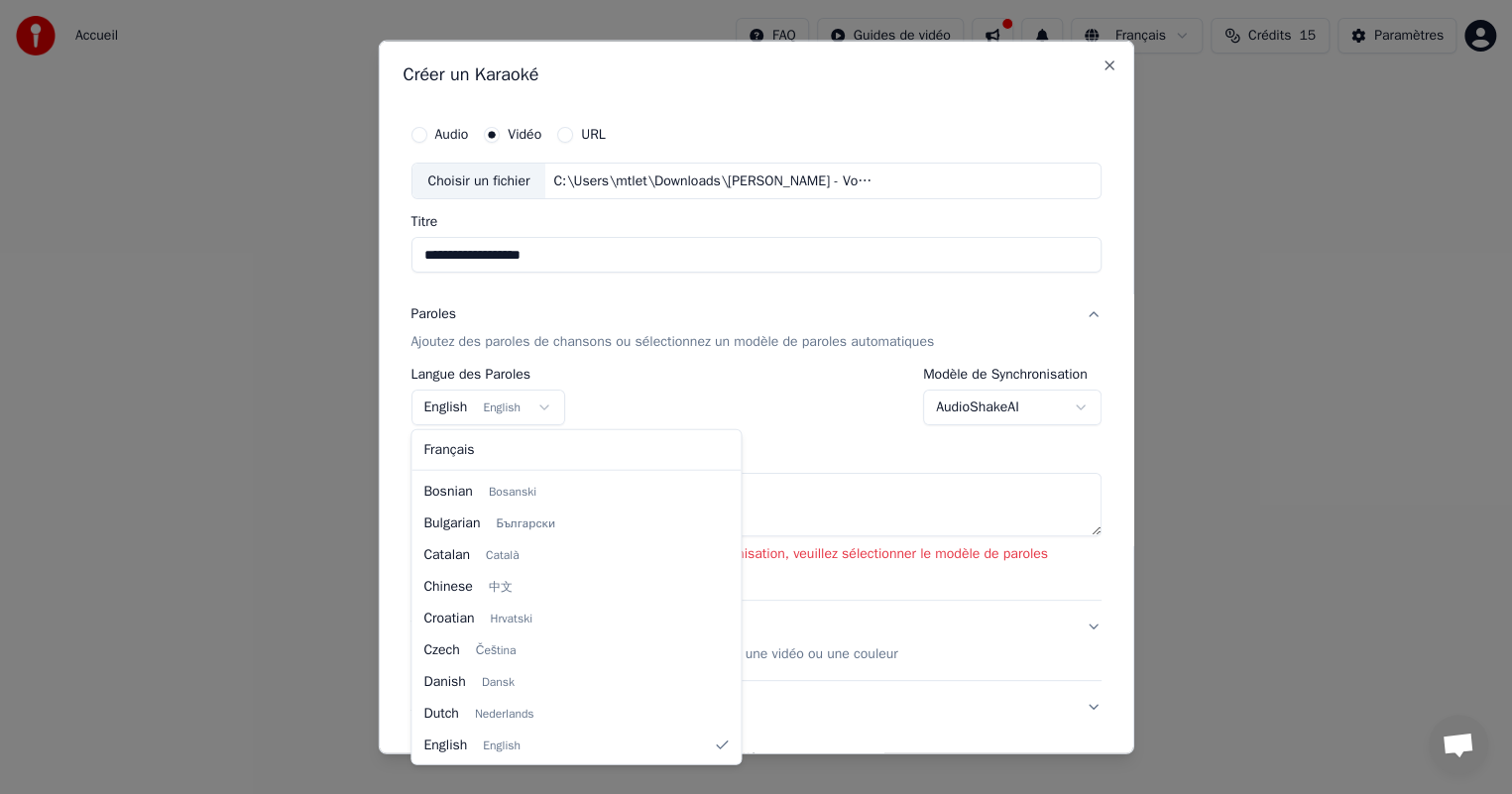 select on "**" 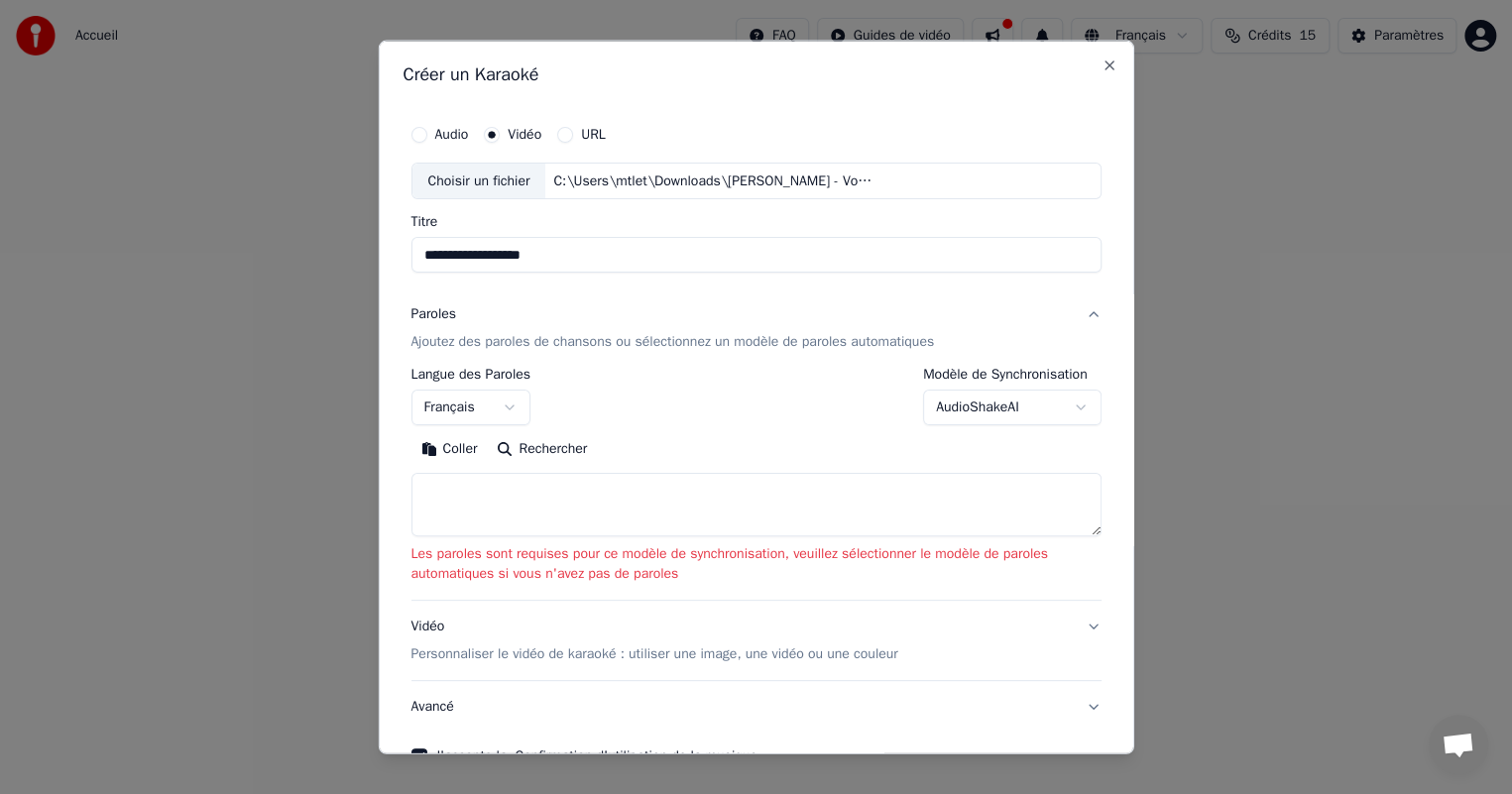 click on "Rechercher" at bounding box center [541, 449] 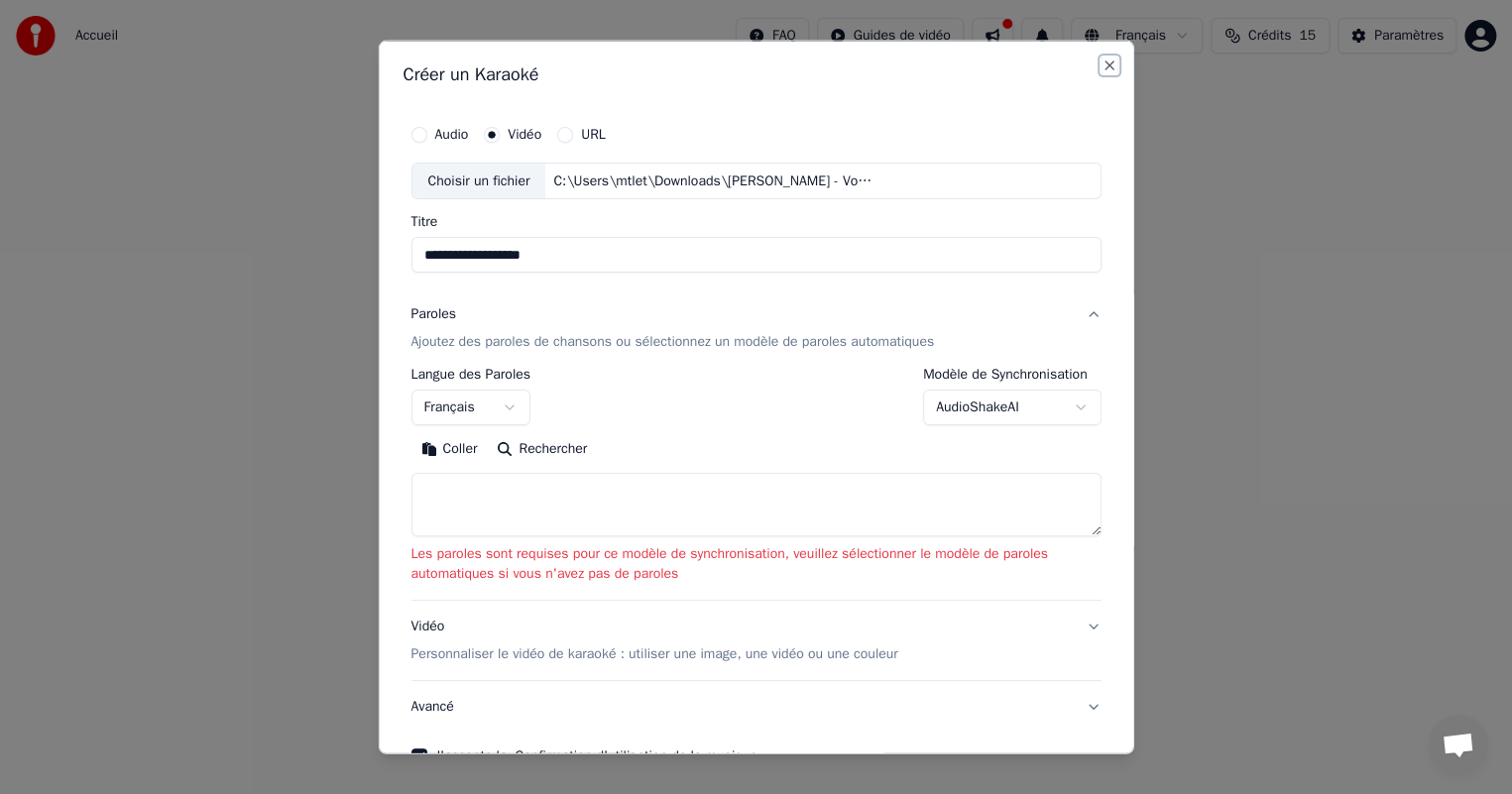 click on "Close" at bounding box center [1109, 64] 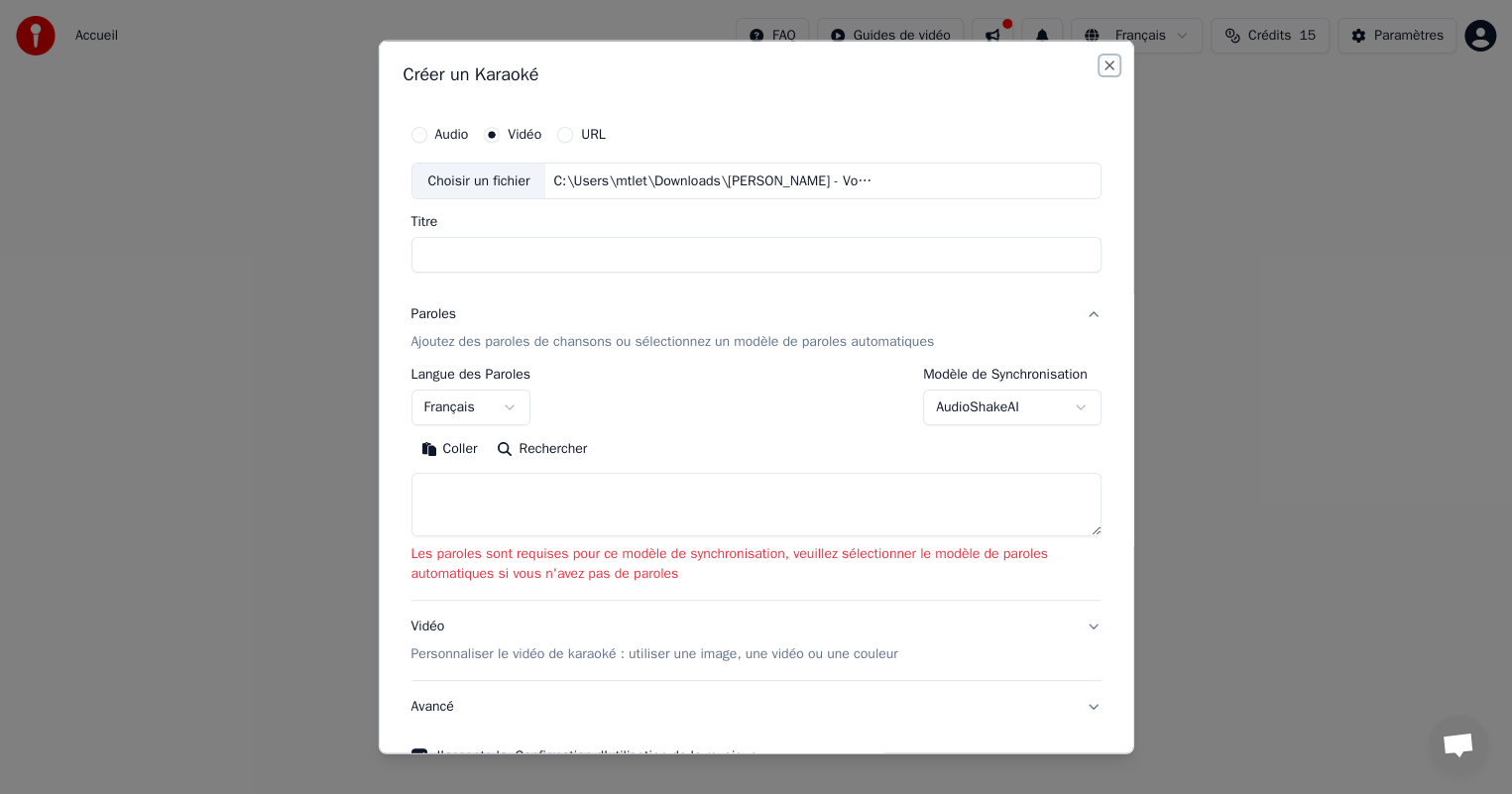 select 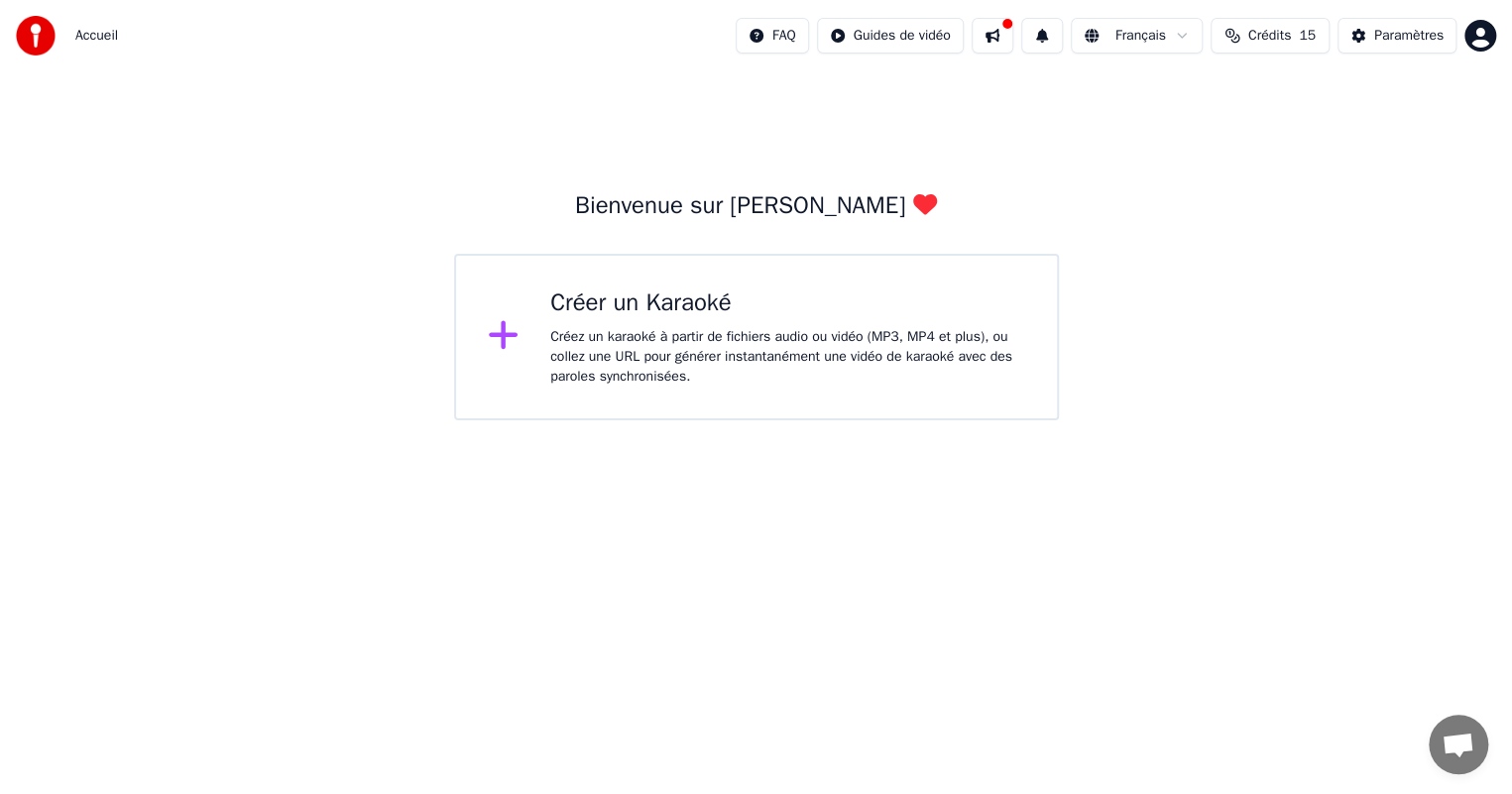 click on "Accueil FAQ Guides de vidéo Français Crédits 15 Paramètres Bienvenue sur Youka Créer un Karaoké Créez un karaoké à partir de fichiers audio ou vidéo (MP3, MP4 et plus), ou collez une URL pour générer instantanément une vidéo de karaoké avec des paroles synchronisées." at bounding box center [756, 210] 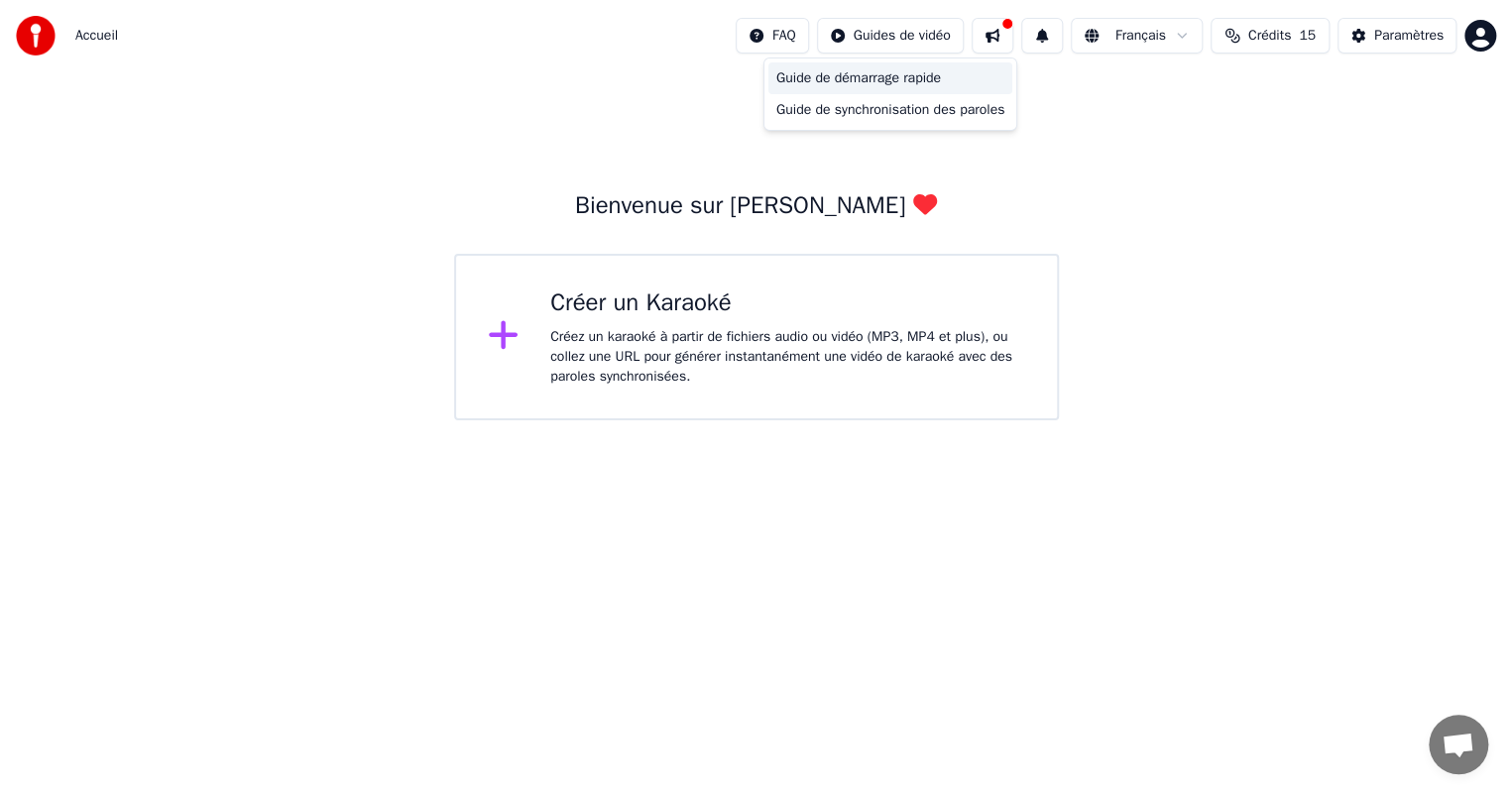 click on "Guide de démarrage rapide" at bounding box center (890, 78) 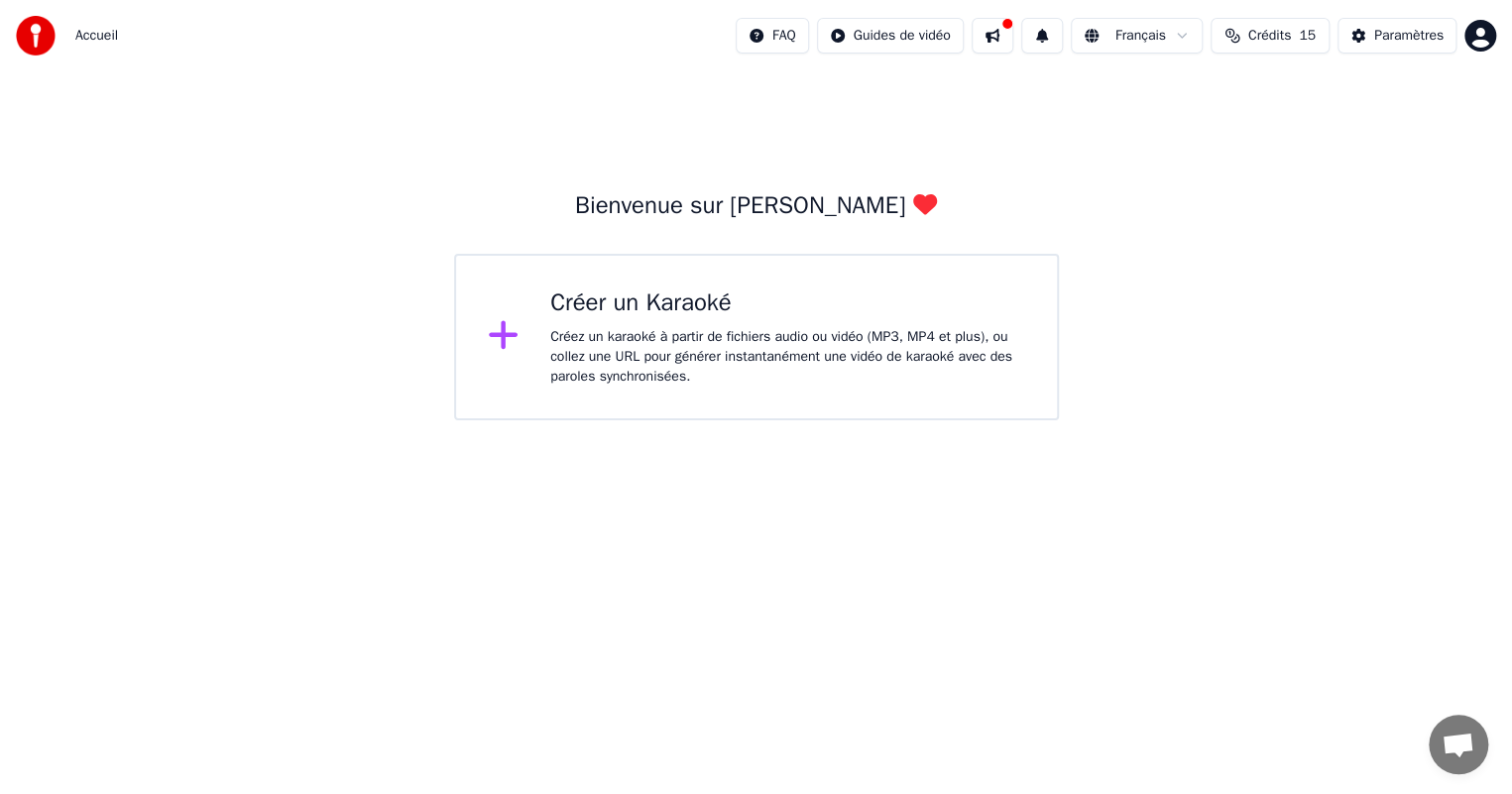 click on "Créez un karaoké à partir de fichiers audio ou vidéo (MP3, MP4 et plus), ou collez une URL pour générer instantanément une vidéo de karaoké avec des paroles synchronisées." at bounding box center [787, 357] 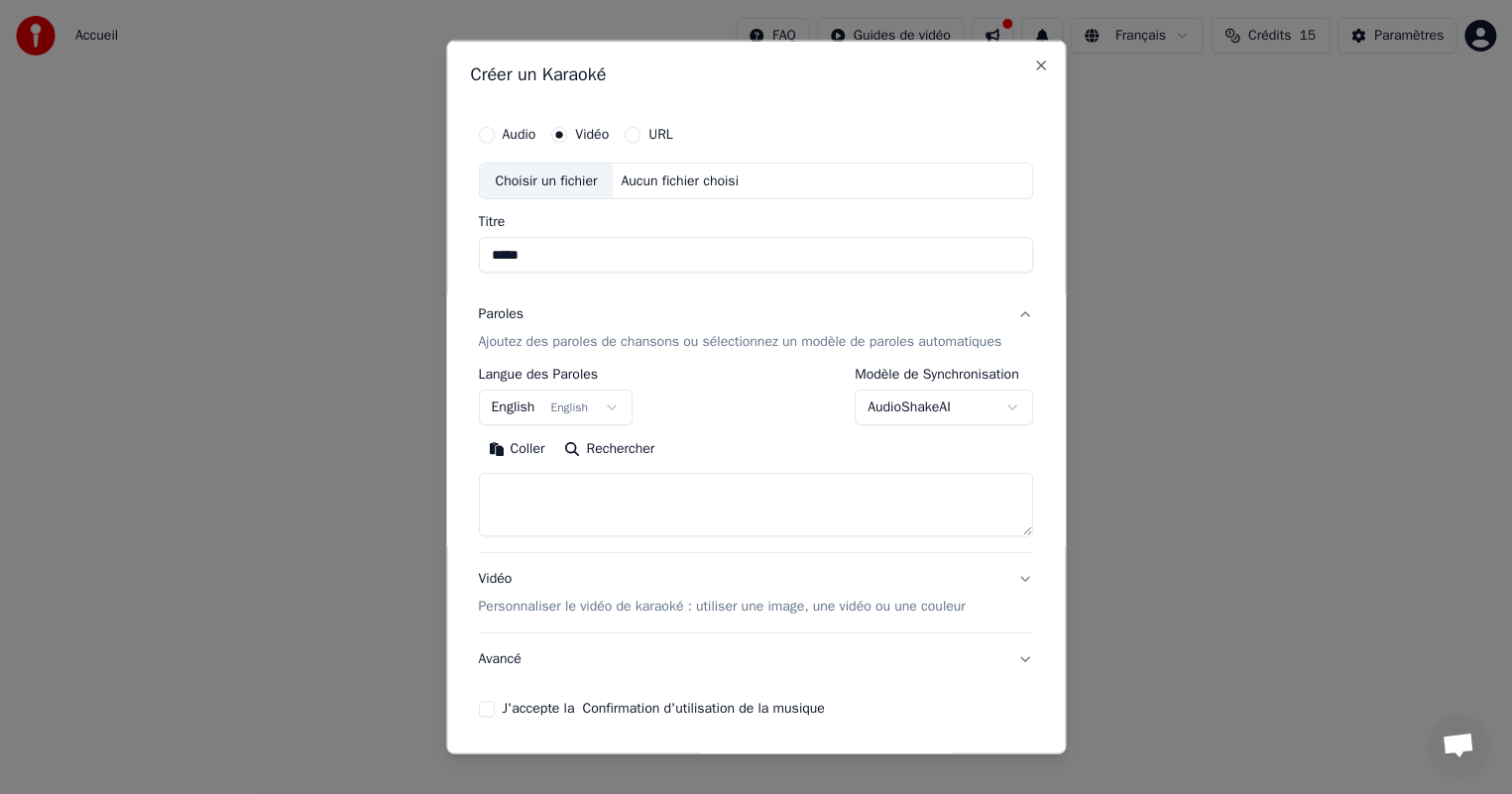 click on "Choisir un fichier" at bounding box center (546, 180) 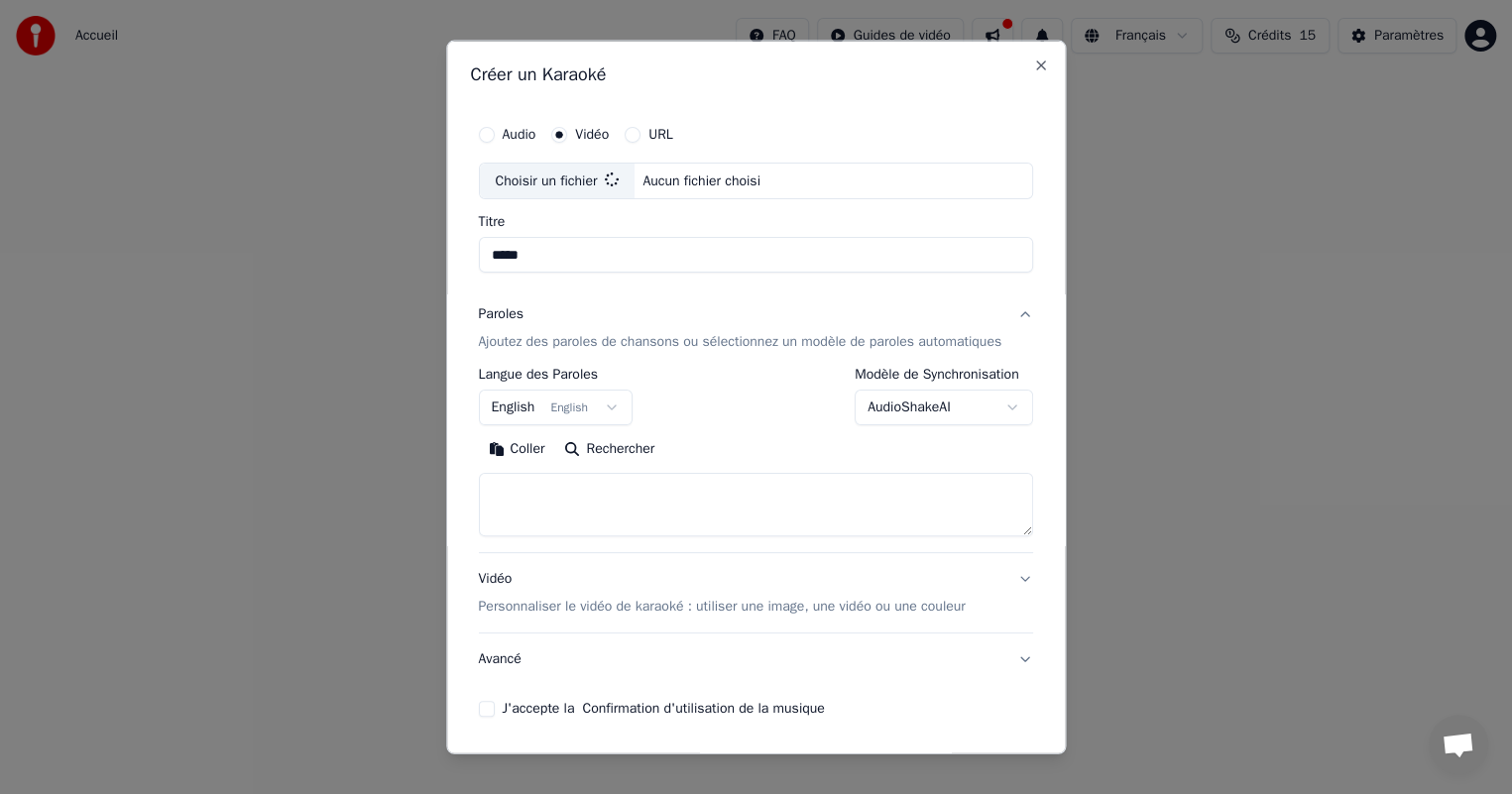 type on "**********" 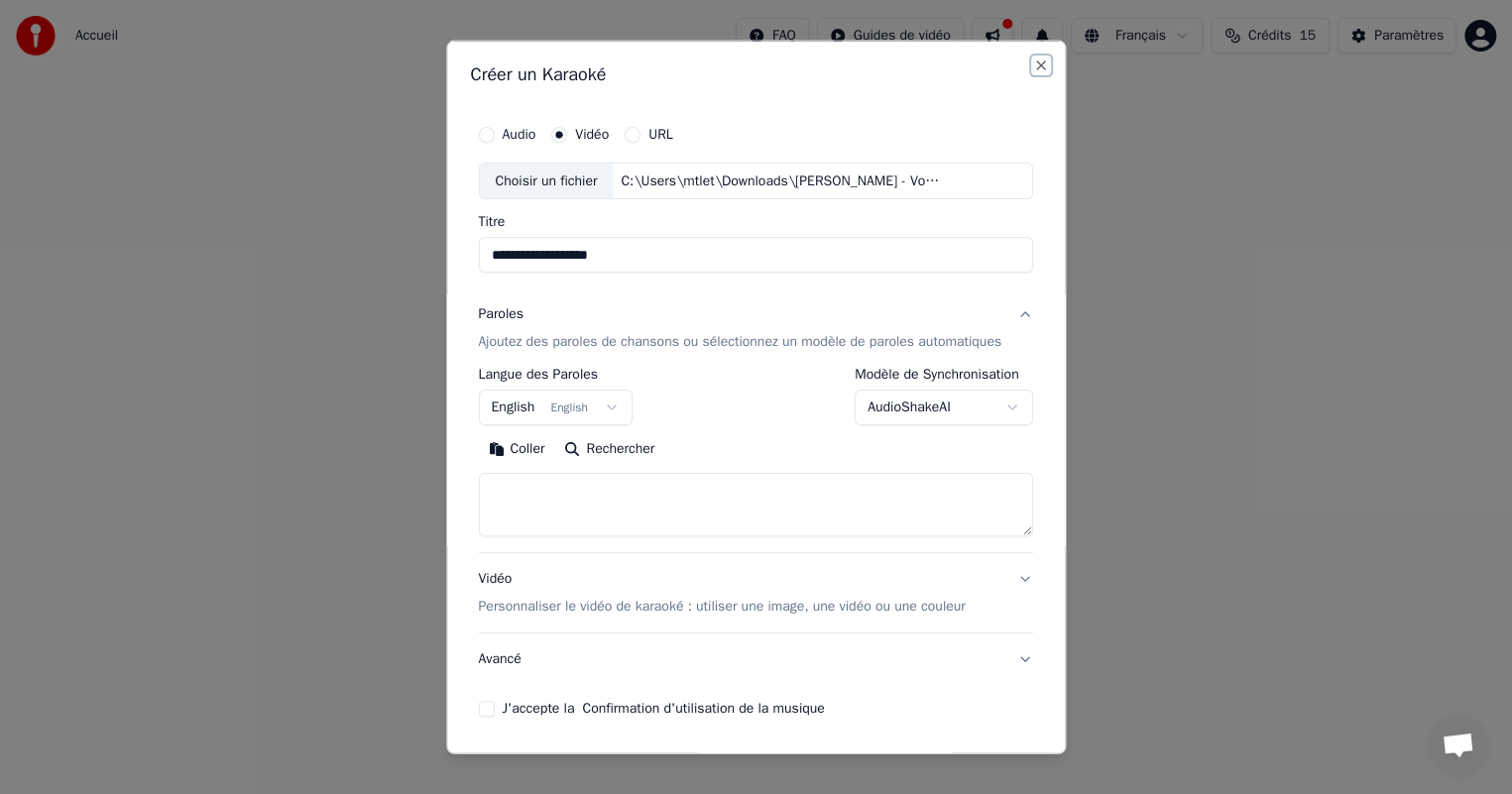 click on "Close" at bounding box center (1041, 64) 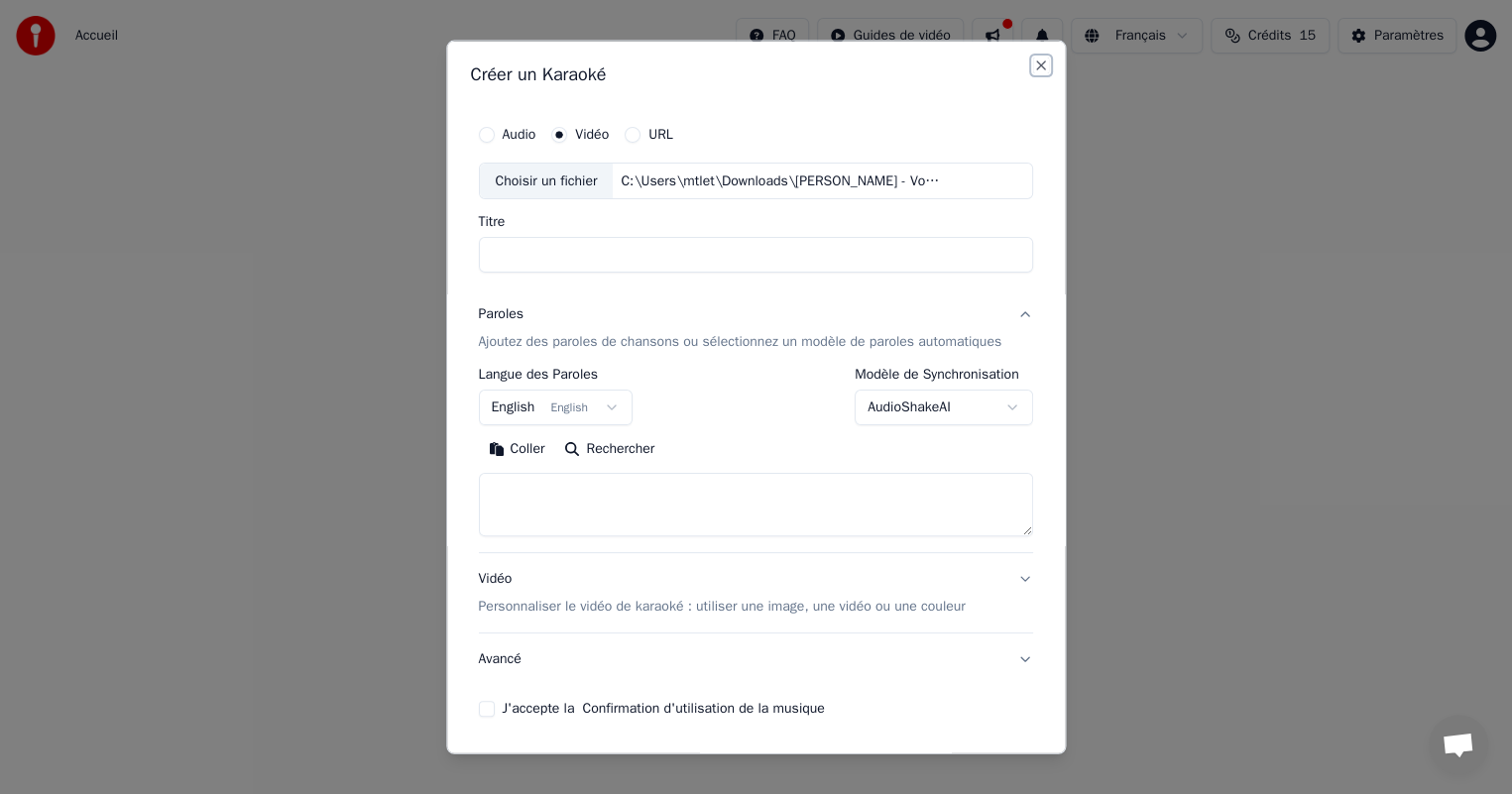 select 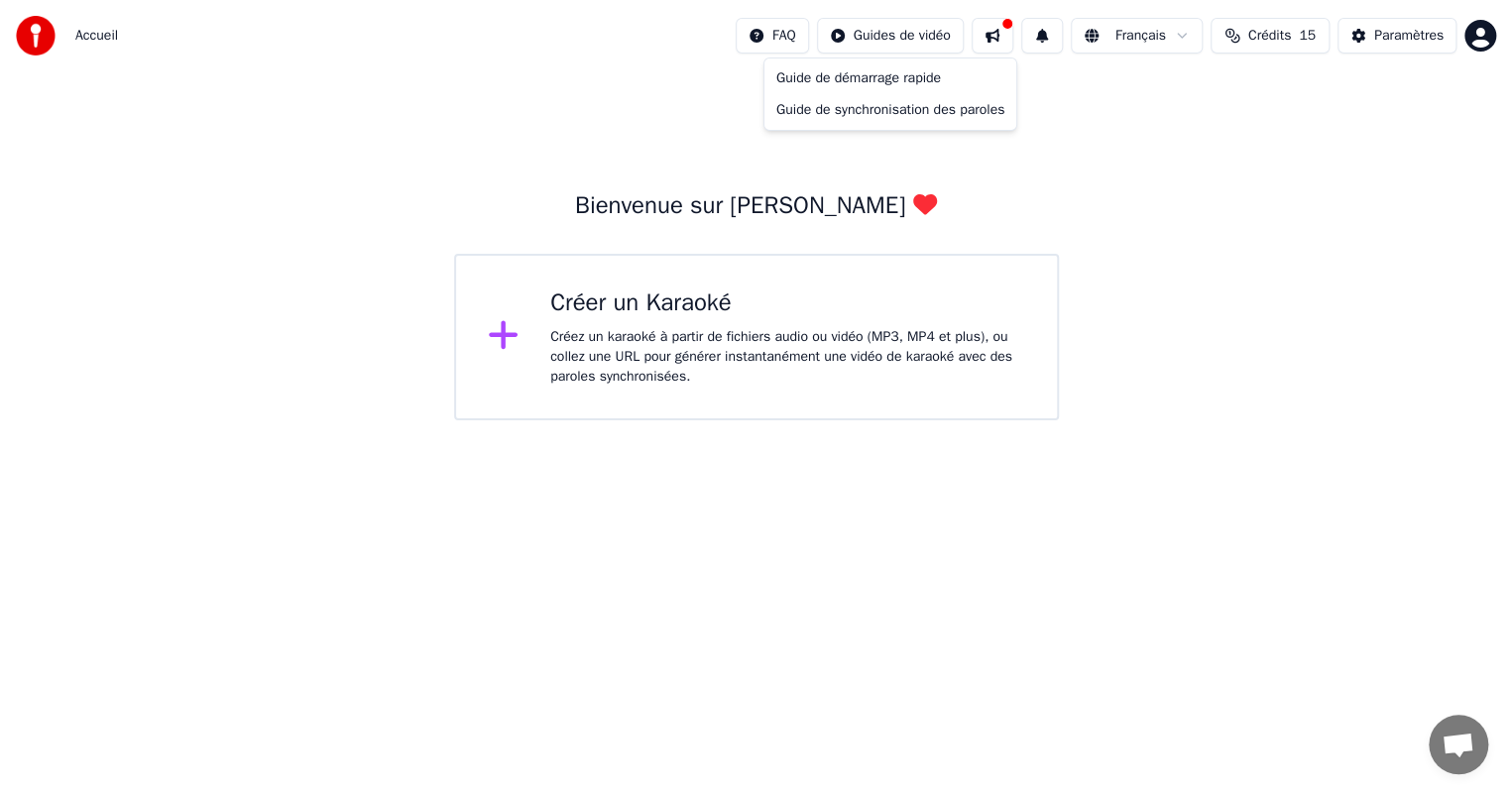 click on "Accueil FAQ Guides de vidéo Français Crédits 15 Paramètres Bienvenue sur Youka Créer un Karaoké Créez un karaoké à partir de fichiers audio ou vidéo (MP3, MP4 et plus), ou collez une URL pour générer instantanément une vidéo de karaoké avec des paroles synchronisées. Guide de démarrage rapide Guide de synchronisation des paroles" at bounding box center (756, 210) 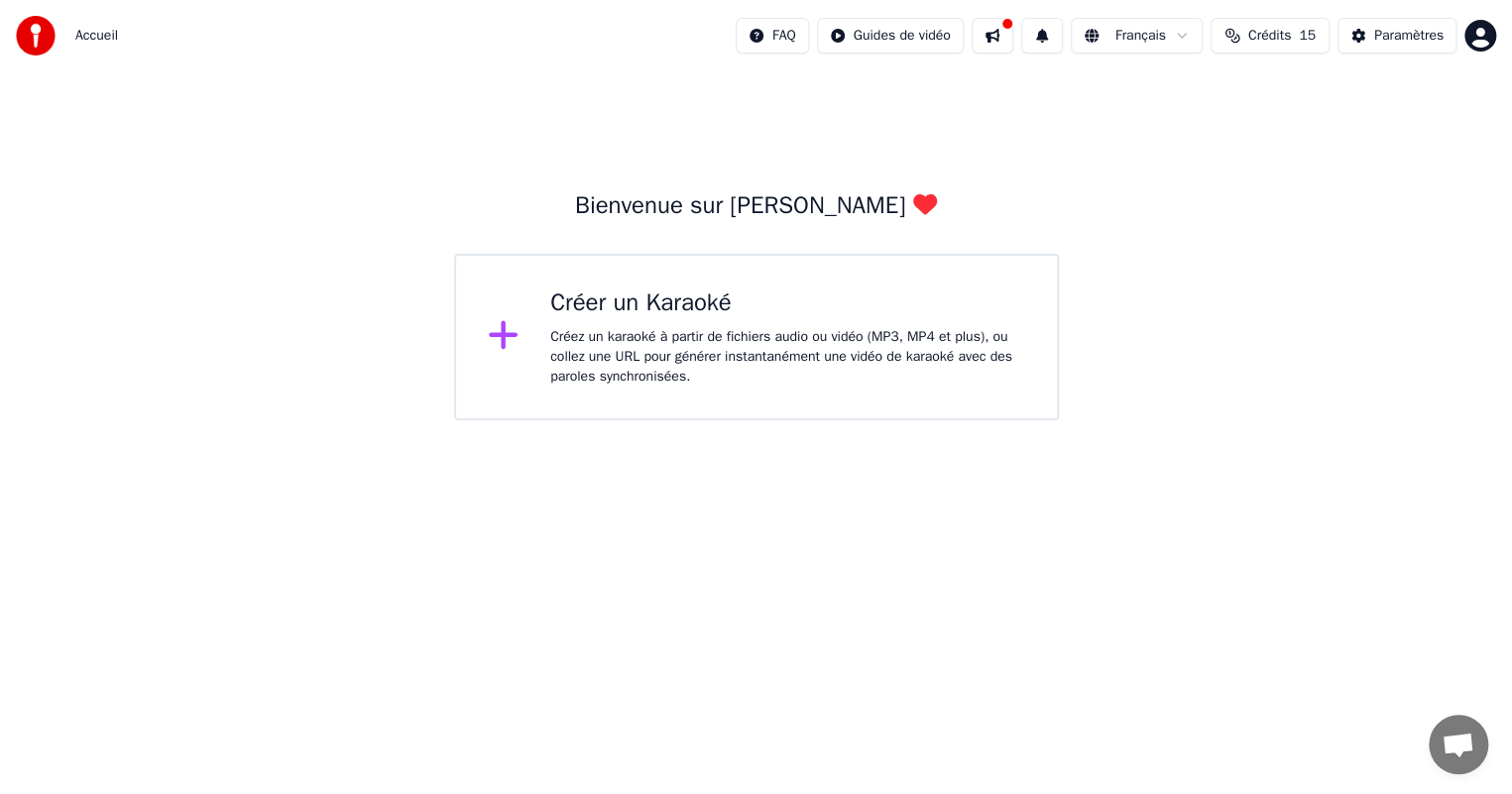 click at bounding box center [992, 36] 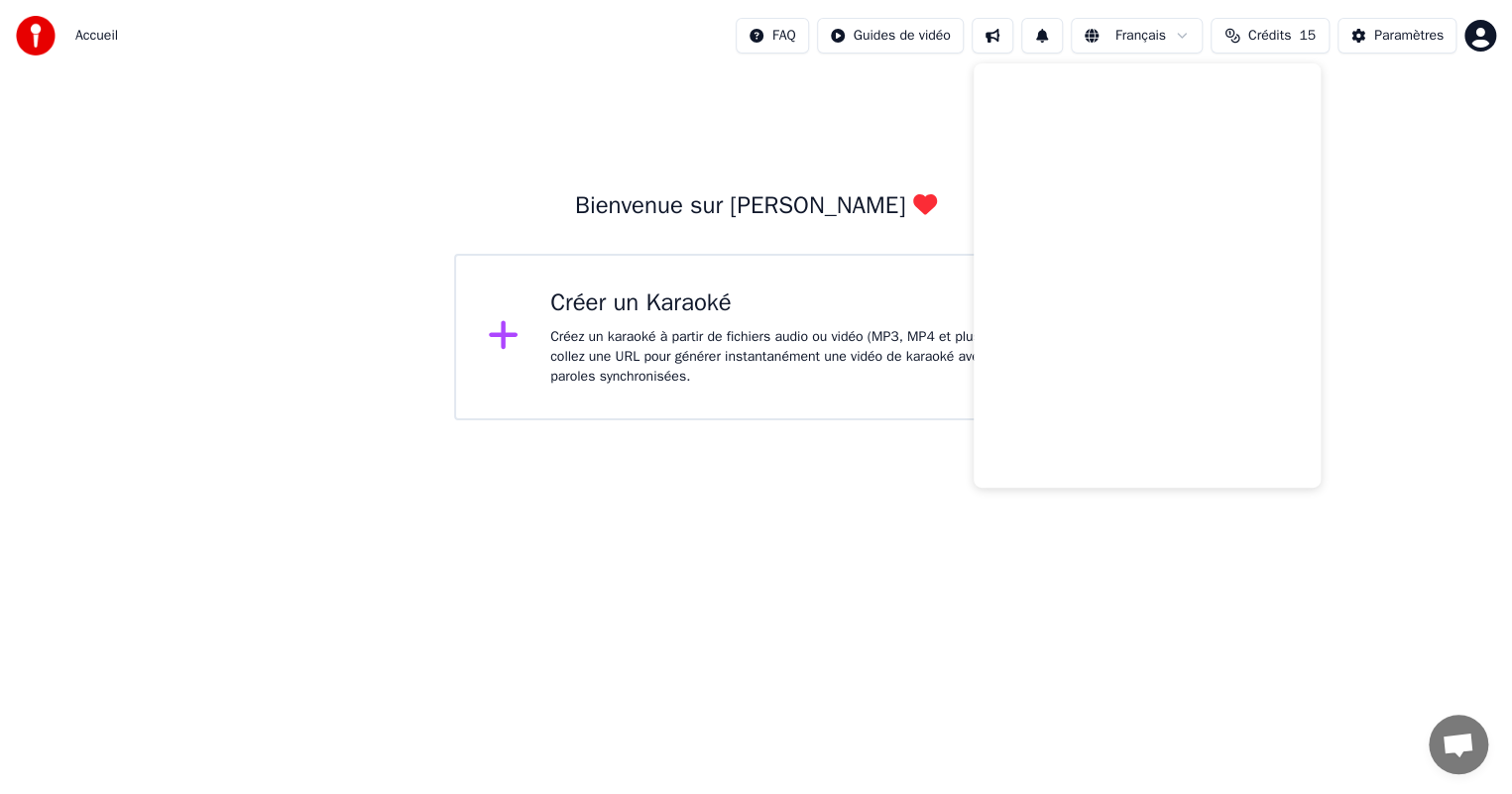 click at bounding box center (992, 36) 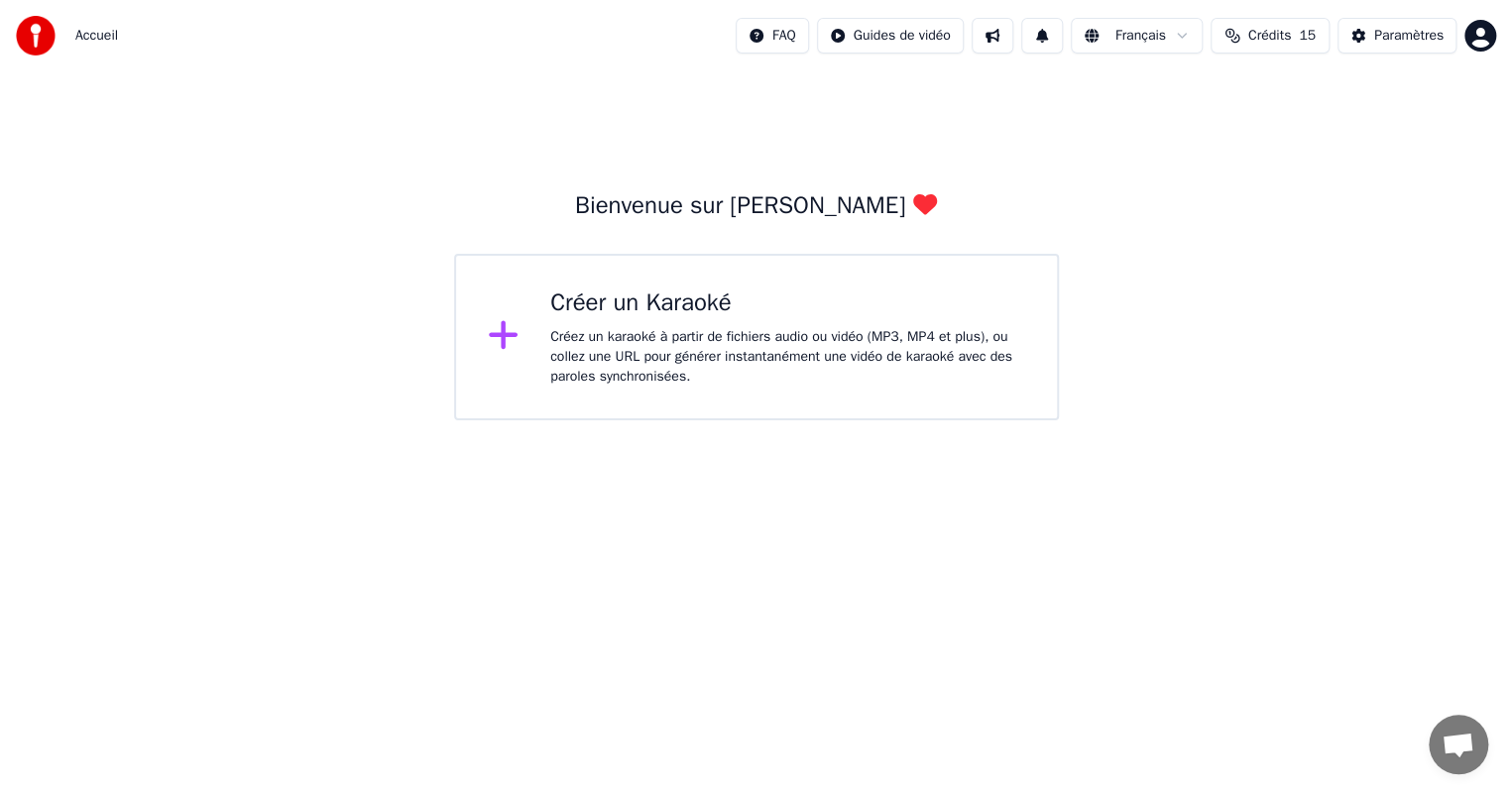click on "Accueil" at bounding box center [96, 36] 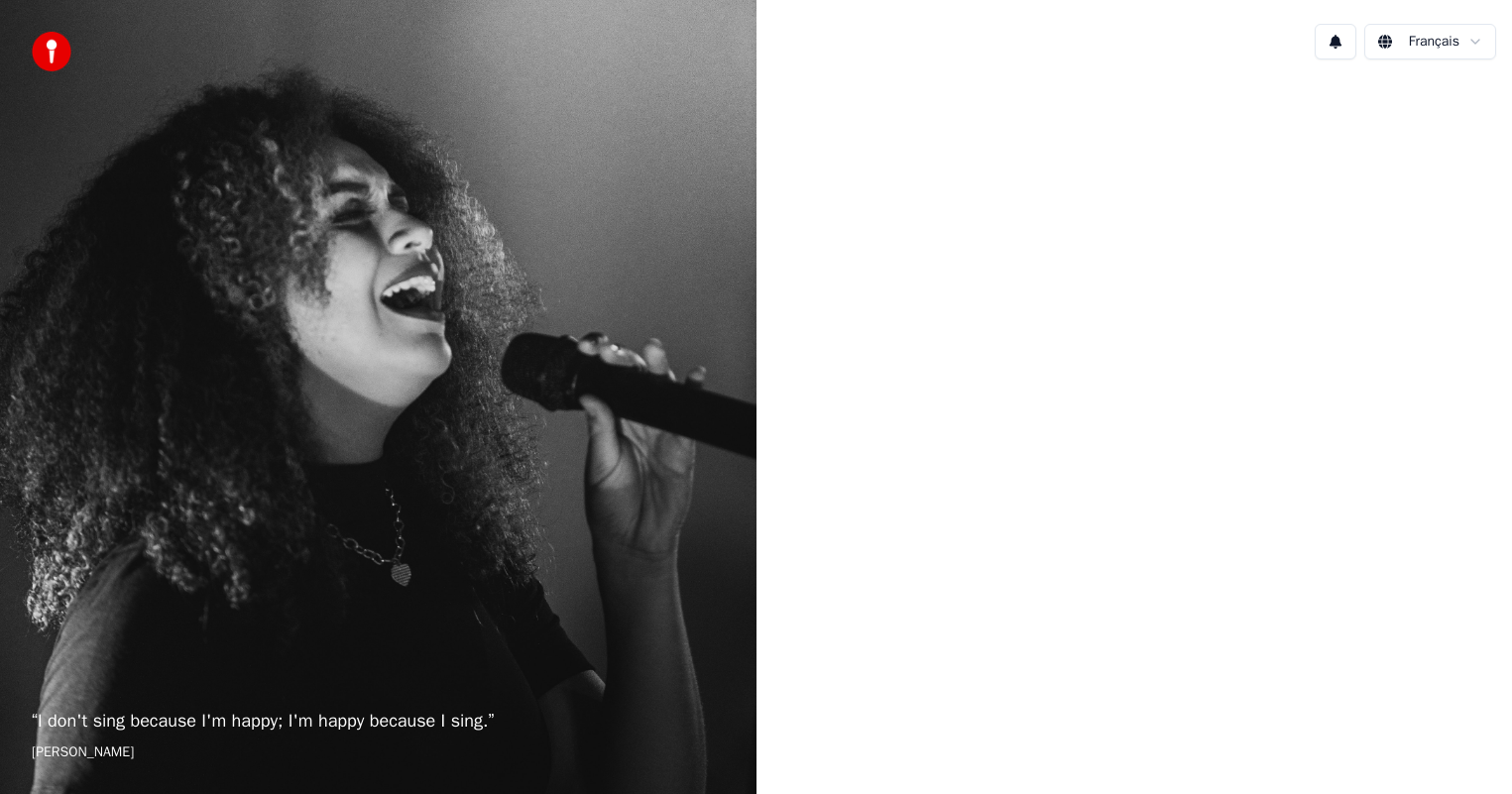 scroll, scrollTop: 0, scrollLeft: 0, axis: both 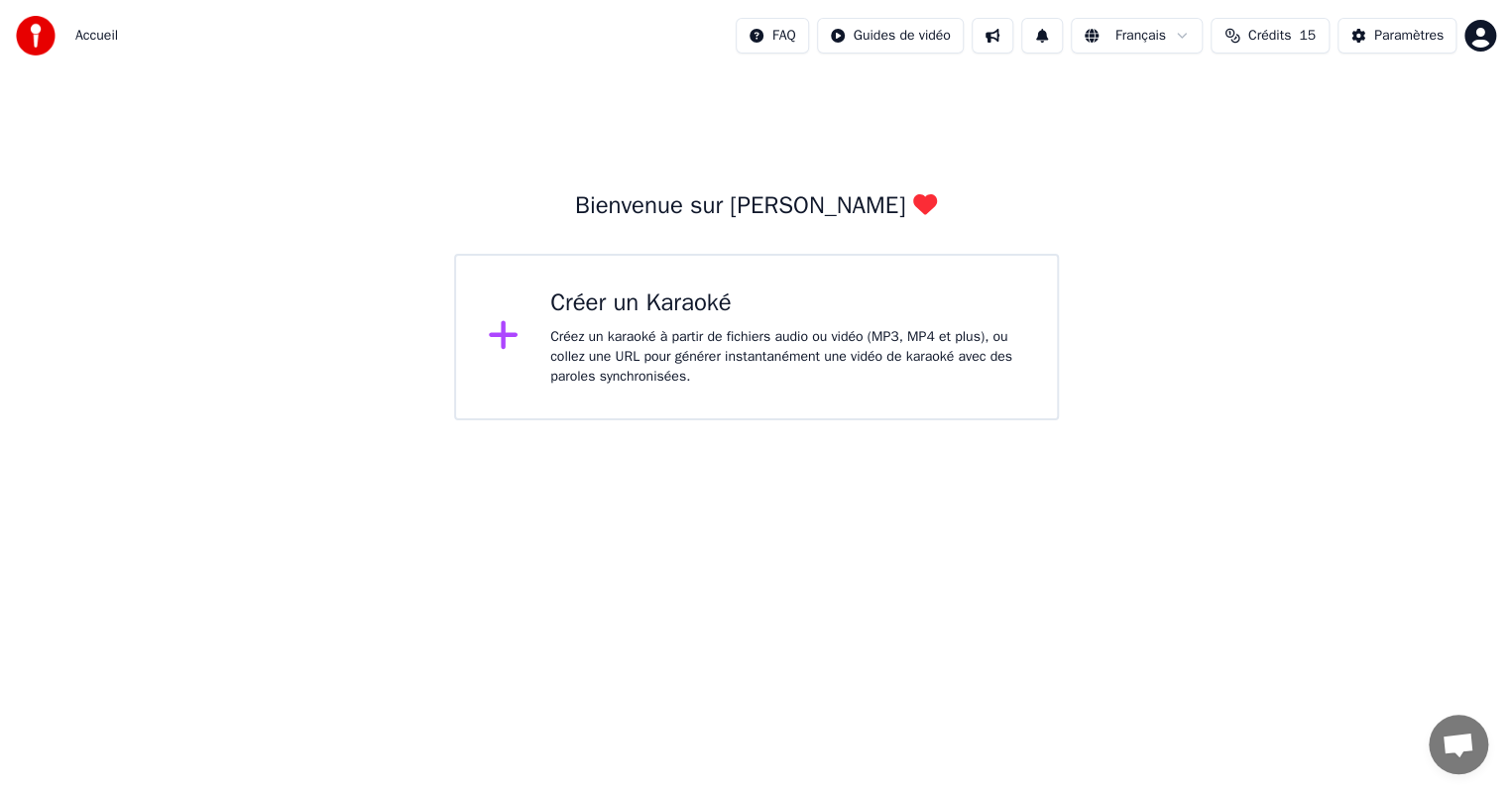 click on "Créez un karaoké à partir de fichiers audio ou vidéo (MP3, MP4 et plus), ou collez une URL pour générer instantanément une vidéo de karaoké avec des paroles synchronisées." at bounding box center (787, 357) 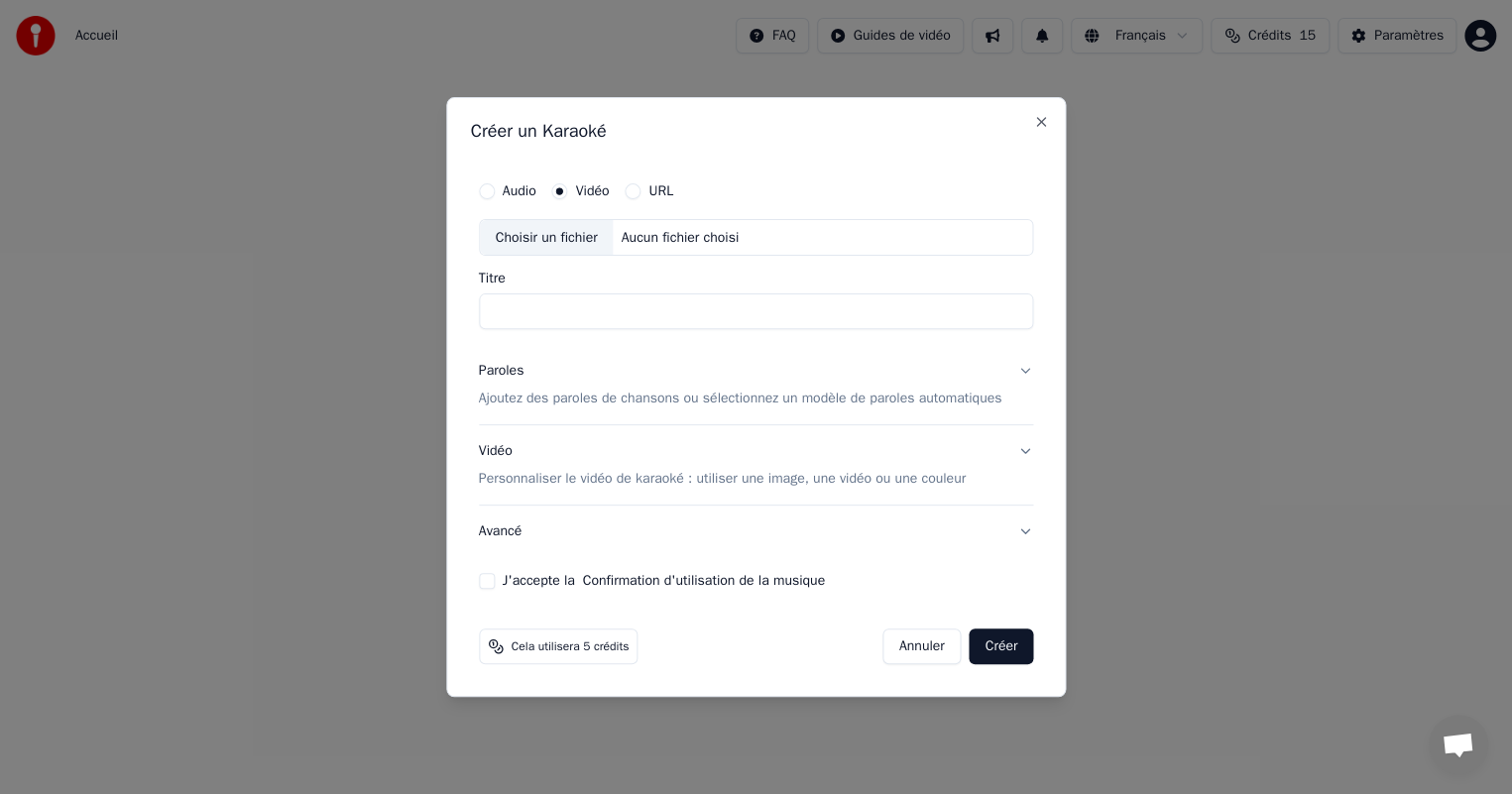 click on "Choisir un fichier" at bounding box center [546, 238] 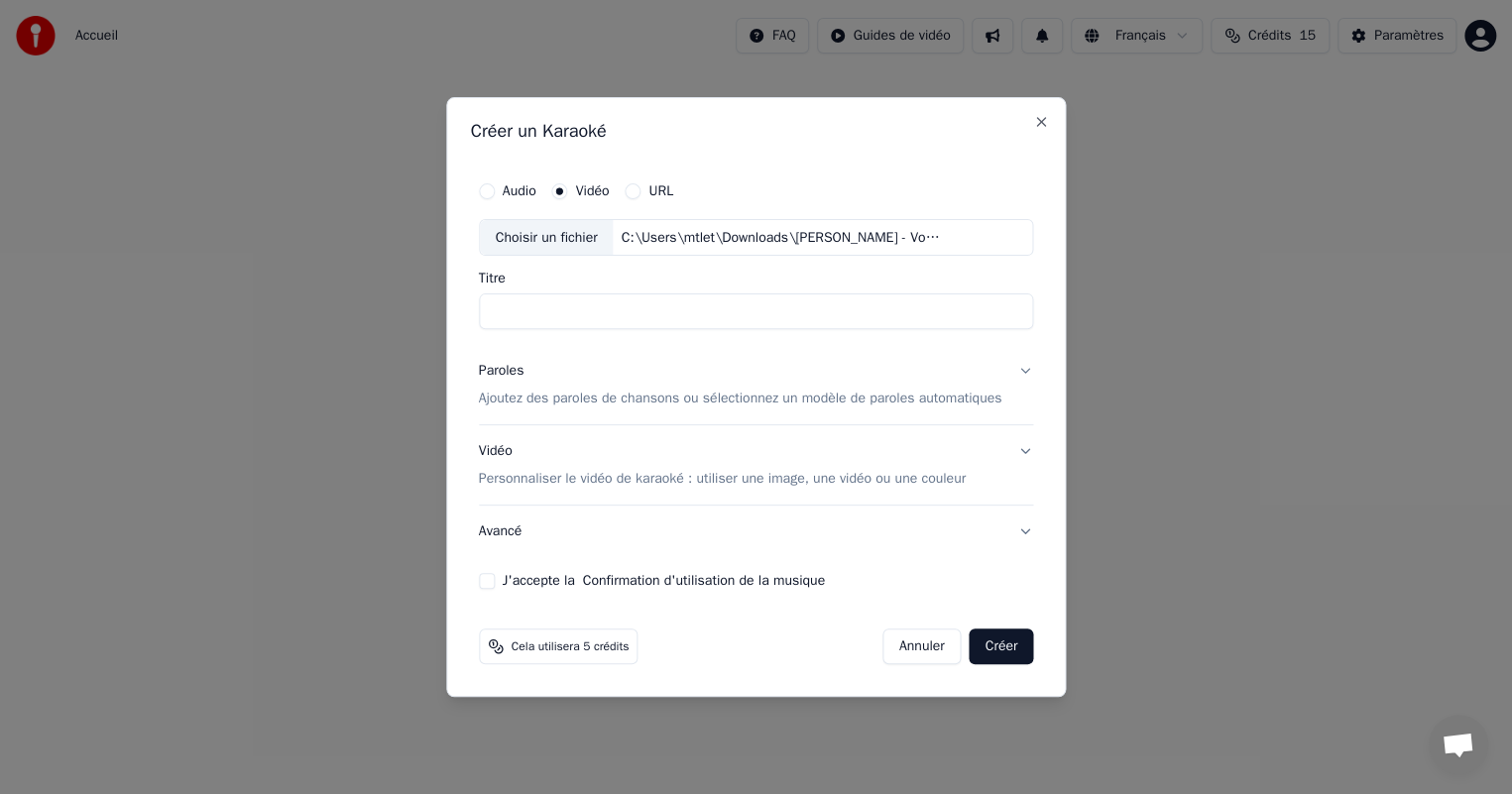 type on "**********" 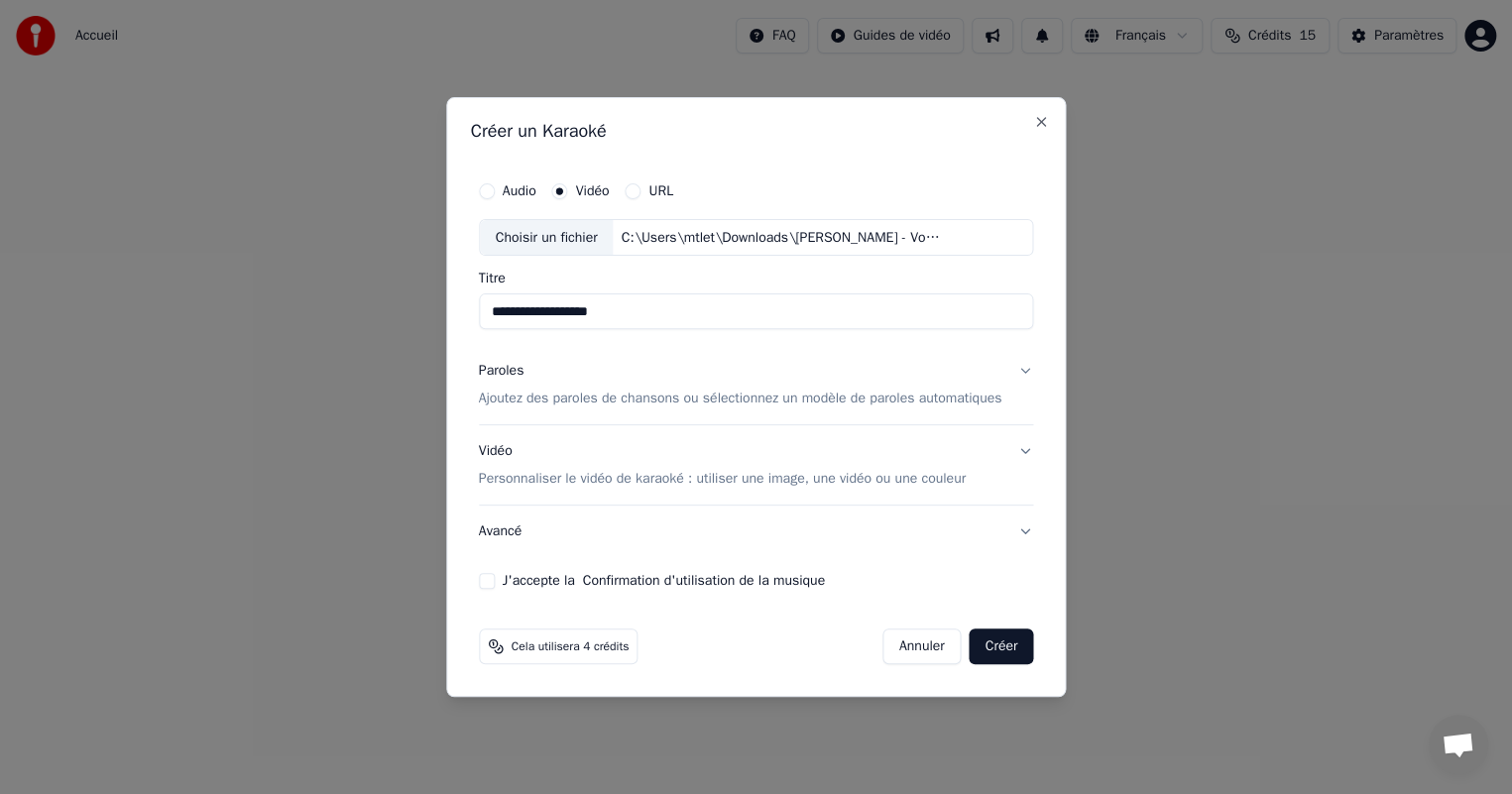 click on "Ajoutez des paroles de chansons ou sélectionnez un modèle de paroles automatiques" at bounding box center (741, 399) 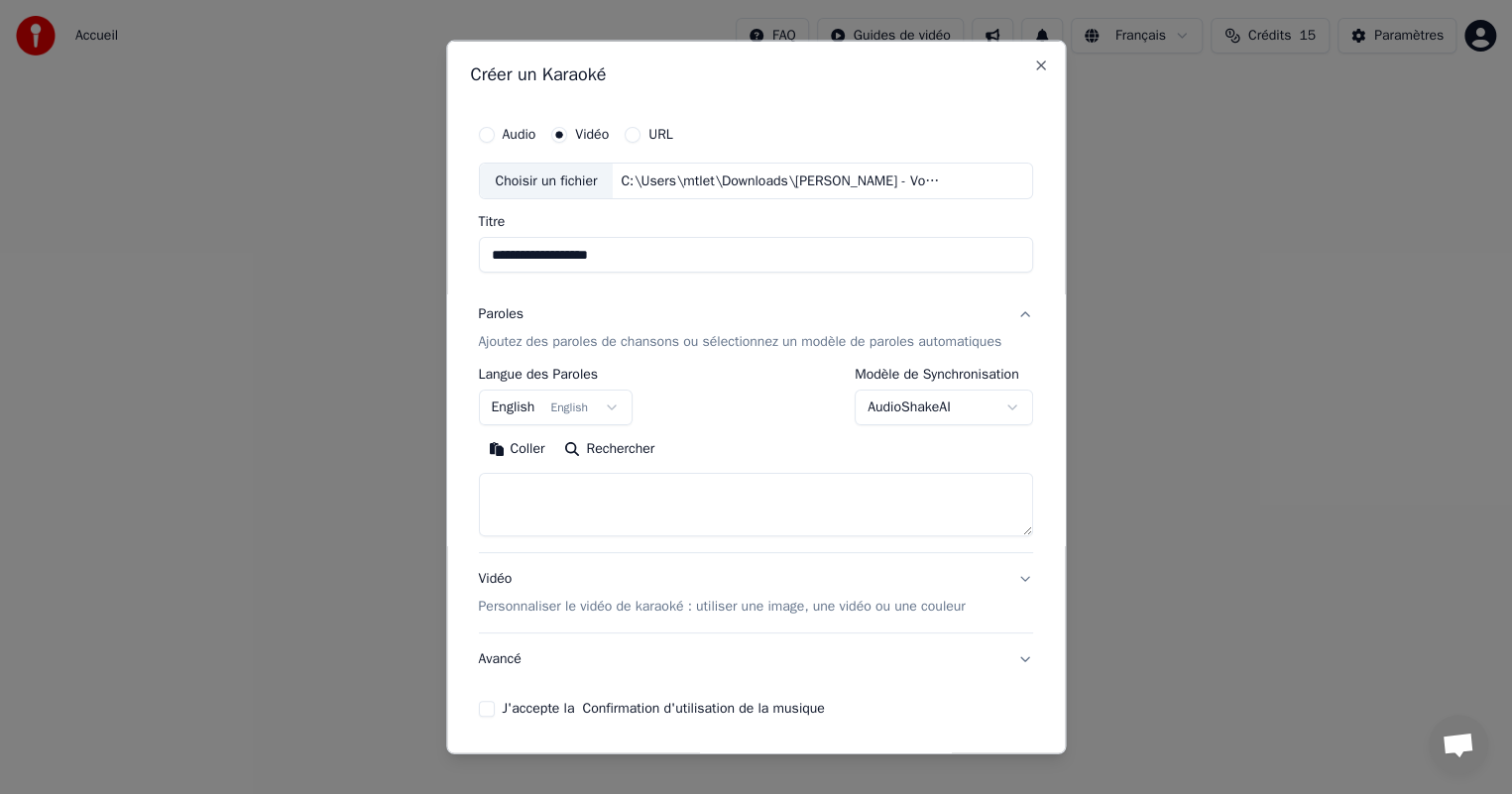 click on "**********" at bounding box center [756, 210] 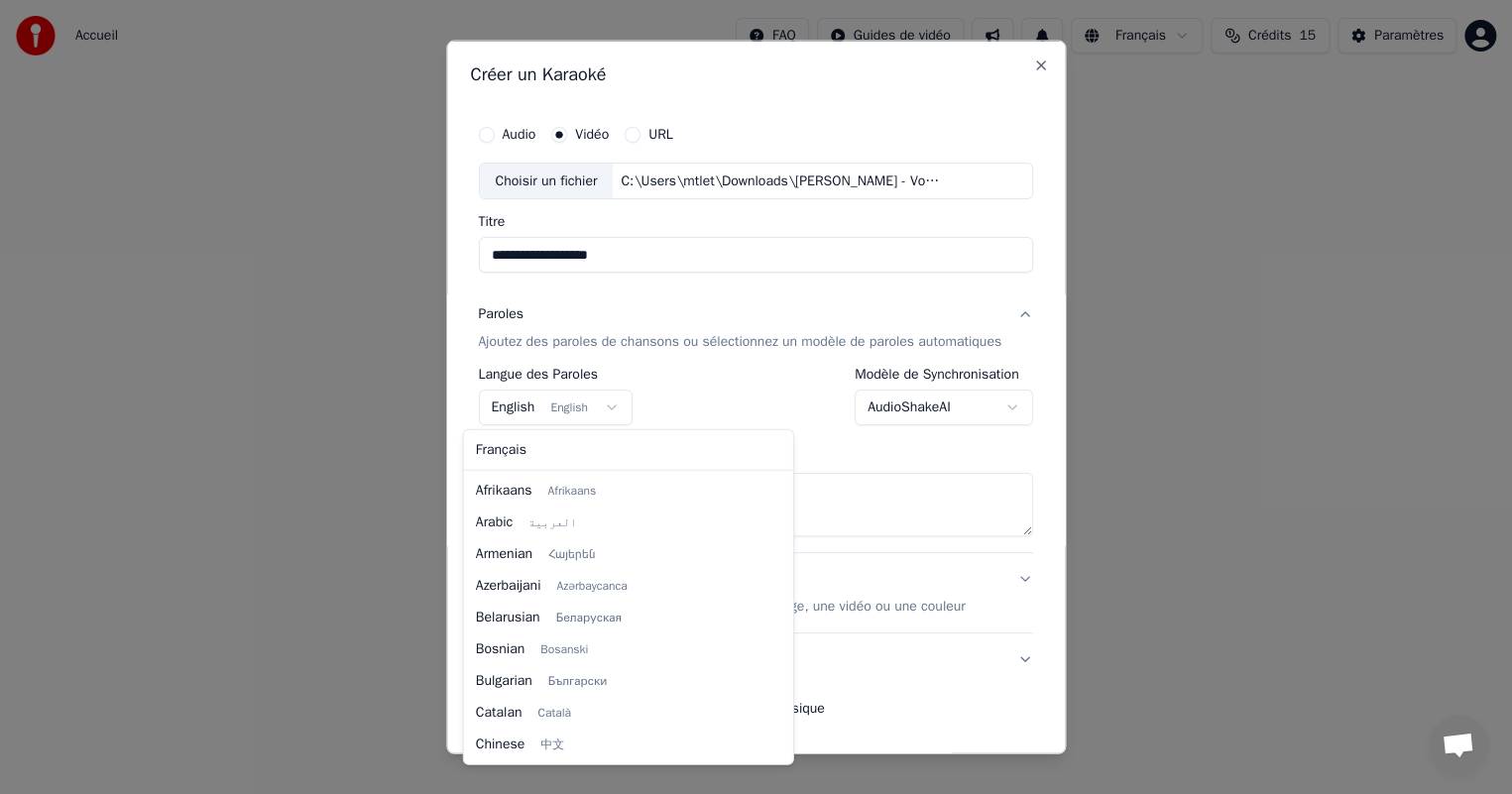 scroll, scrollTop: 158, scrollLeft: 0, axis: vertical 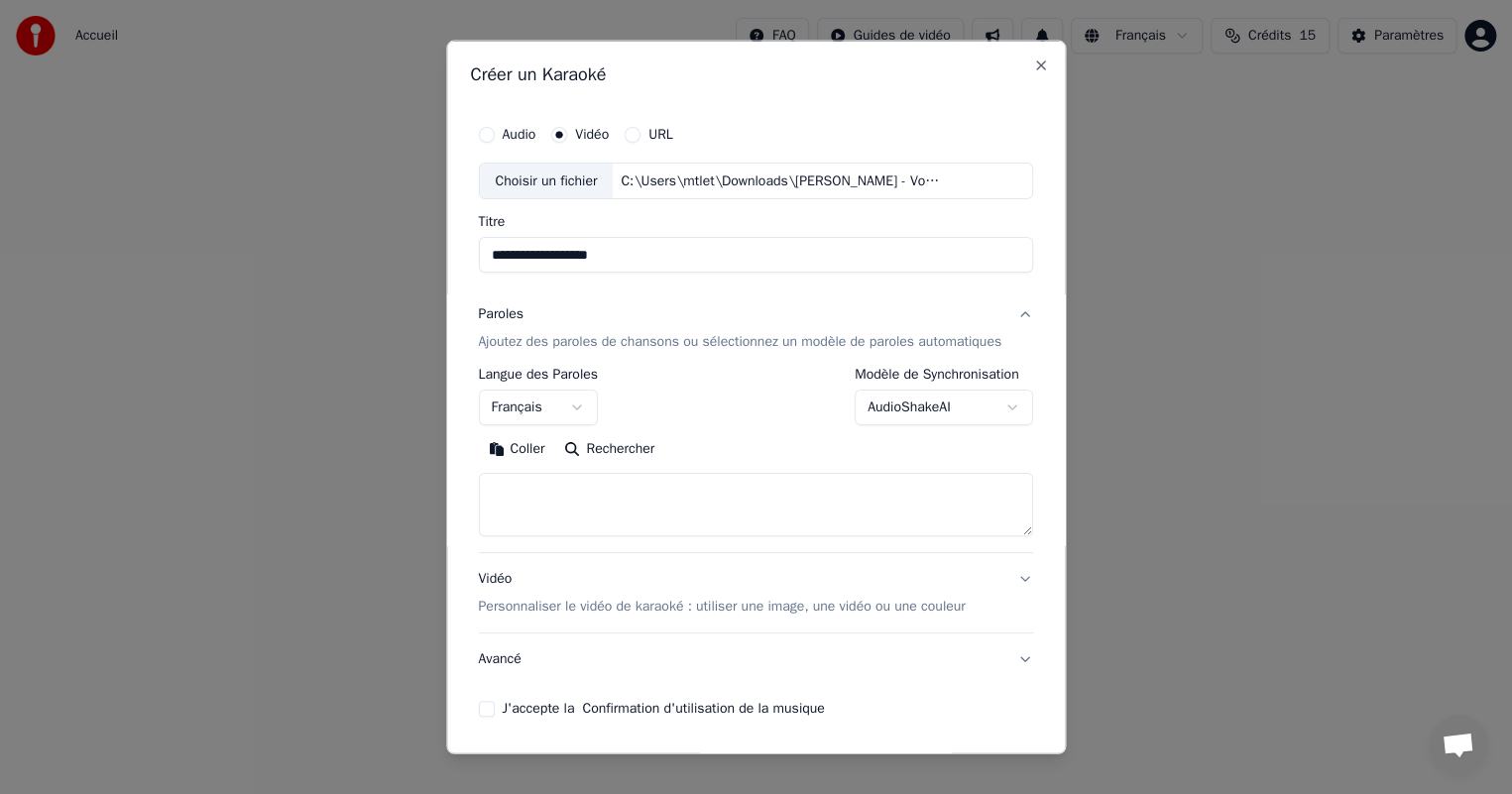 click on "Coller" at bounding box center (517, 449) 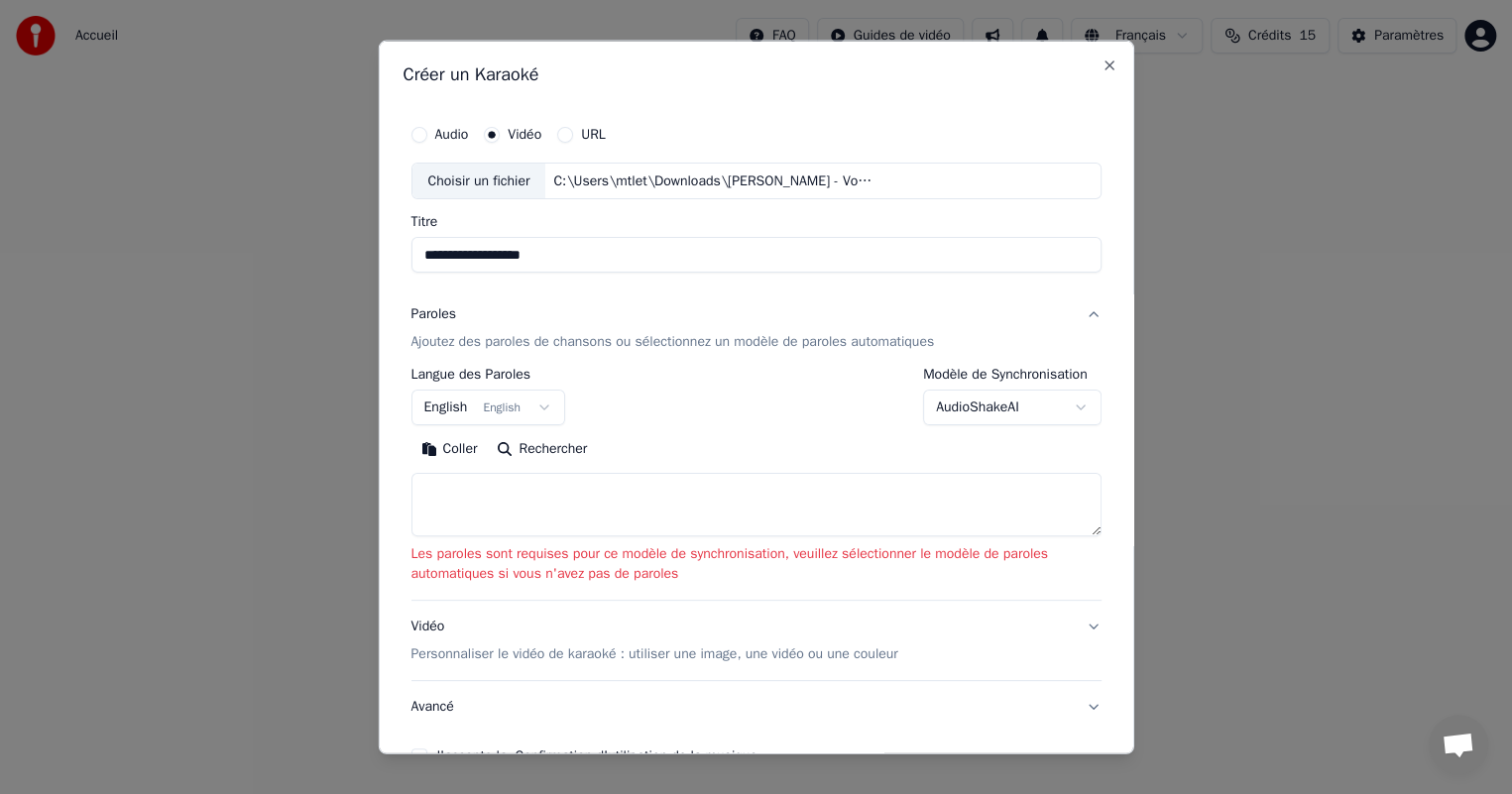 click on "Rechercher" at bounding box center (541, 449) 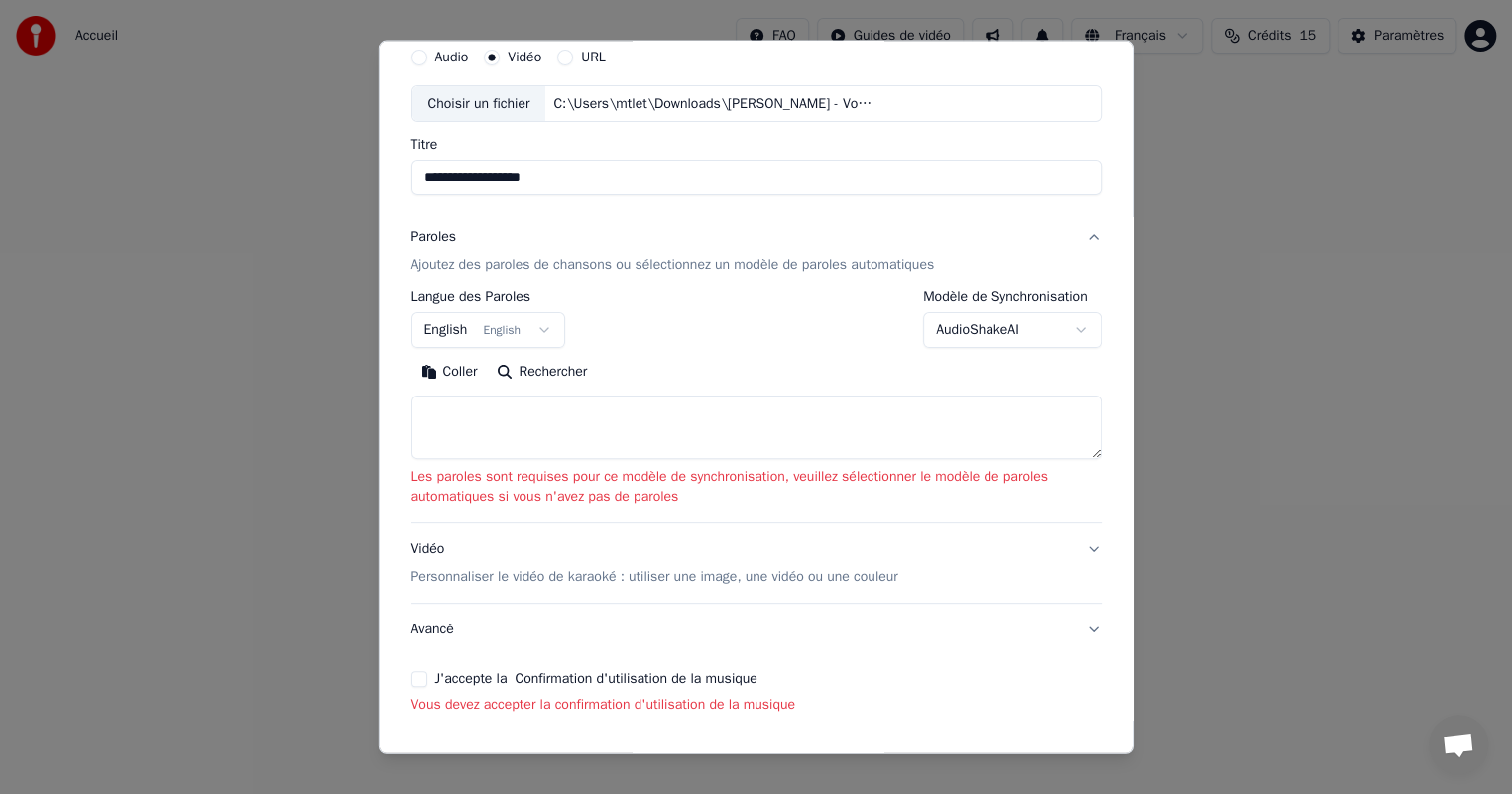 scroll, scrollTop: 144, scrollLeft: 0, axis: vertical 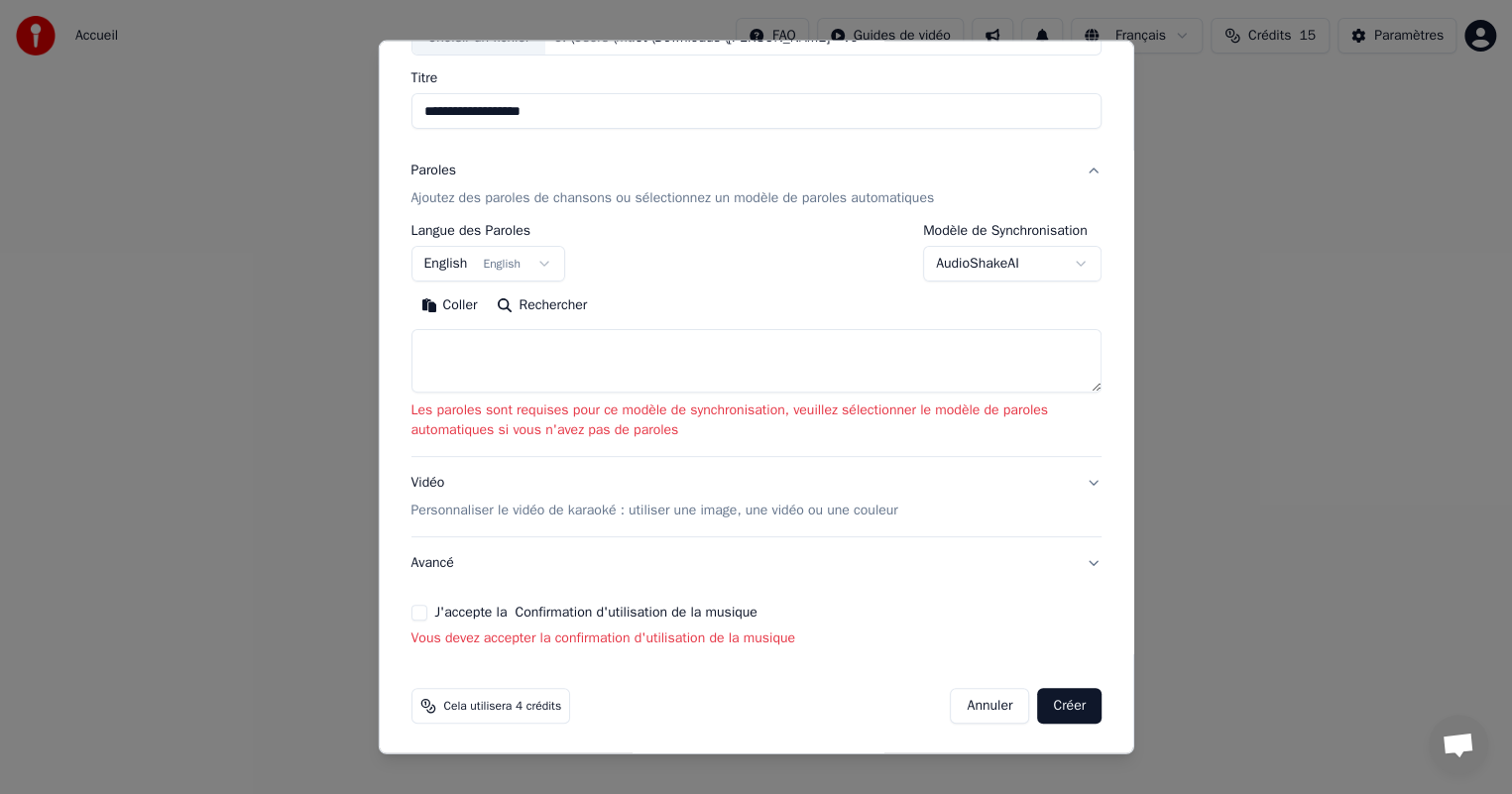click on "Coller" at bounding box center [448, 305] 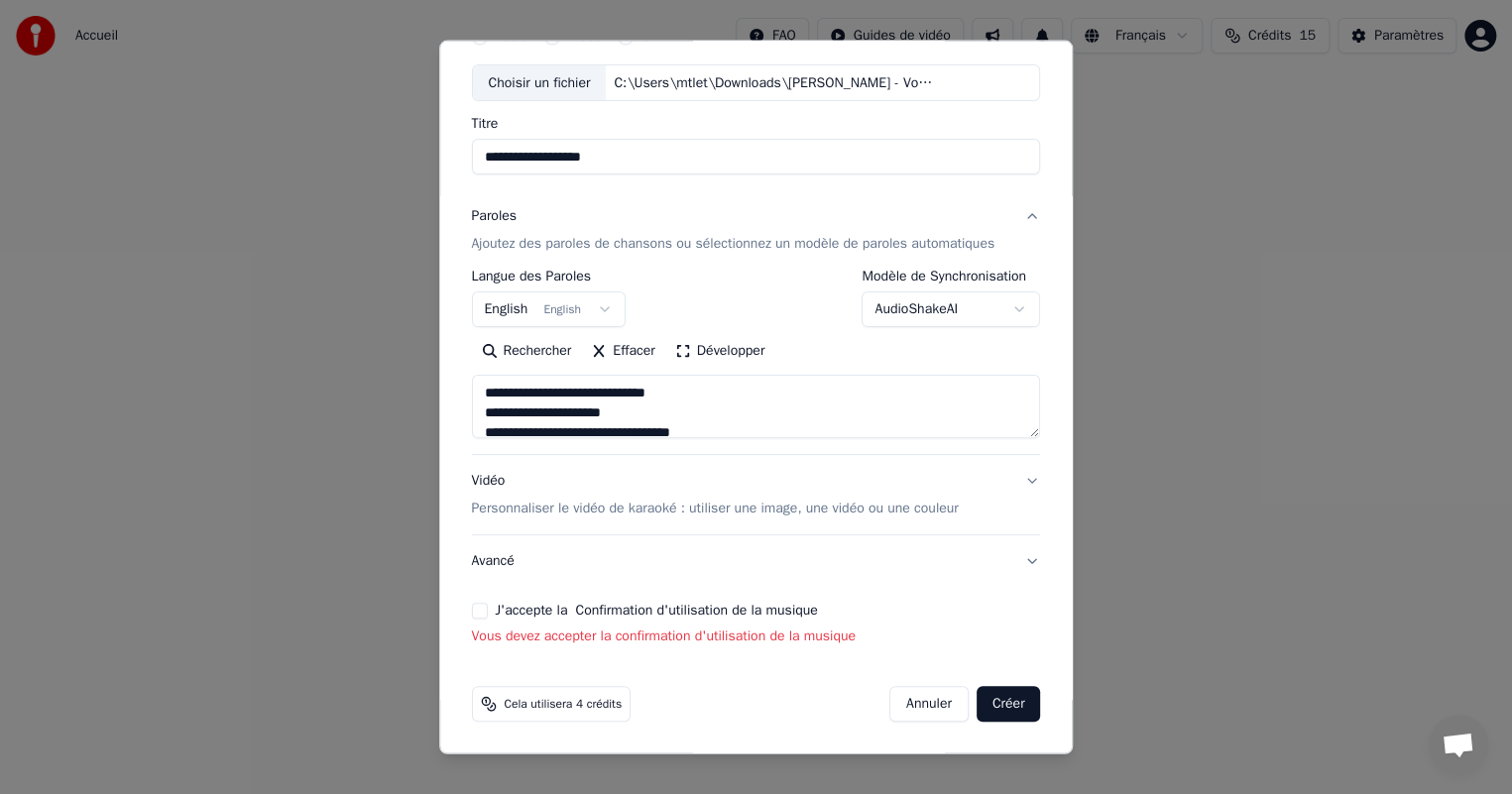 scroll, scrollTop: 95, scrollLeft: 0, axis: vertical 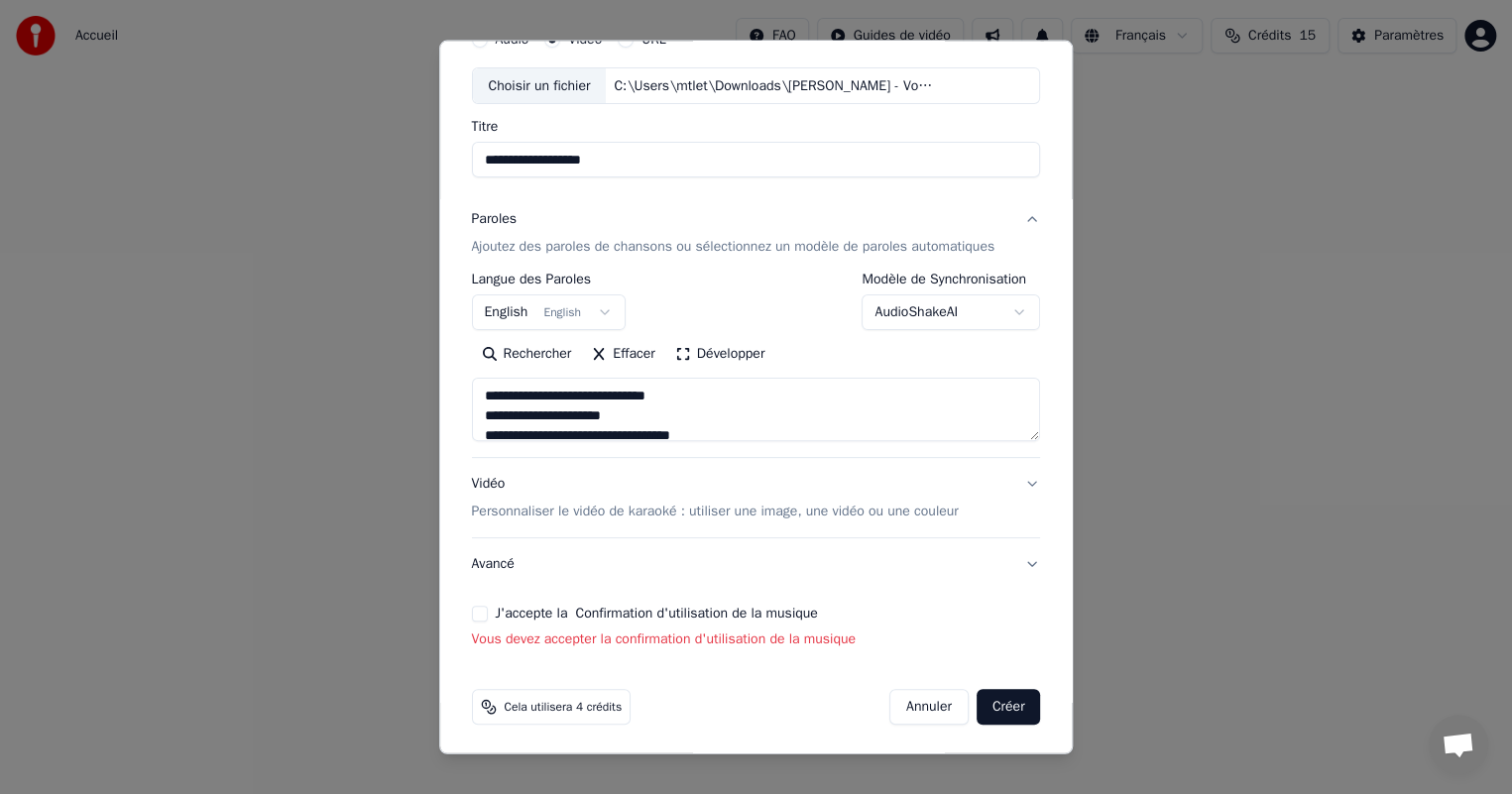 type on "**********" 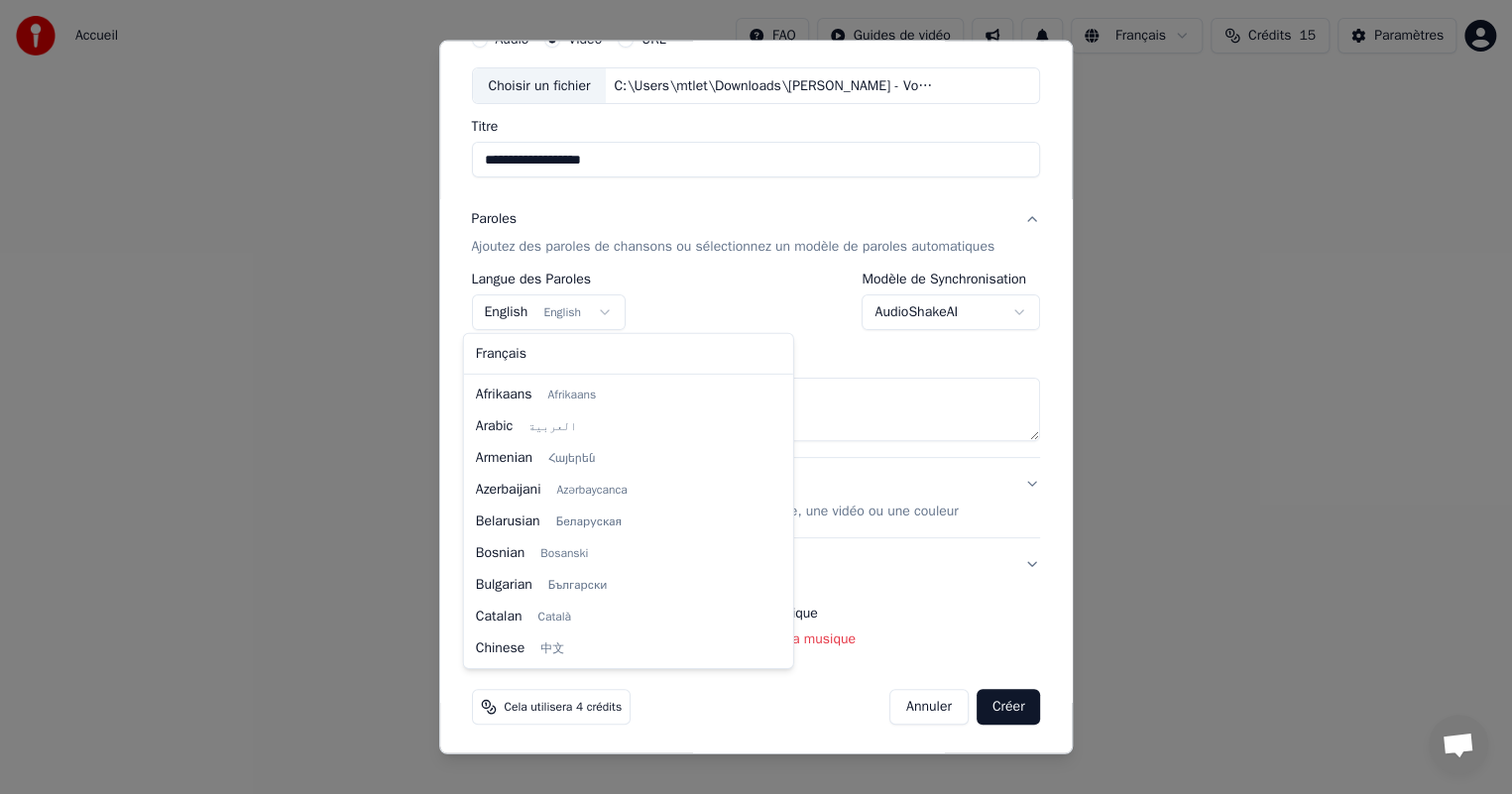 scroll, scrollTop: 158, scrollLeft: 0, axis: vertical 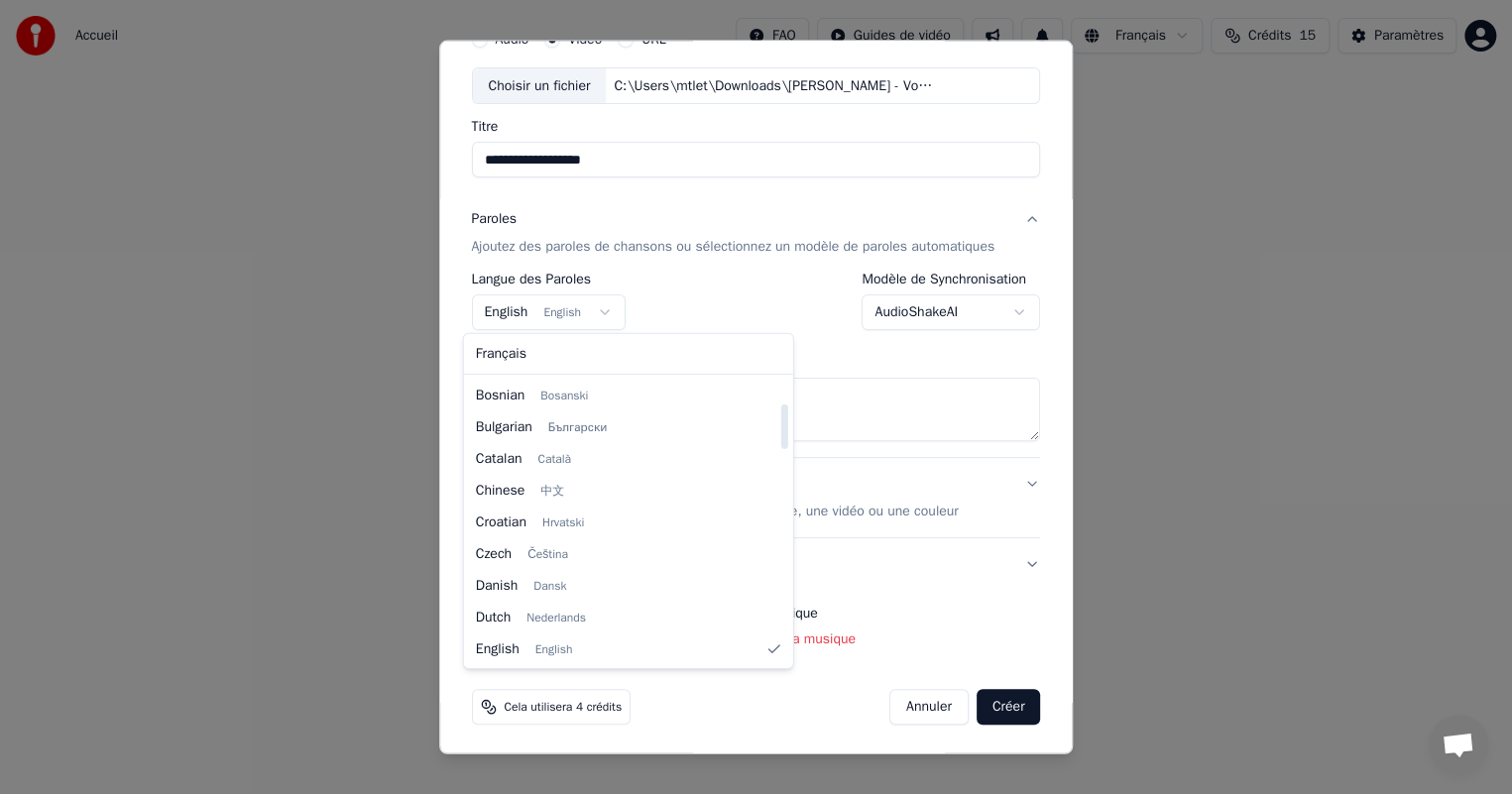 select on "**" 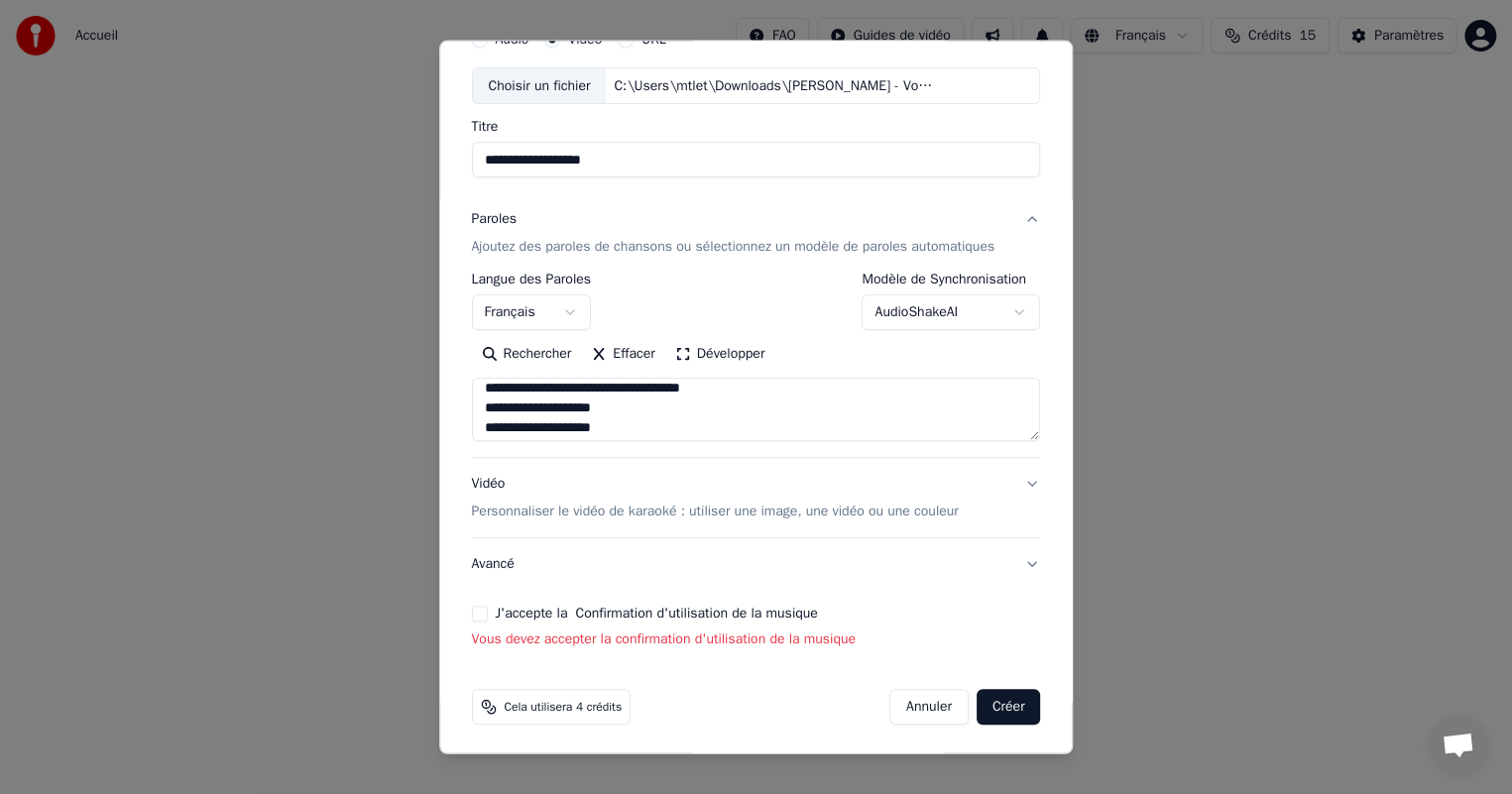 scroll, scrollTop: 1201, scrollLeft: 0, axis: vertical 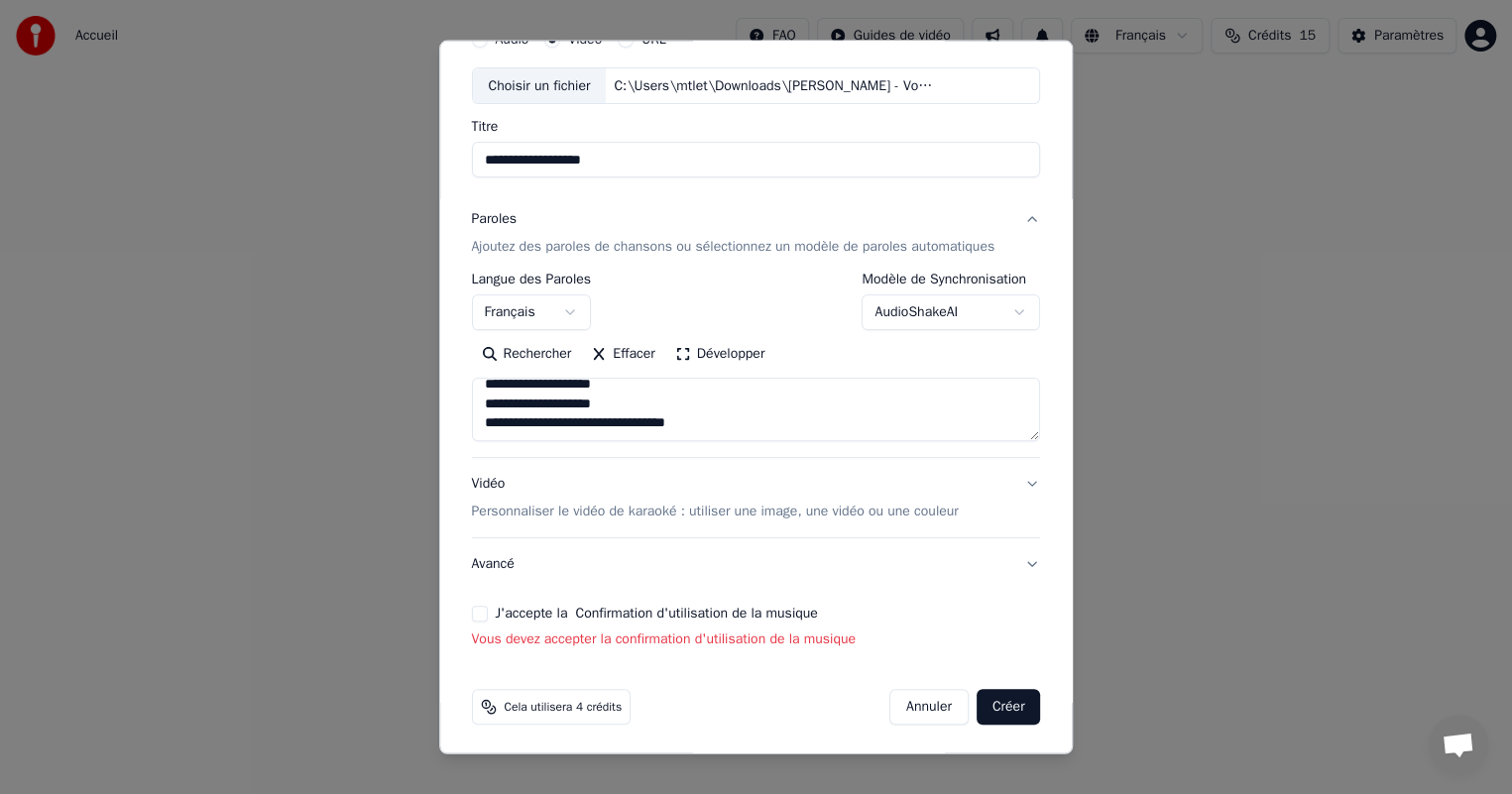 click on "J'accepte la   Confirmation d'utilisation de la musique" at bounding box center [480, 614] 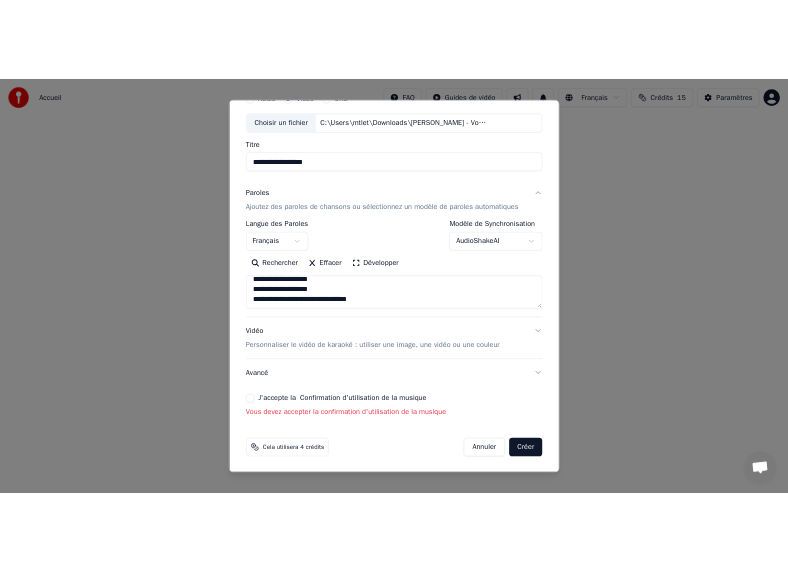 scroll, scrollTop: 69, scrollLeft: 0, axis: vertical 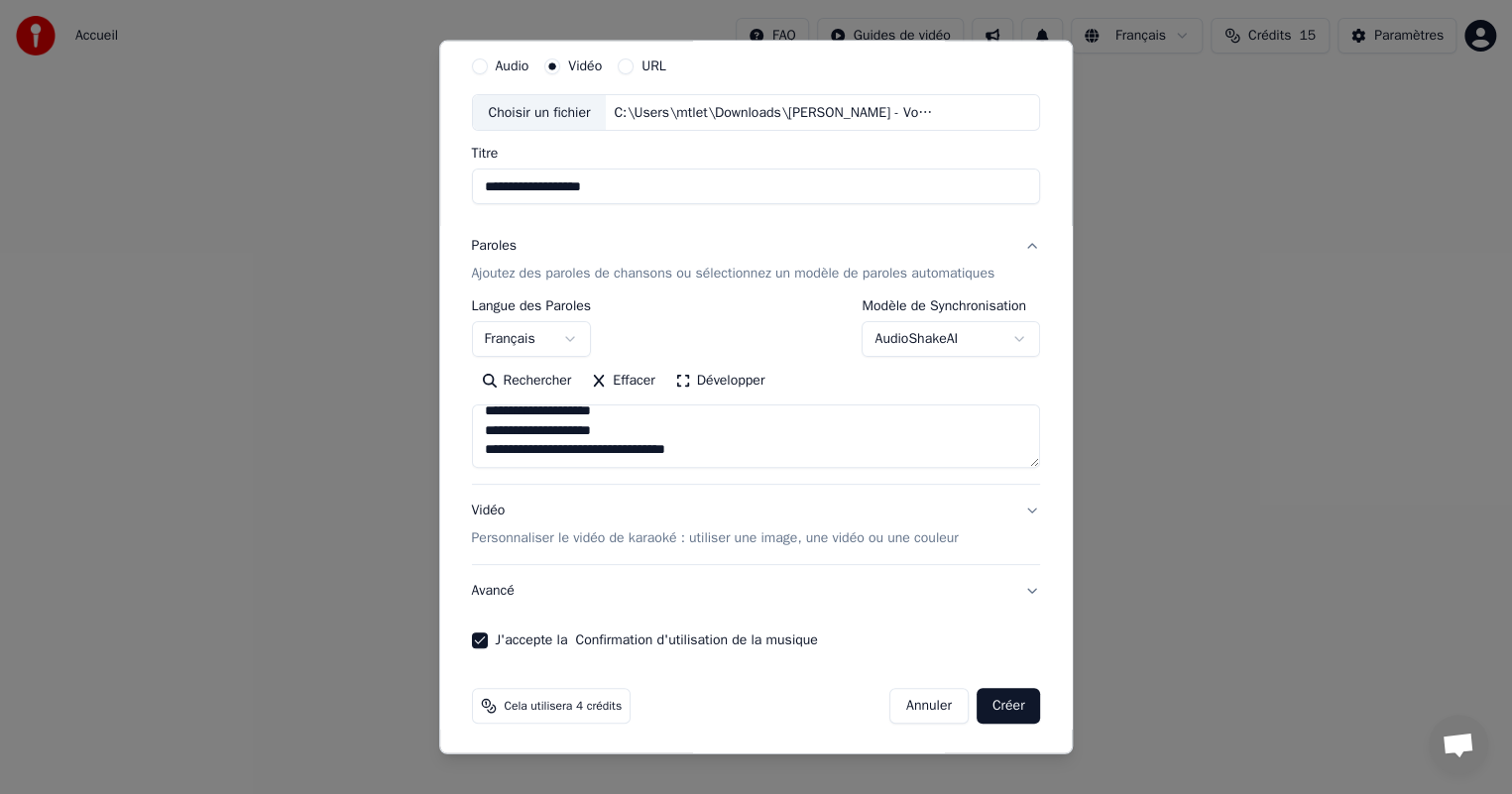 click on "Créer" at bounding box center [1008, 706] 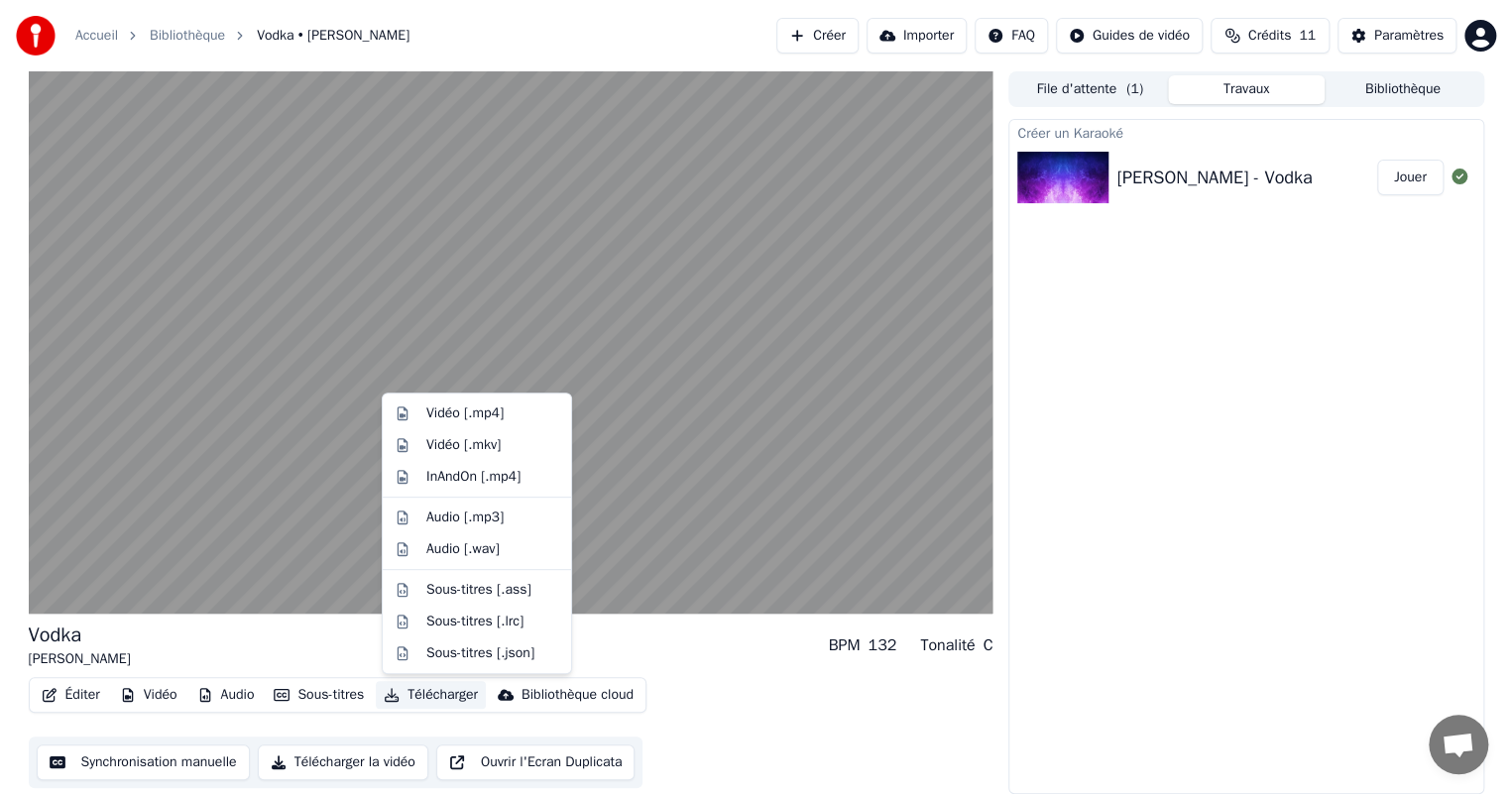 click on "Télécharger" at bounding box center (430, 695) 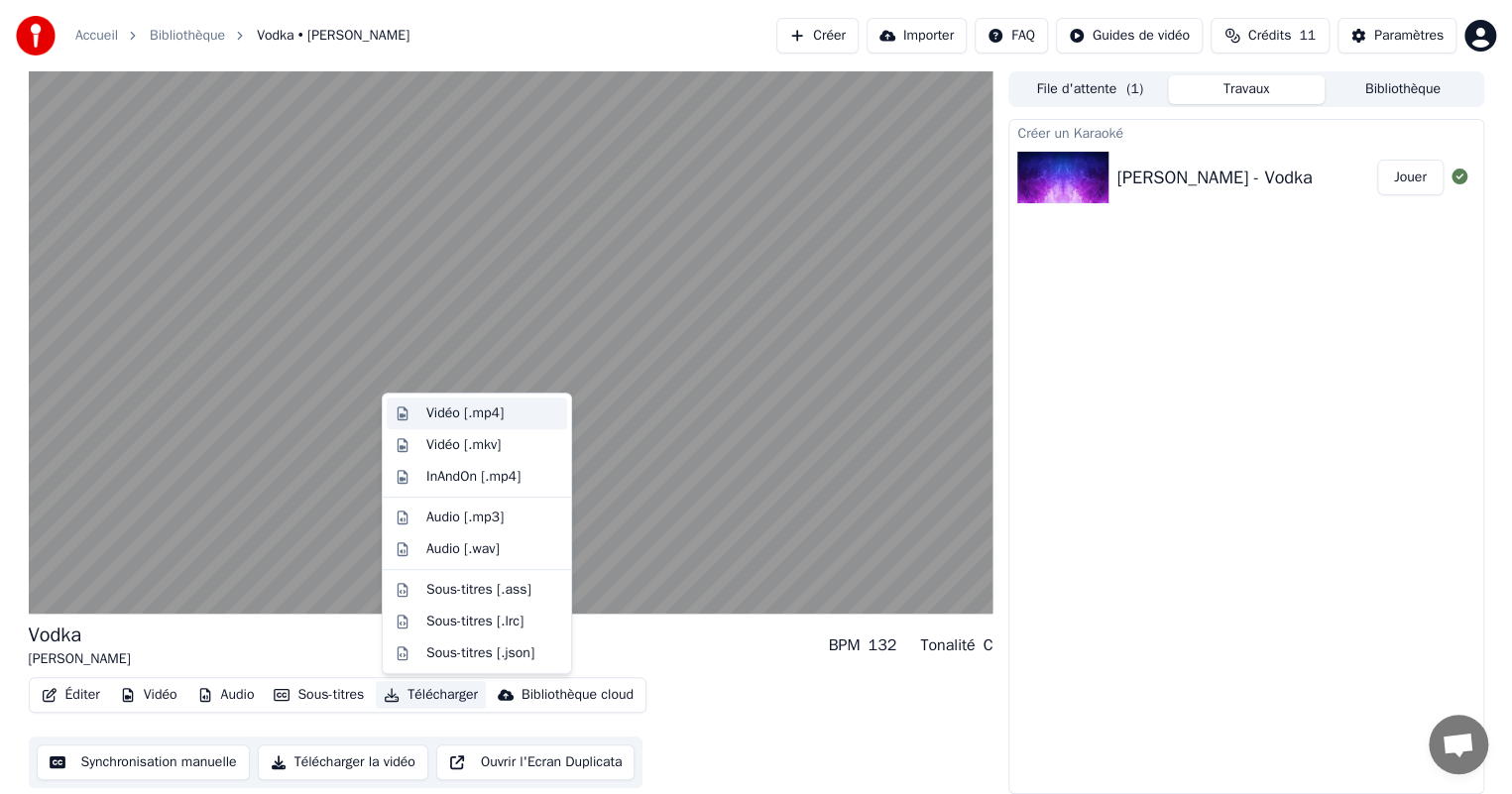 click on "Vidéo [.mp4]" at bounding box center (465, 413) 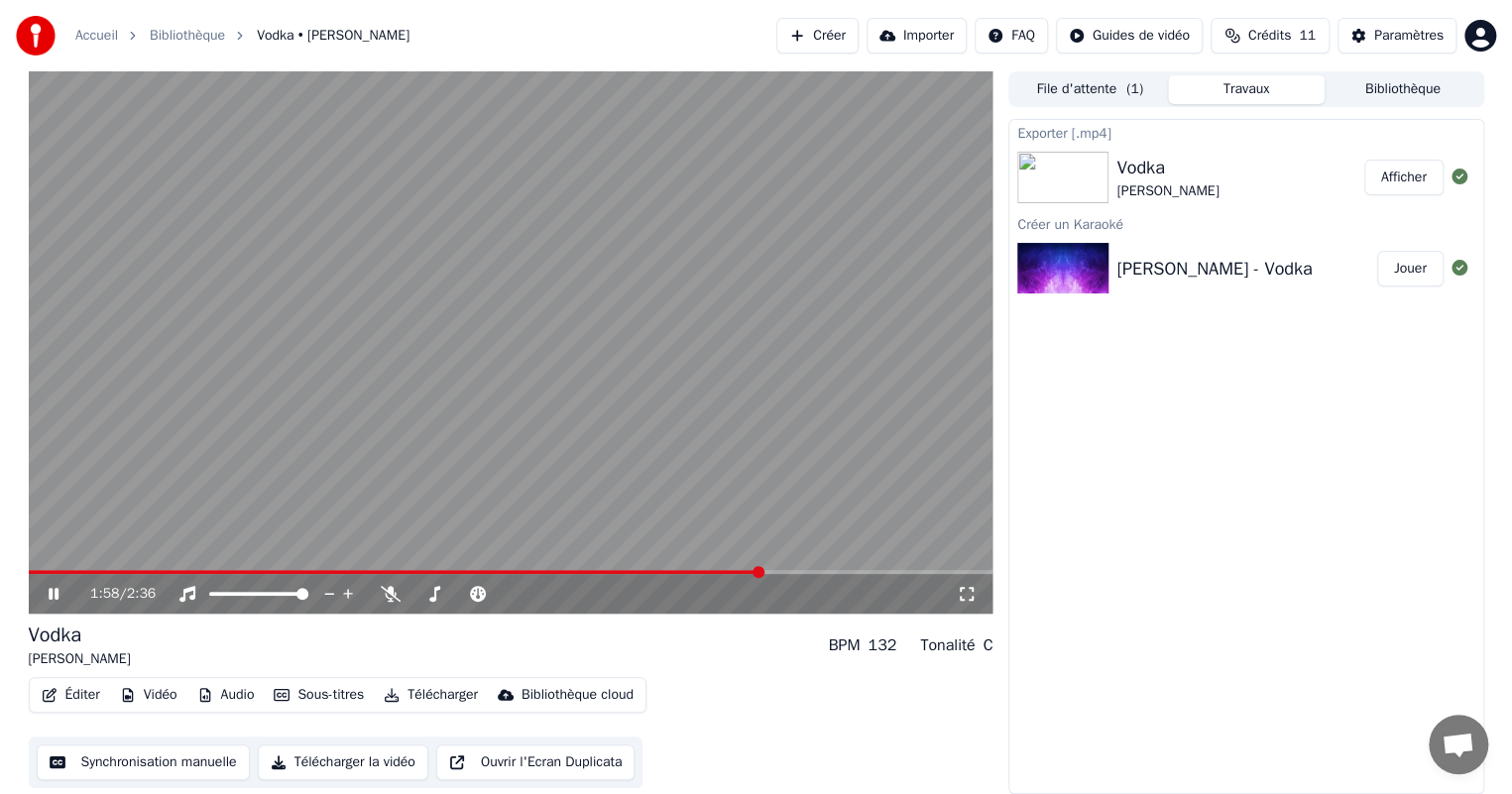 click 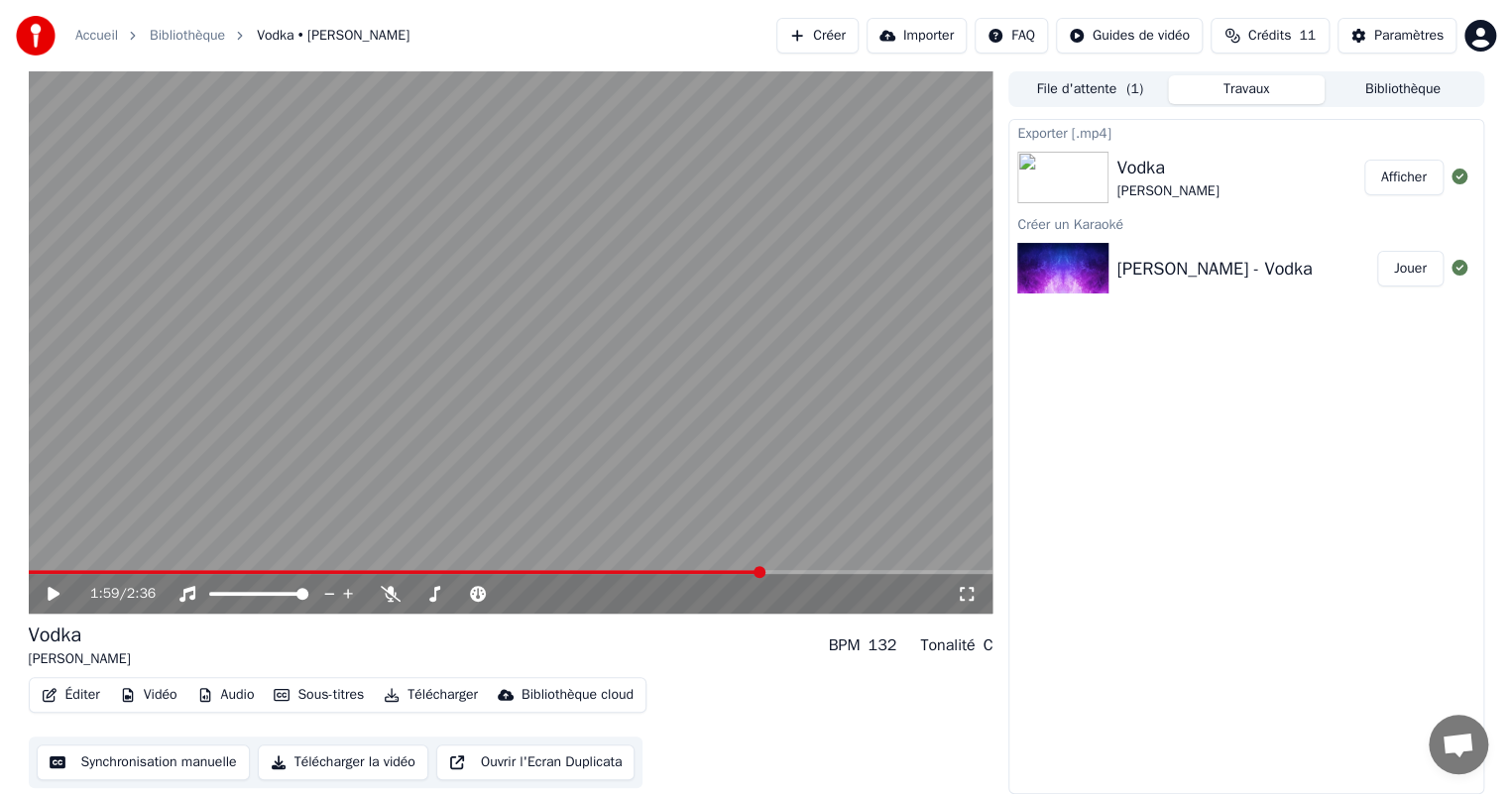 click on "Afficher" at bounding box center (1404, 177) 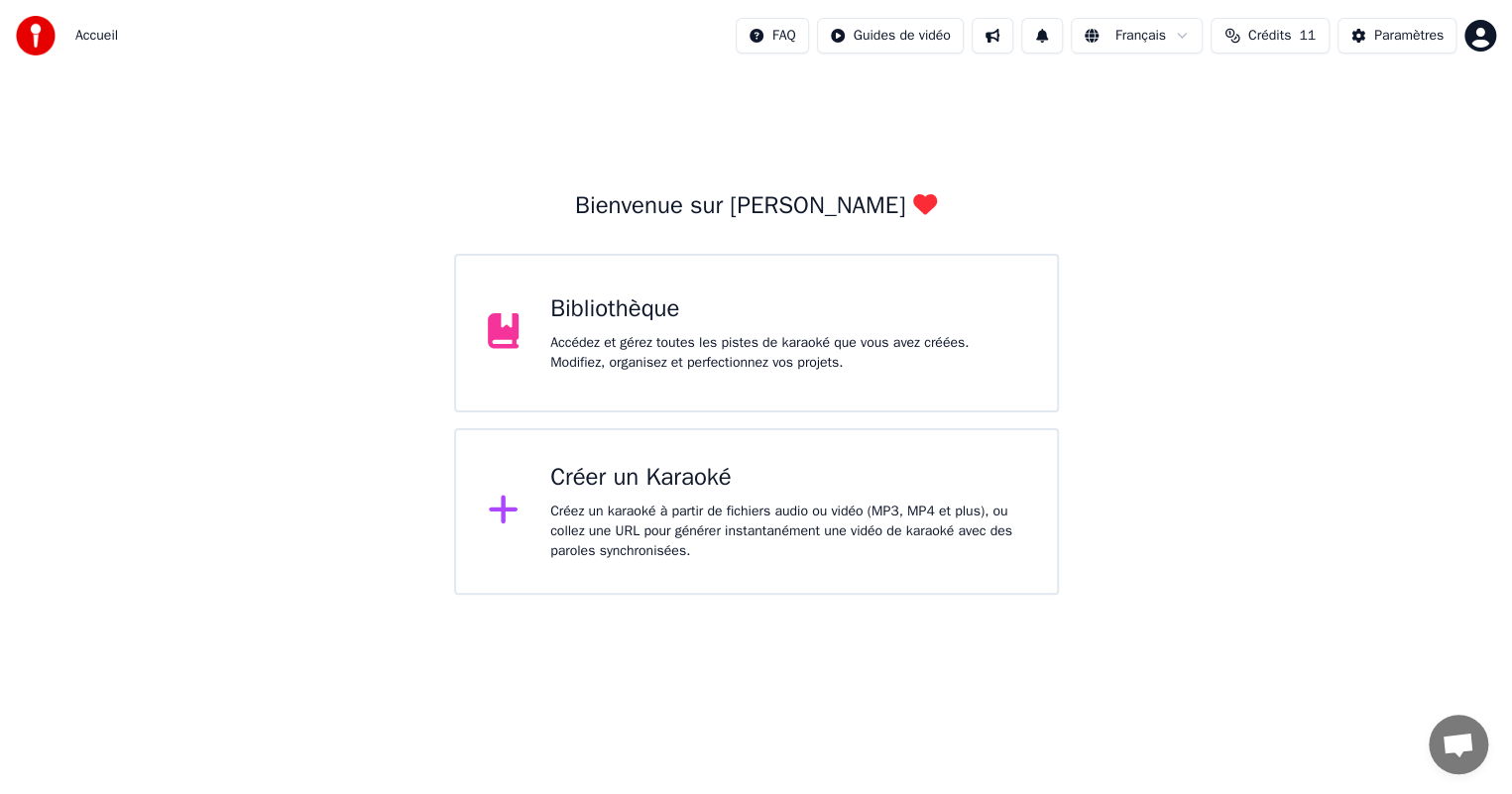 click on "Créer un Karaoké" at bounding box center [787, 478] 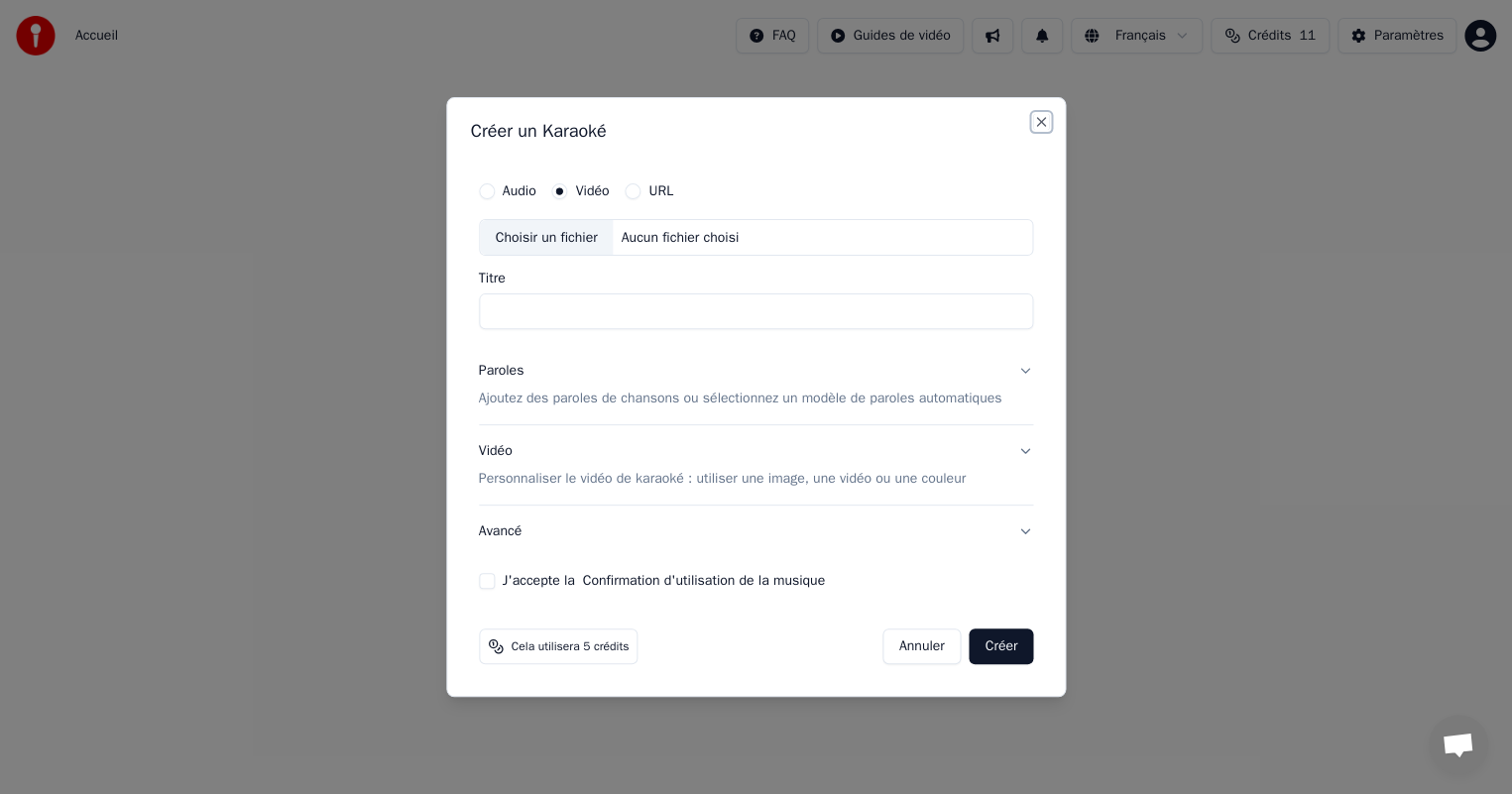 click on "Close" at bounding box center (1041, 122) 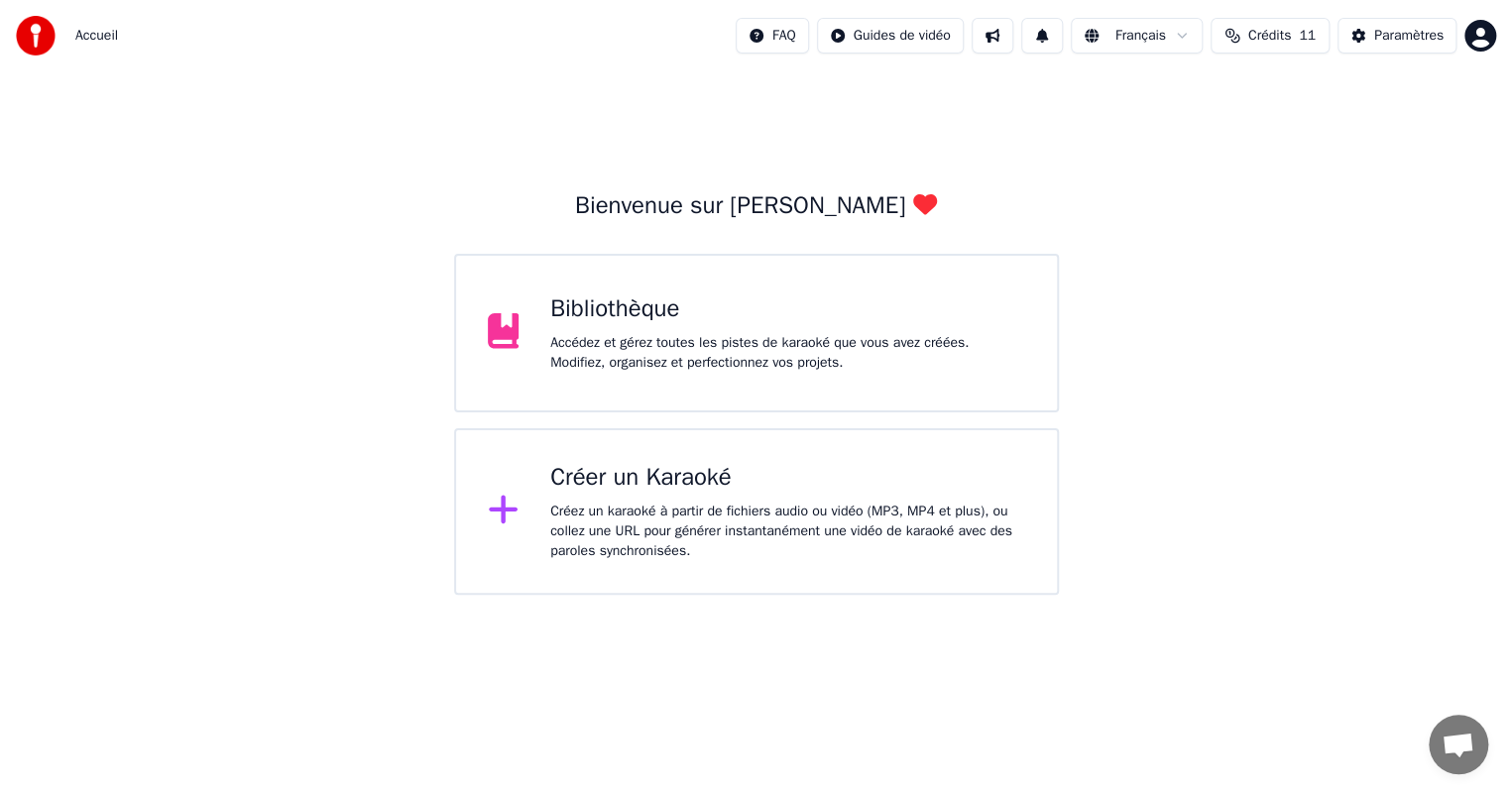 click on "Bienvenue sur Youka Bibliothèque Accédez et gérez toutes les pistes de karaoké que vous avez créées. Modifiez, organisez et perfectionnez vos projets. Créer un Karaoké Créez un karaoké à partir de fichiers audio ou vidéo (MP3, MP4 et plus), ou collez une URL pour générer instantanément une vidéo de karaoké avec des paroles synchronisées." at bounding box center [756, 333] 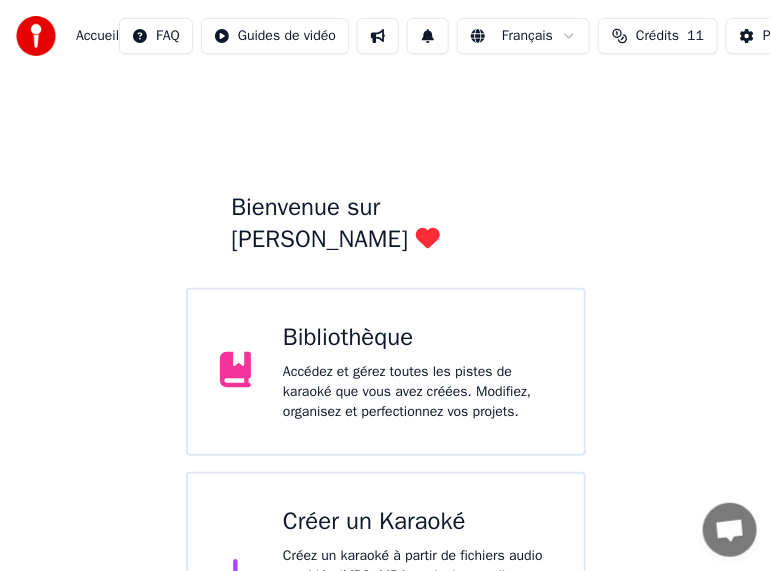 click on "Créer un Karaoké Créez un karaoké à partir de fichiers audio ou vidéo (MP3, MP4 et plus), ou collez une URL pour générer instantanément une vidéo de karaoké avec des paroles synchronisées." at bounding box center [417, 576] 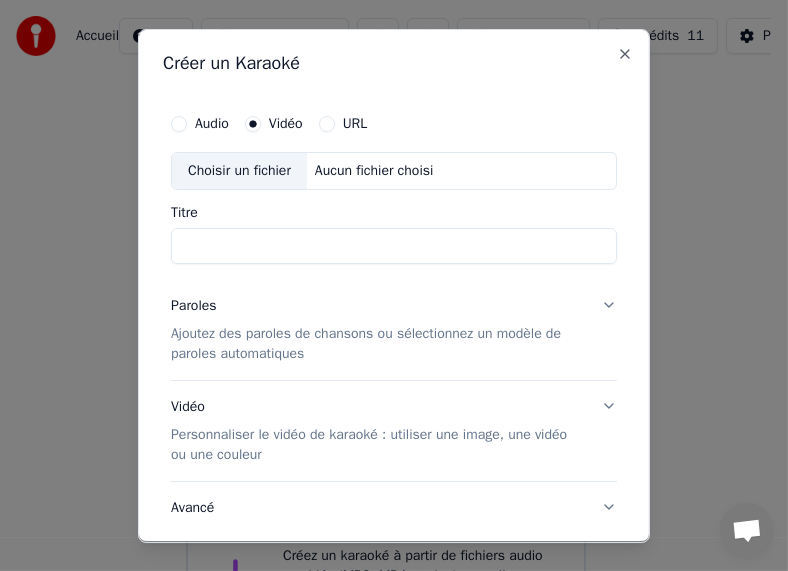 click on "Choisir un fichier" at bounding box center (239, 171) 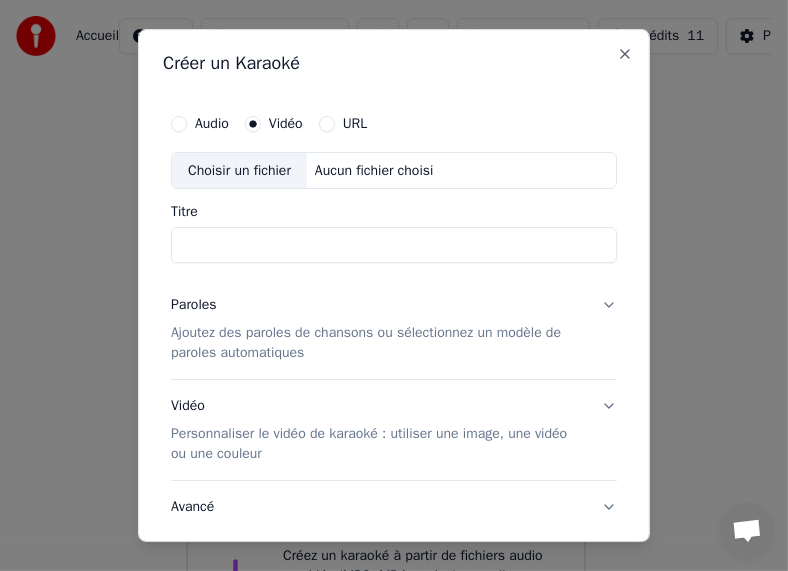 type on "**********" 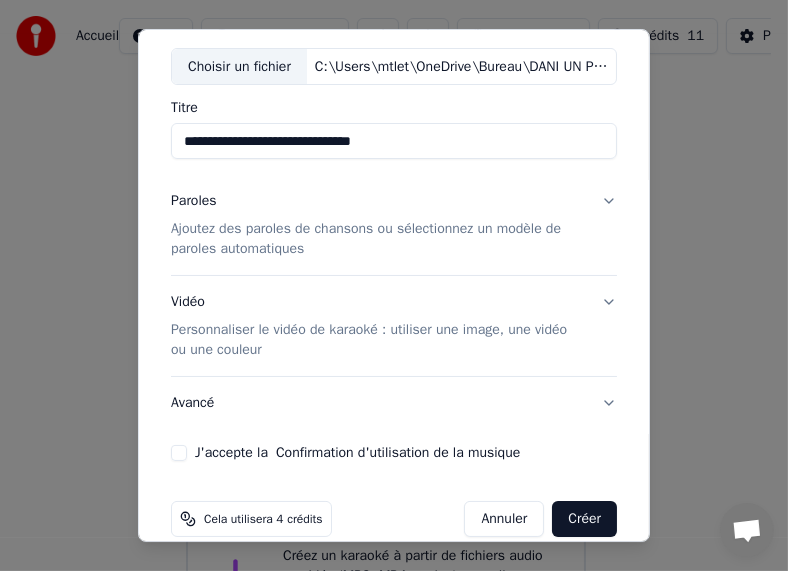 scroll, scrollTop: 130, scrollLeft: 0, axis: vertical 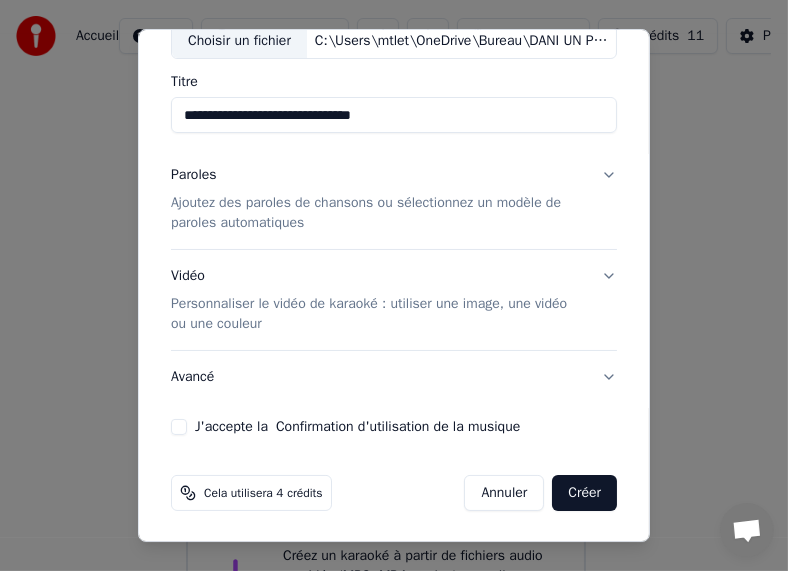click on "Ajoutez des paroles de chansons ou sélectionnez un modèle de paroles automatiques" at bounding box center (378, 214) 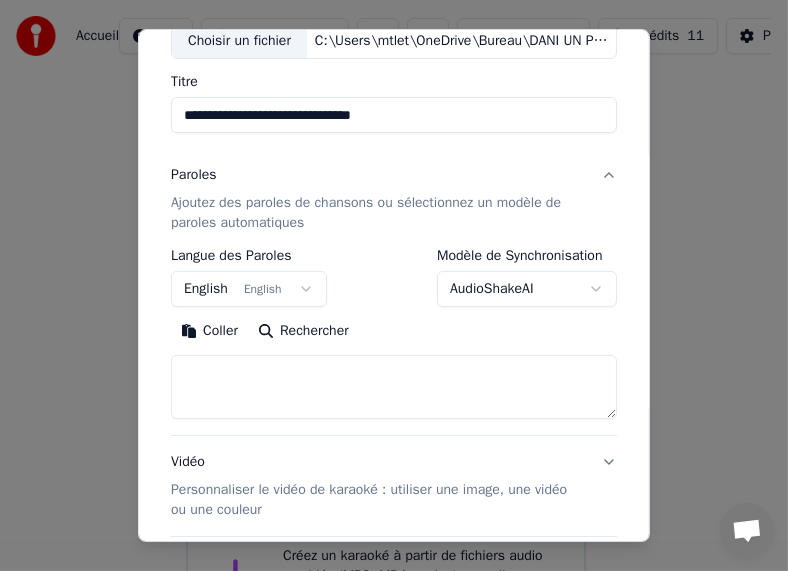 click on "**********" at bounding box center [385, 340] 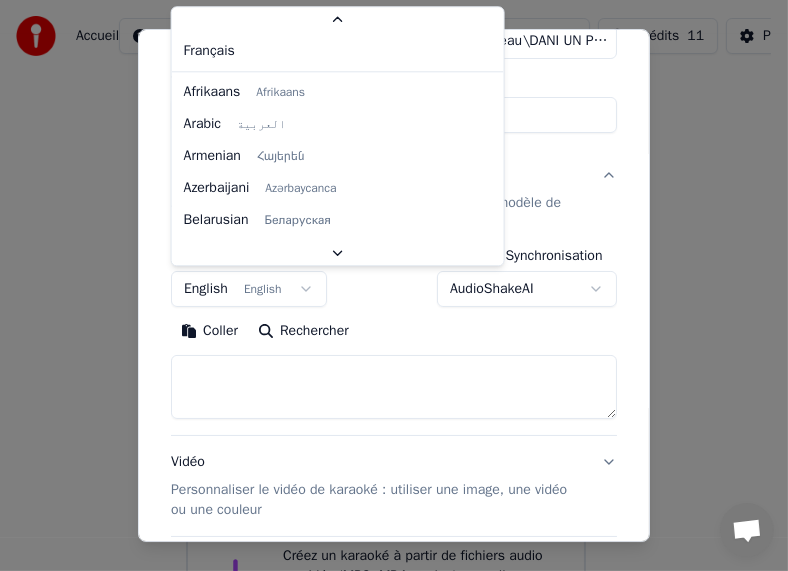 scroll, scrollTop: 123, scrollLeft: 0, axis: vertical 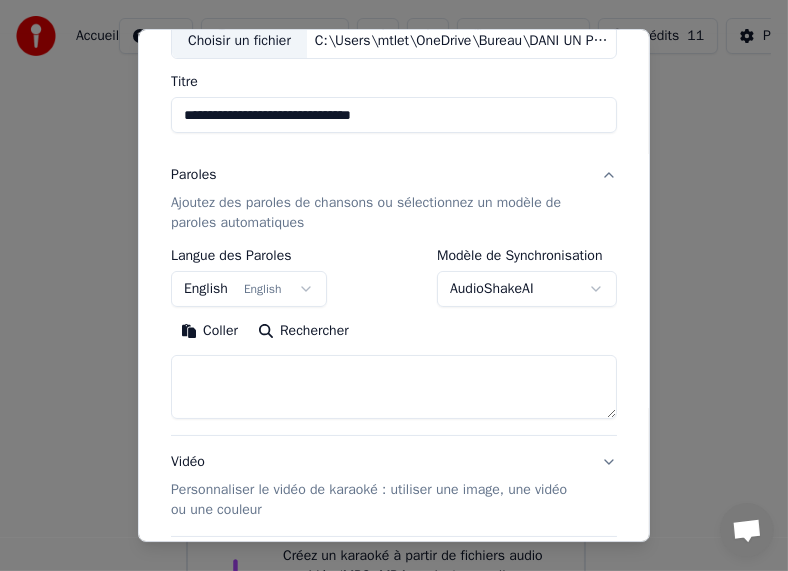 click on "Coller" at bounding box center (209, 331) 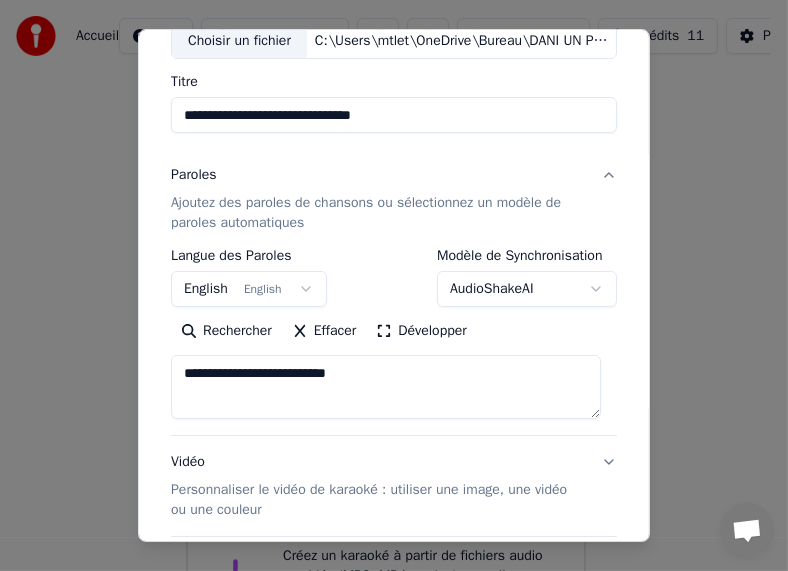 drag, startPoint x: 389, startPoint y: 374, endPoint x: 117, endPoint y: 407, distance: 273.99454 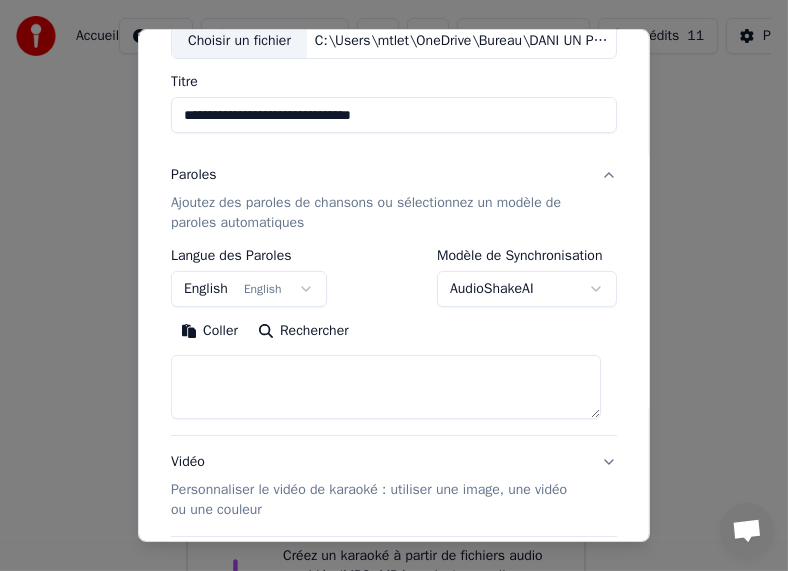 click on "Coller" at bounding box center [209, 331] 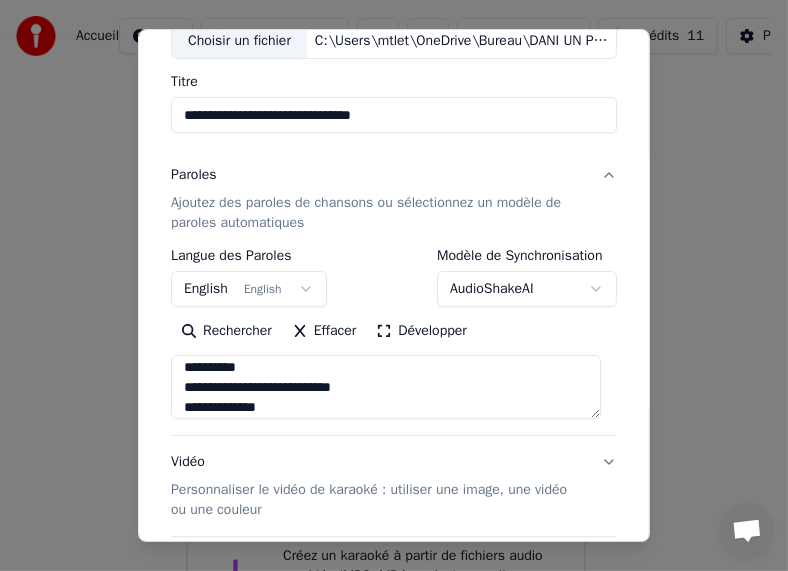 type on "**********" 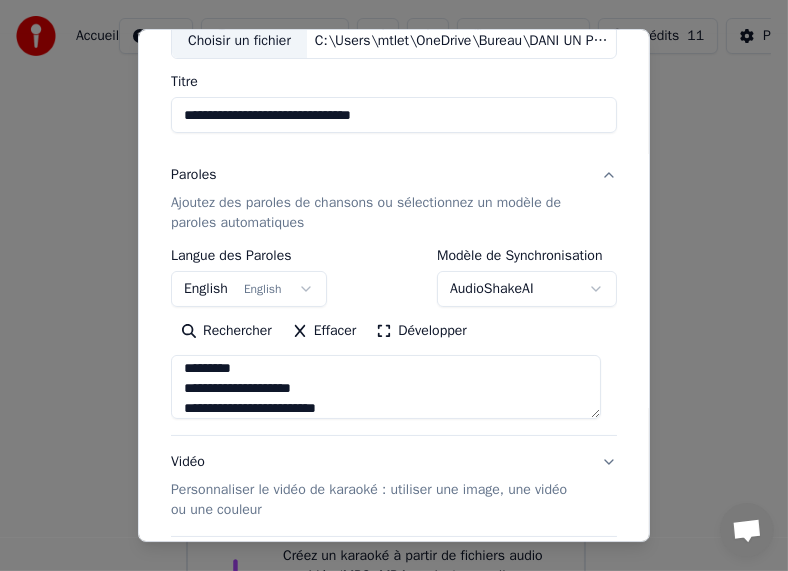 scroll, scrollTop: 400, scrollLeft: 0, axis: vertical 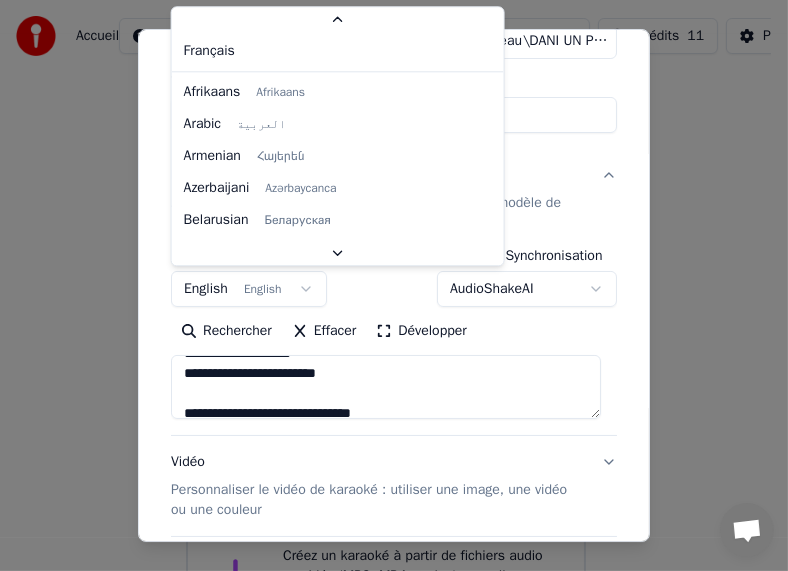 click on "**********" at bounding box center (385, 340) 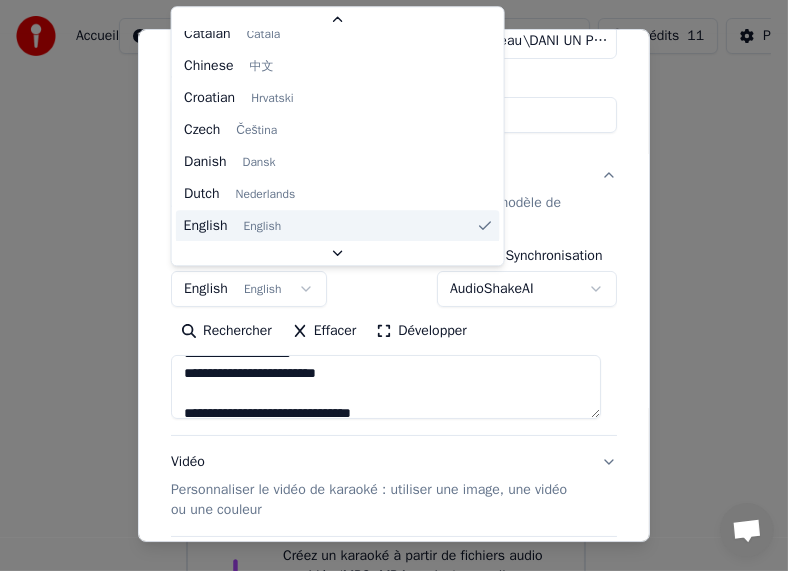 scroll, scrollTop: 103, scrollLeft: 0, axis: vertical 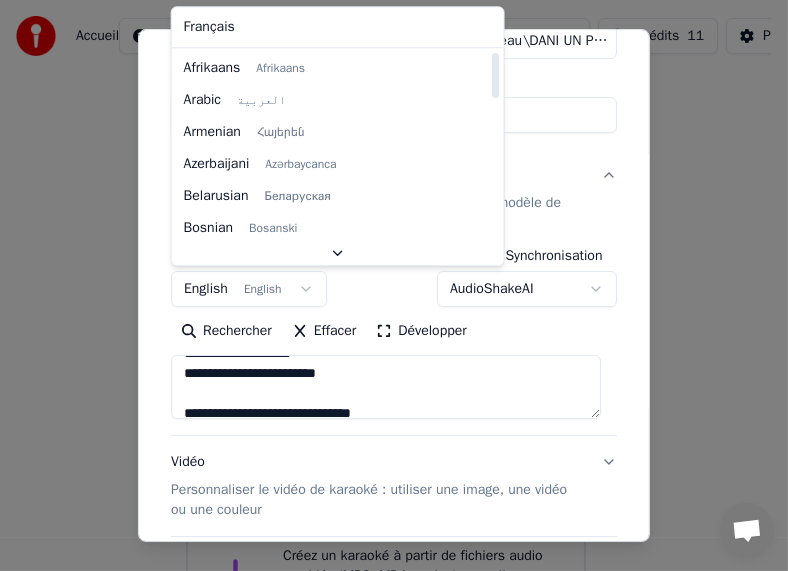 select on "**" 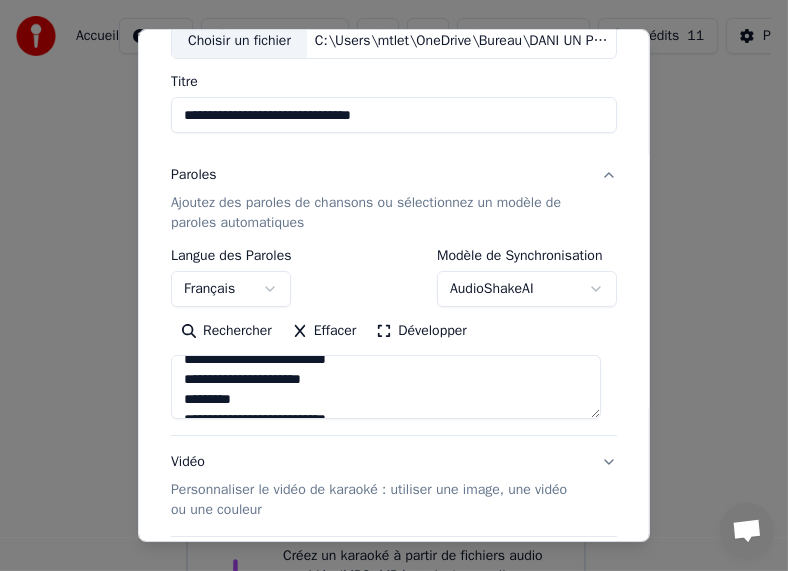 scroll, scrollTop: 873, scrollLeft: 0, axis: vertical 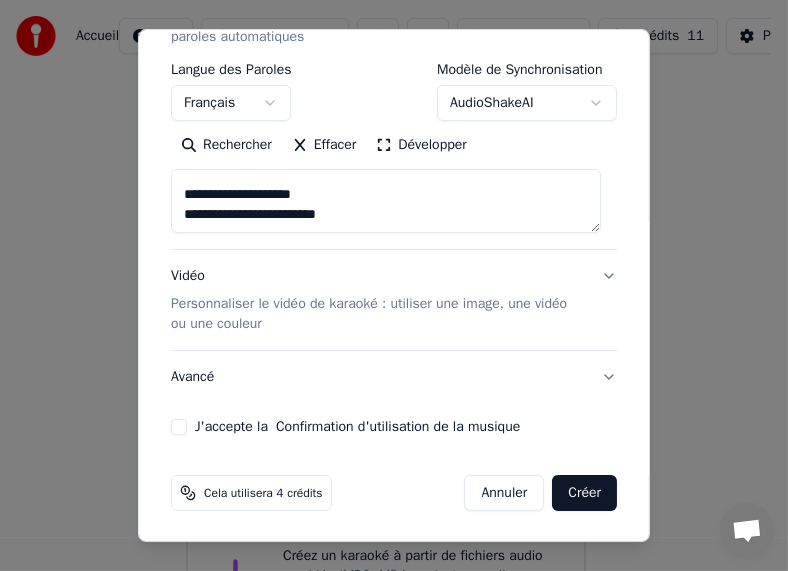 click on "J'accepte la   Confirmation d'utilisation de la musique" at bounding box center (179, 427) 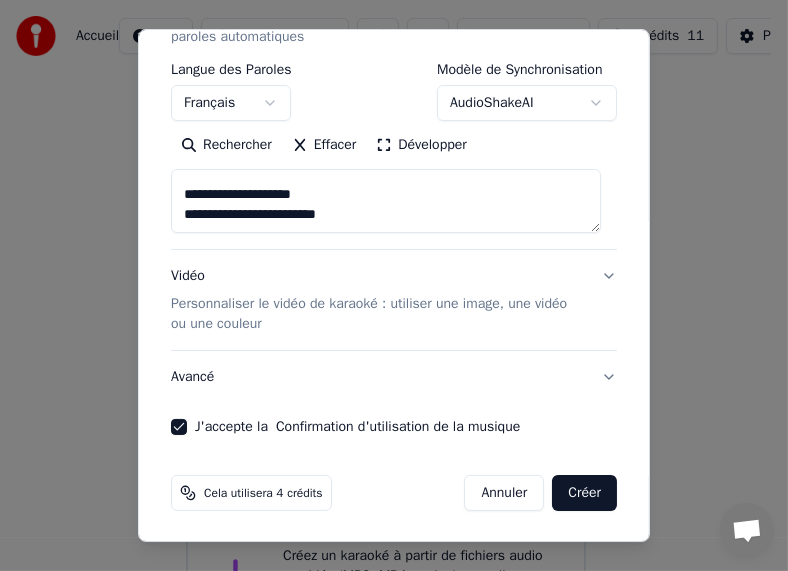 click on "Créer" at bounding box center (584, 493) 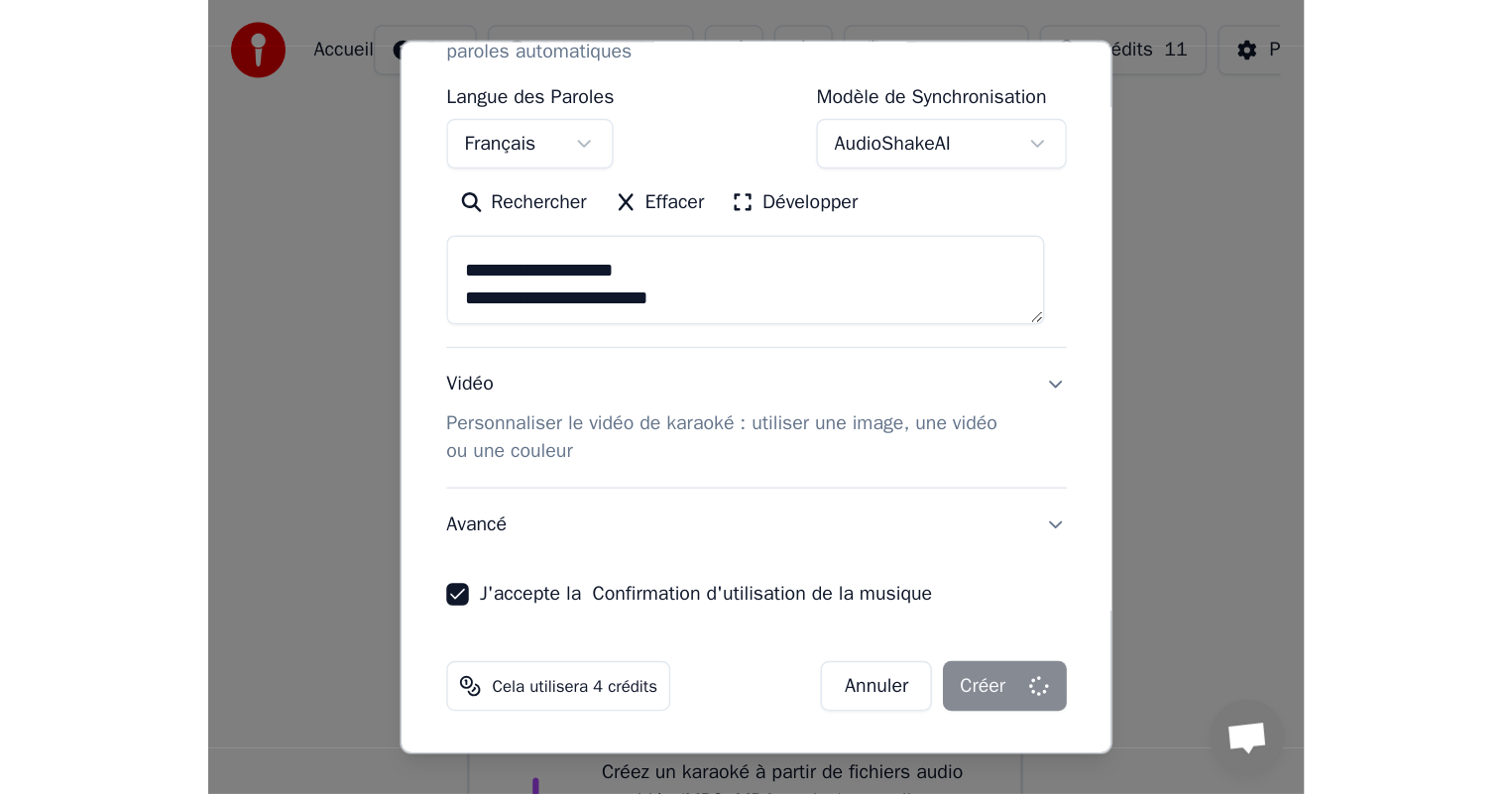 scroll, scrollTop: 312, scrollLeft: 0, axis: vertical 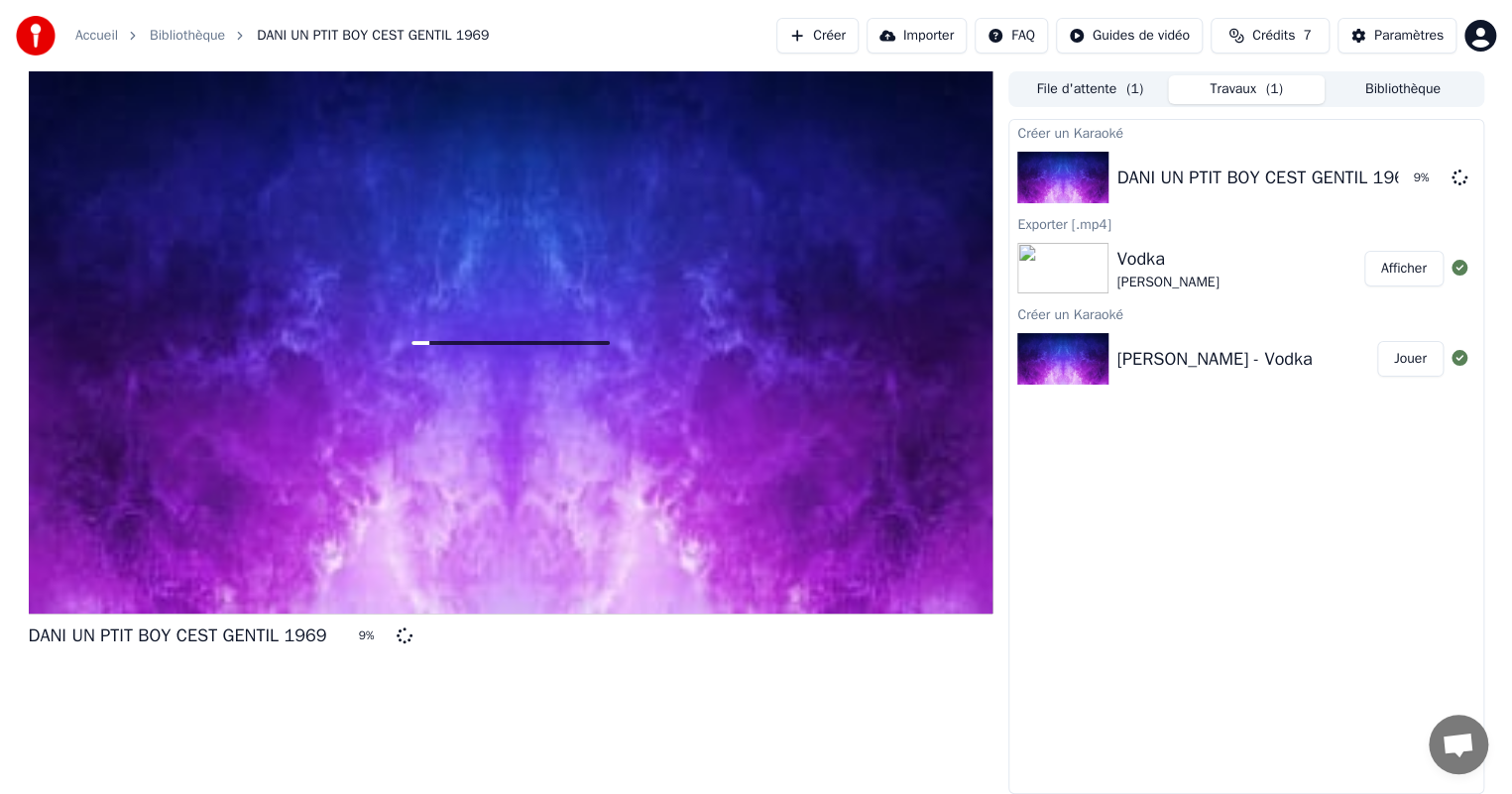 click on "Travaux ( 1 )" at bounding box center (1246, 89) 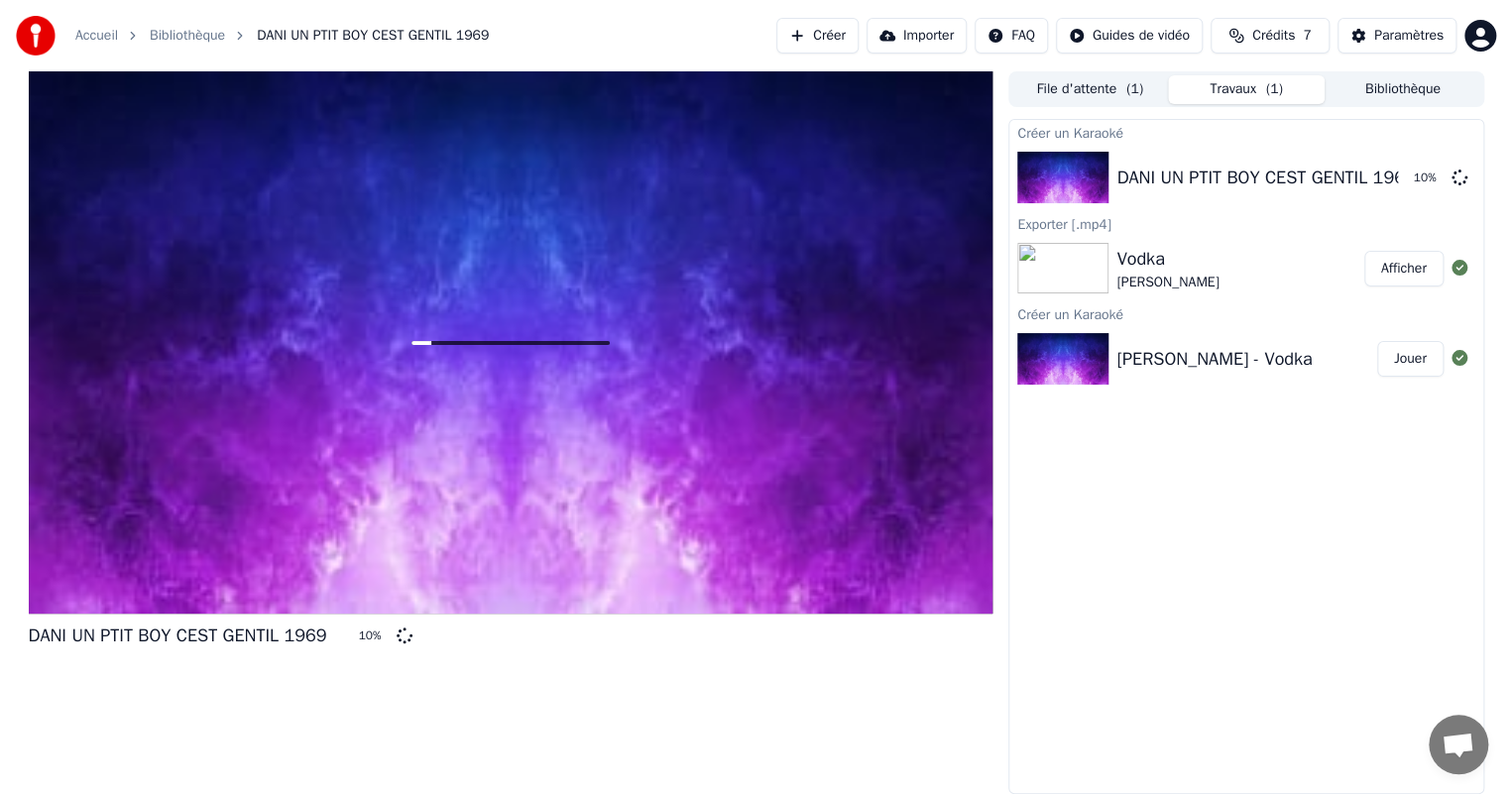 click on "File d'attente ( 1 )" at bounding box center [1090, 89] 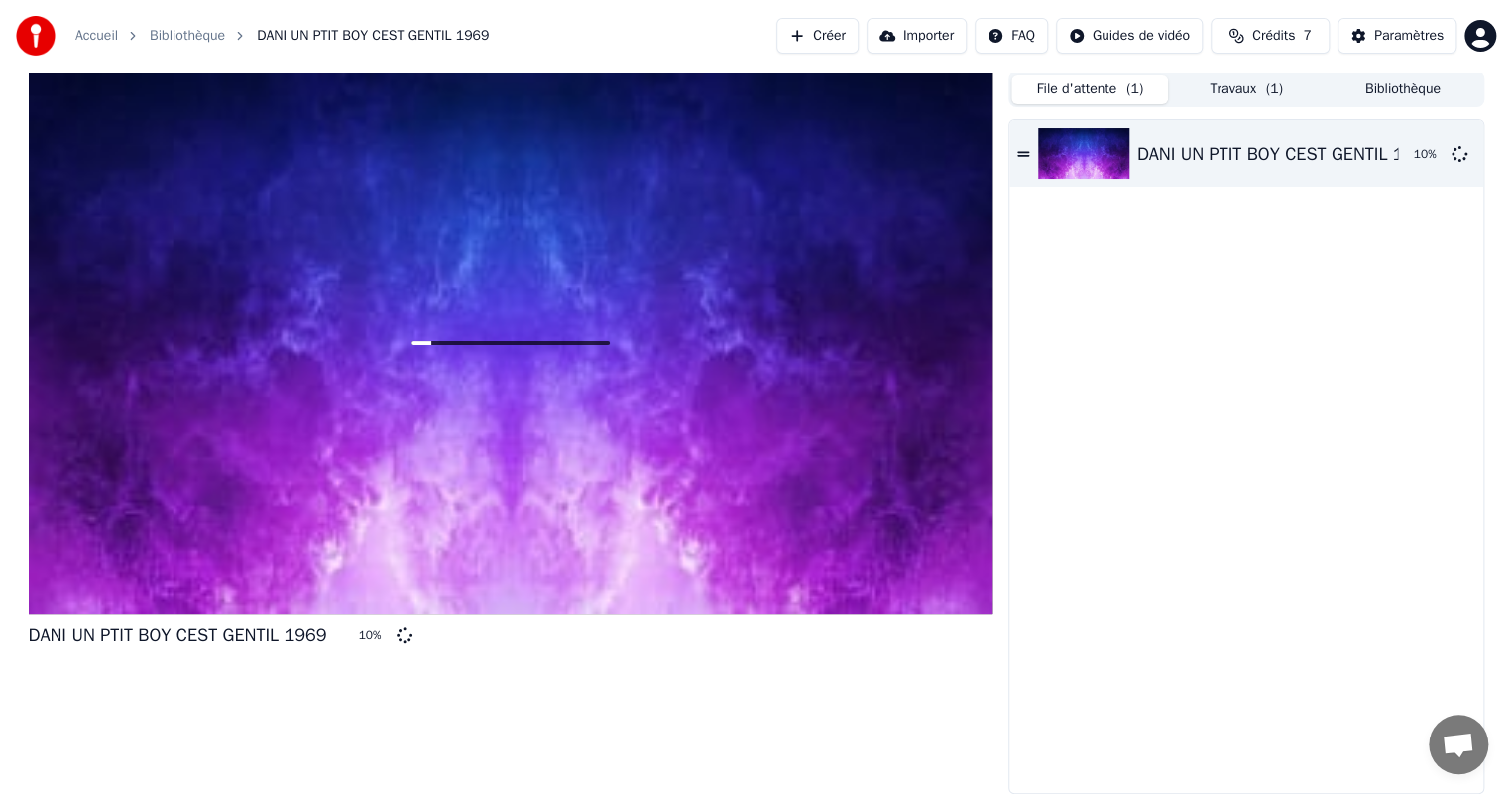click on "Travaux ( 1 )" at bounding box center (1246, 89) 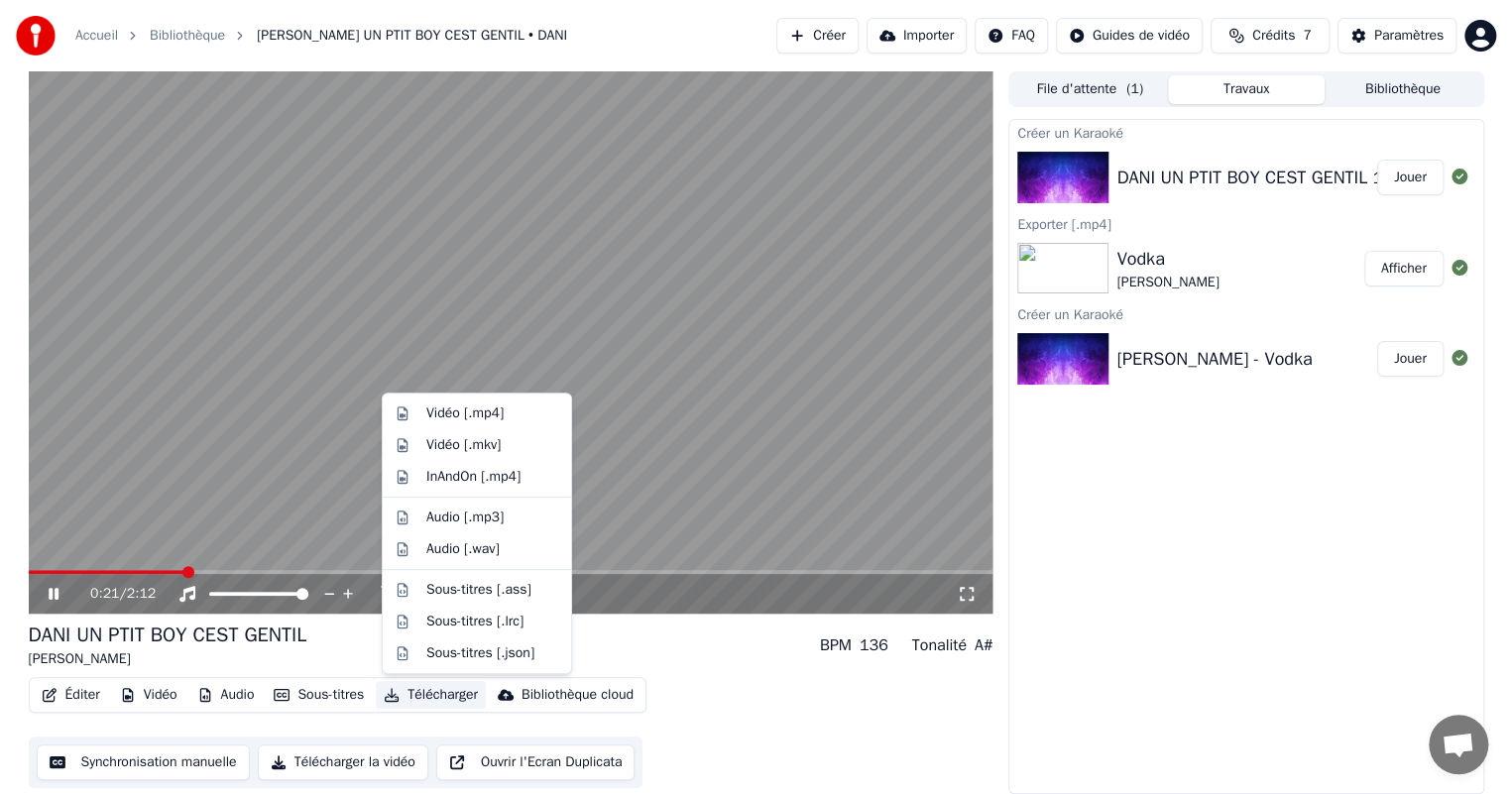 click on "Télécharger" at bounding box center (430, 695) 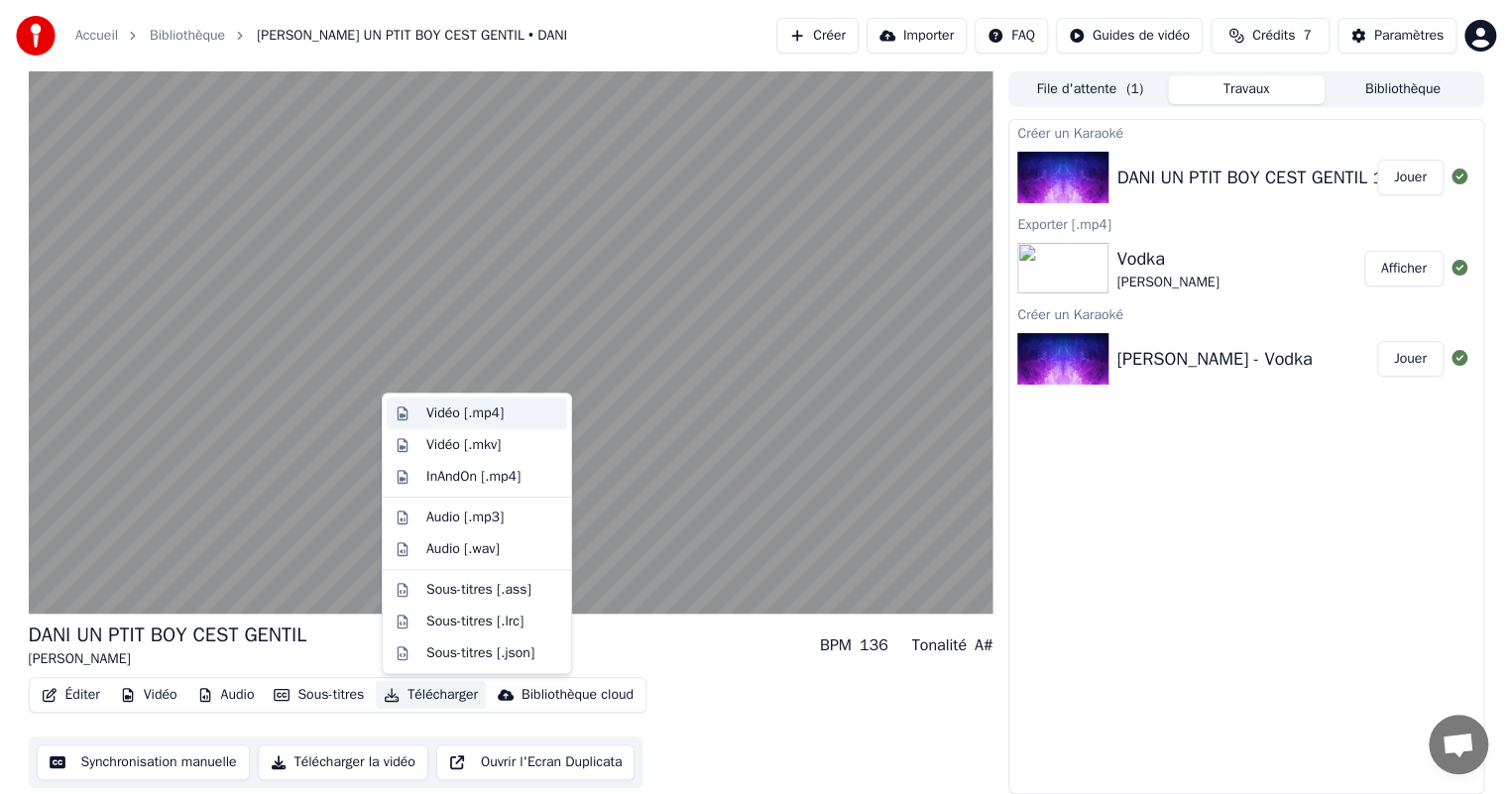 click on "Vidéo [.mp4]" at bounding box center [465, 413] 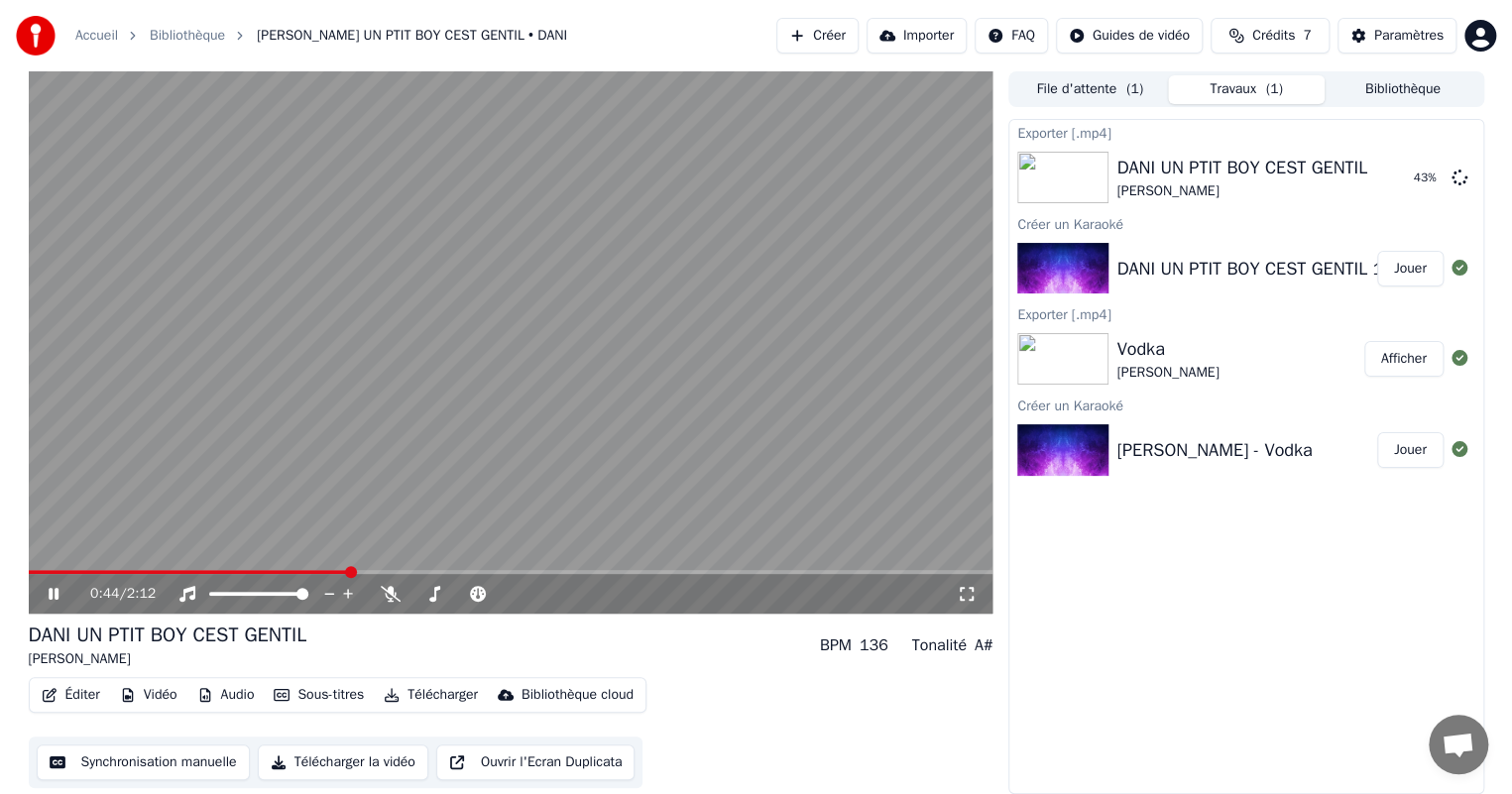 click 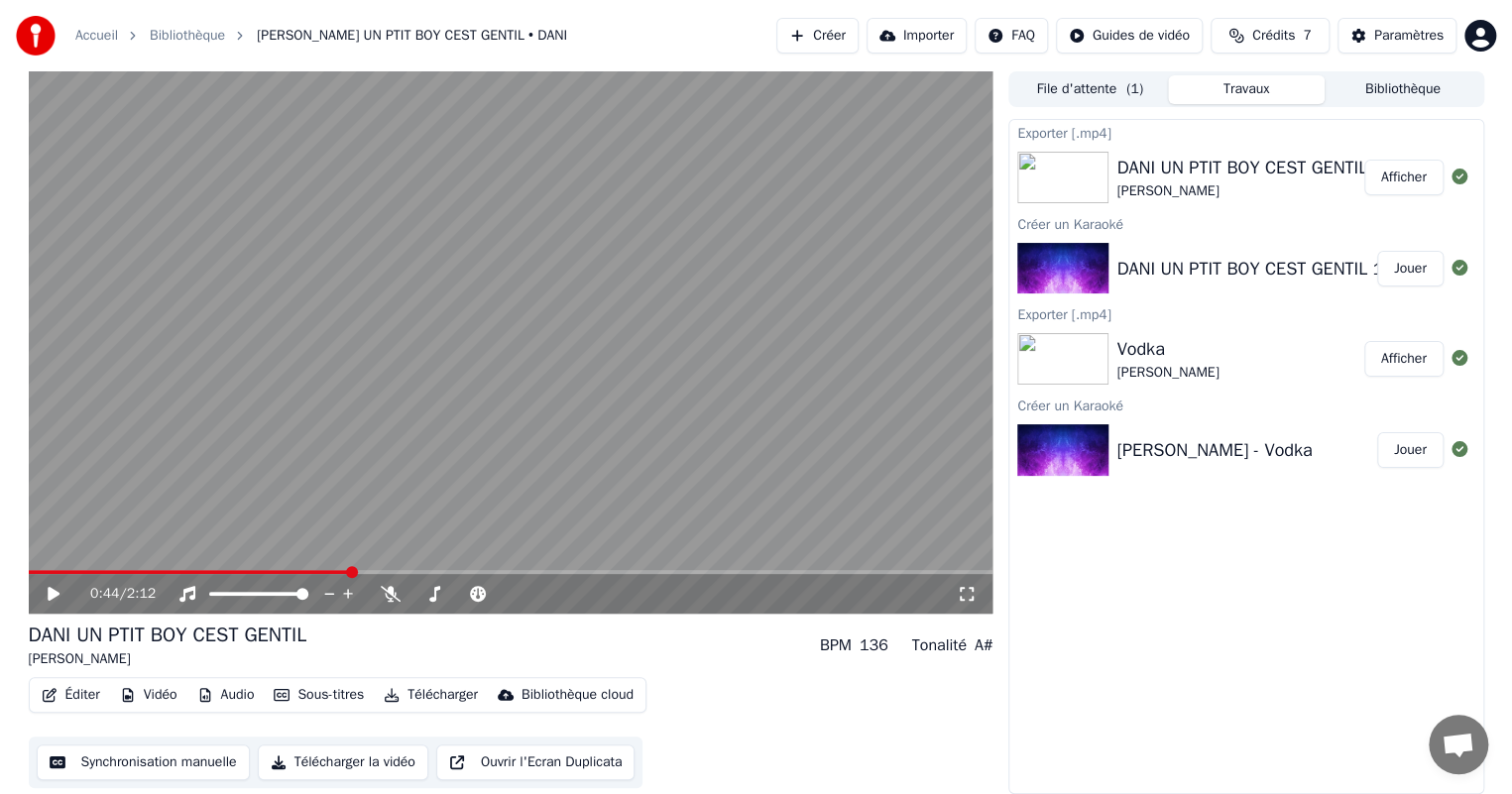 click on "Afficher" at bounding box center (1404, 177) 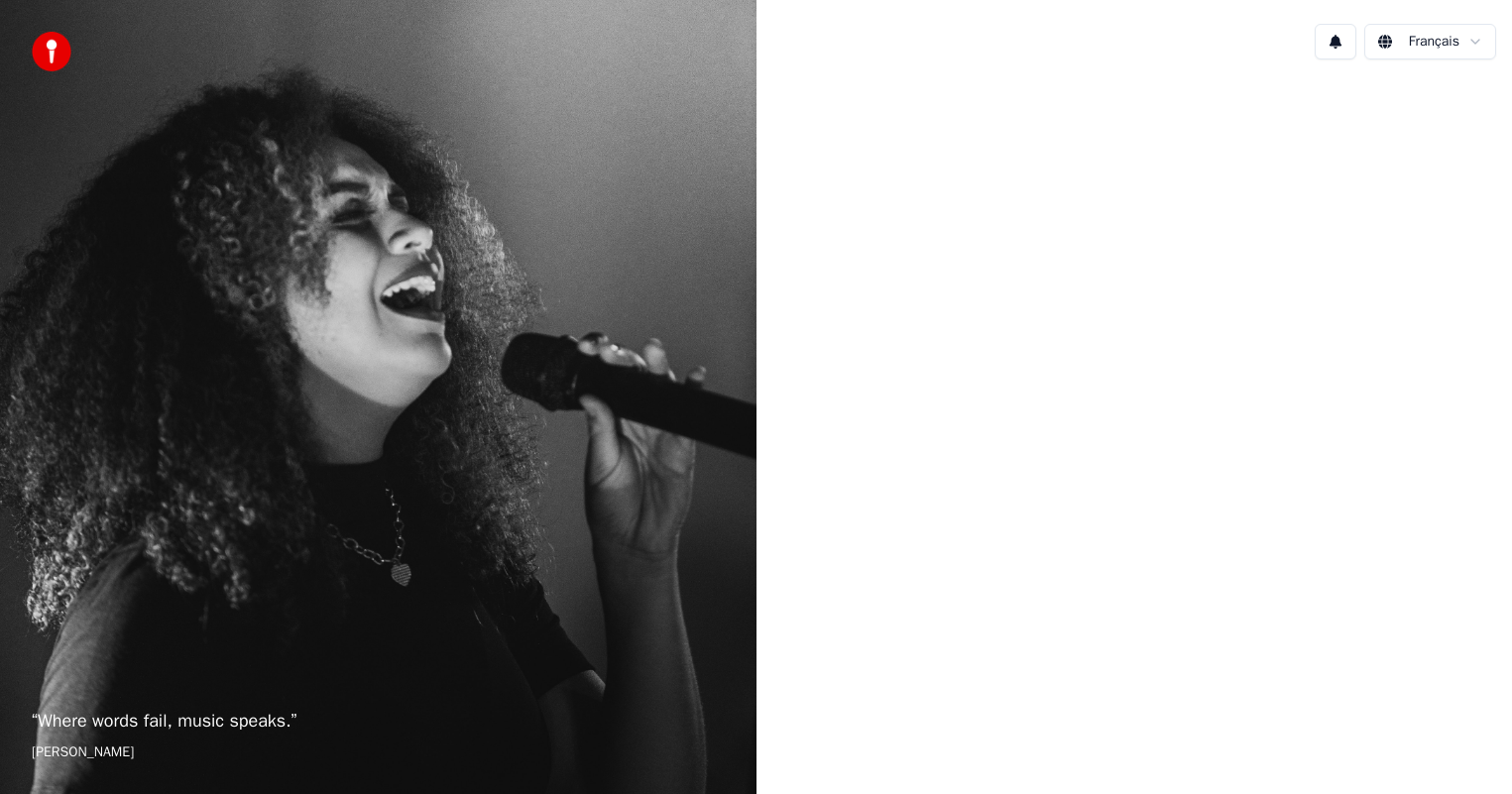 scroll, scrollTop: 0, scrollLeft: 0, axis: both 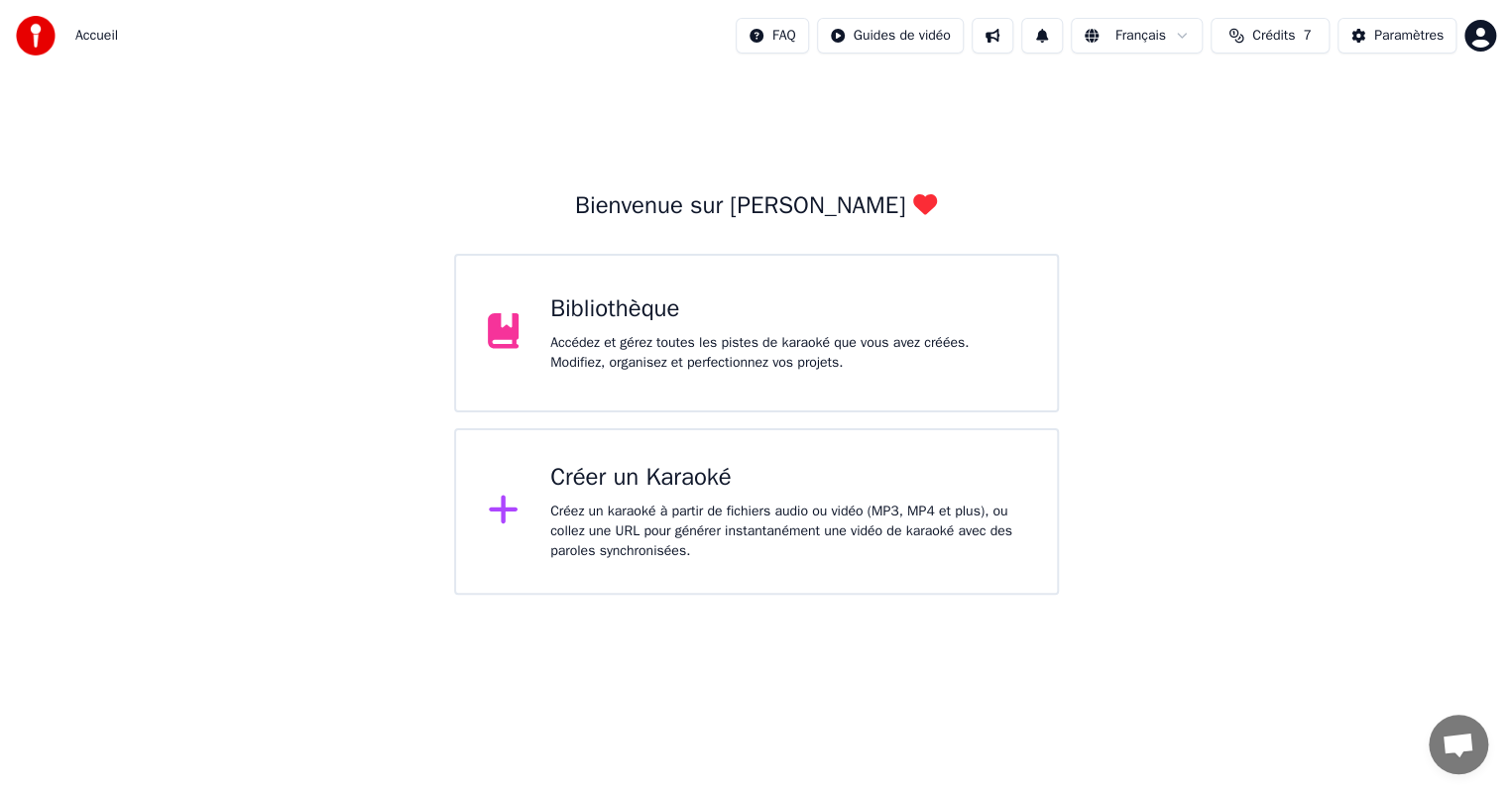 click on "Créer un Karaoké" at bounding box center [787, 478] 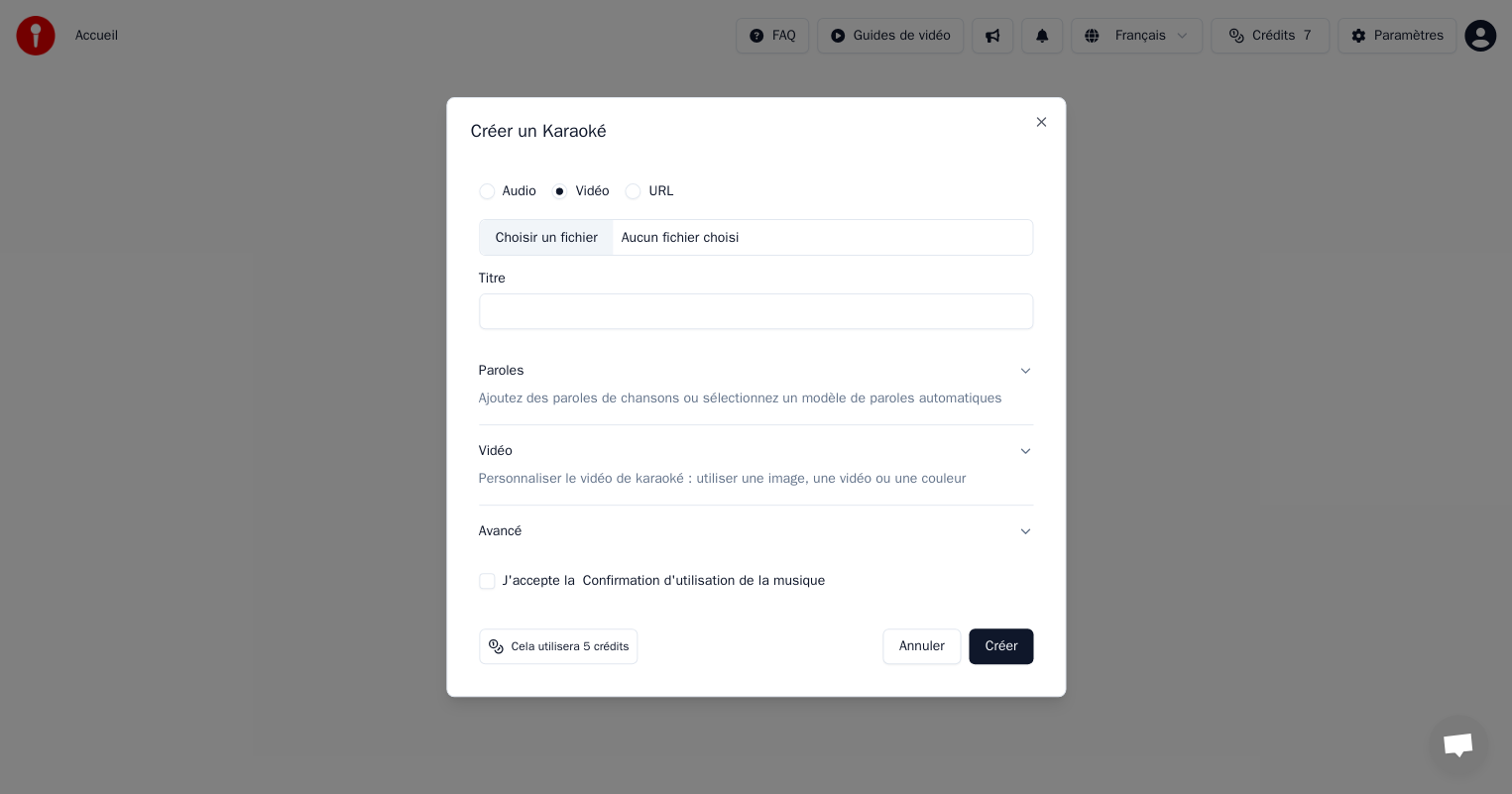 click on "Choisir un fichier" at bounding box center (546, 238) 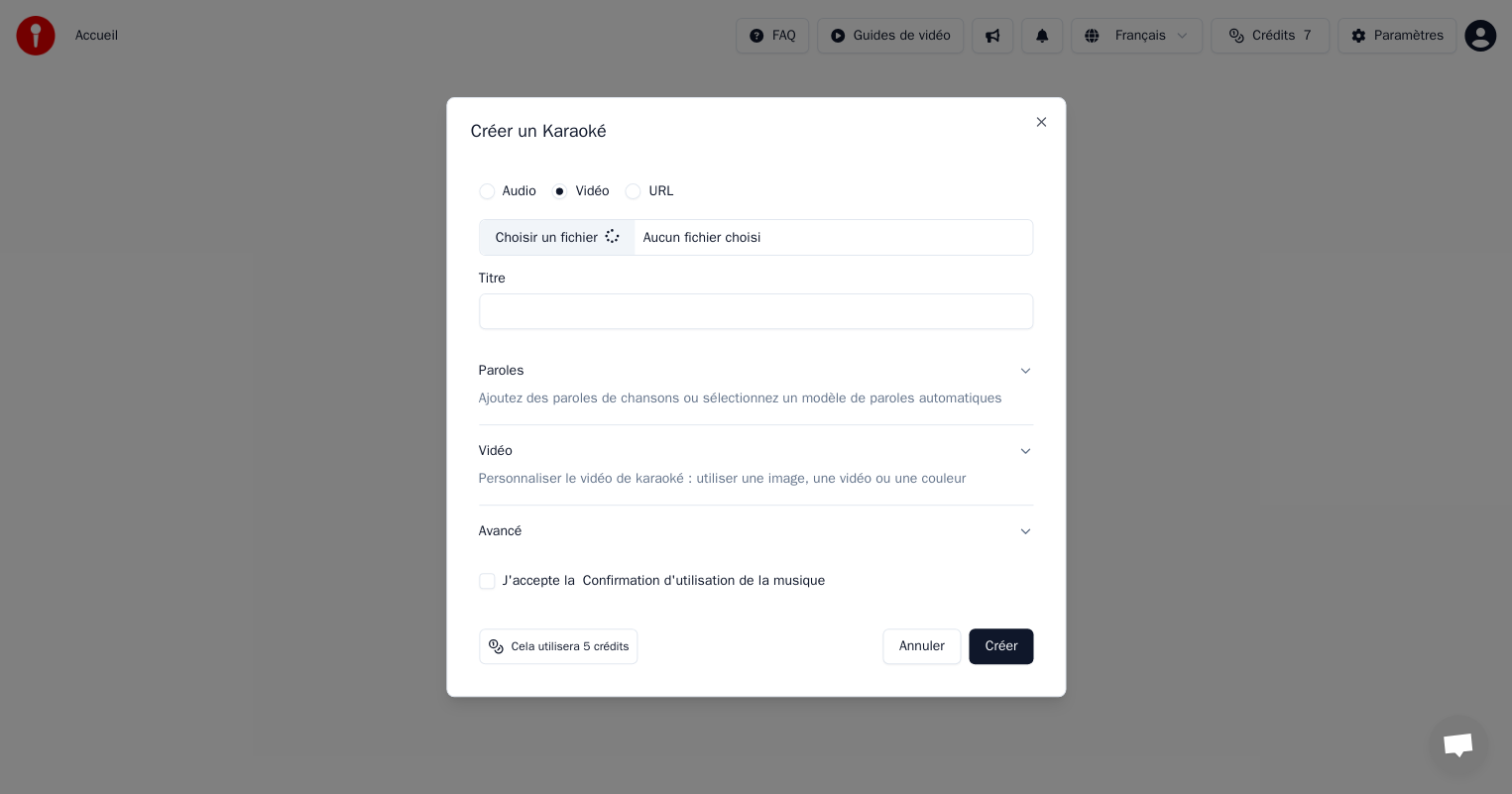type on "**********" 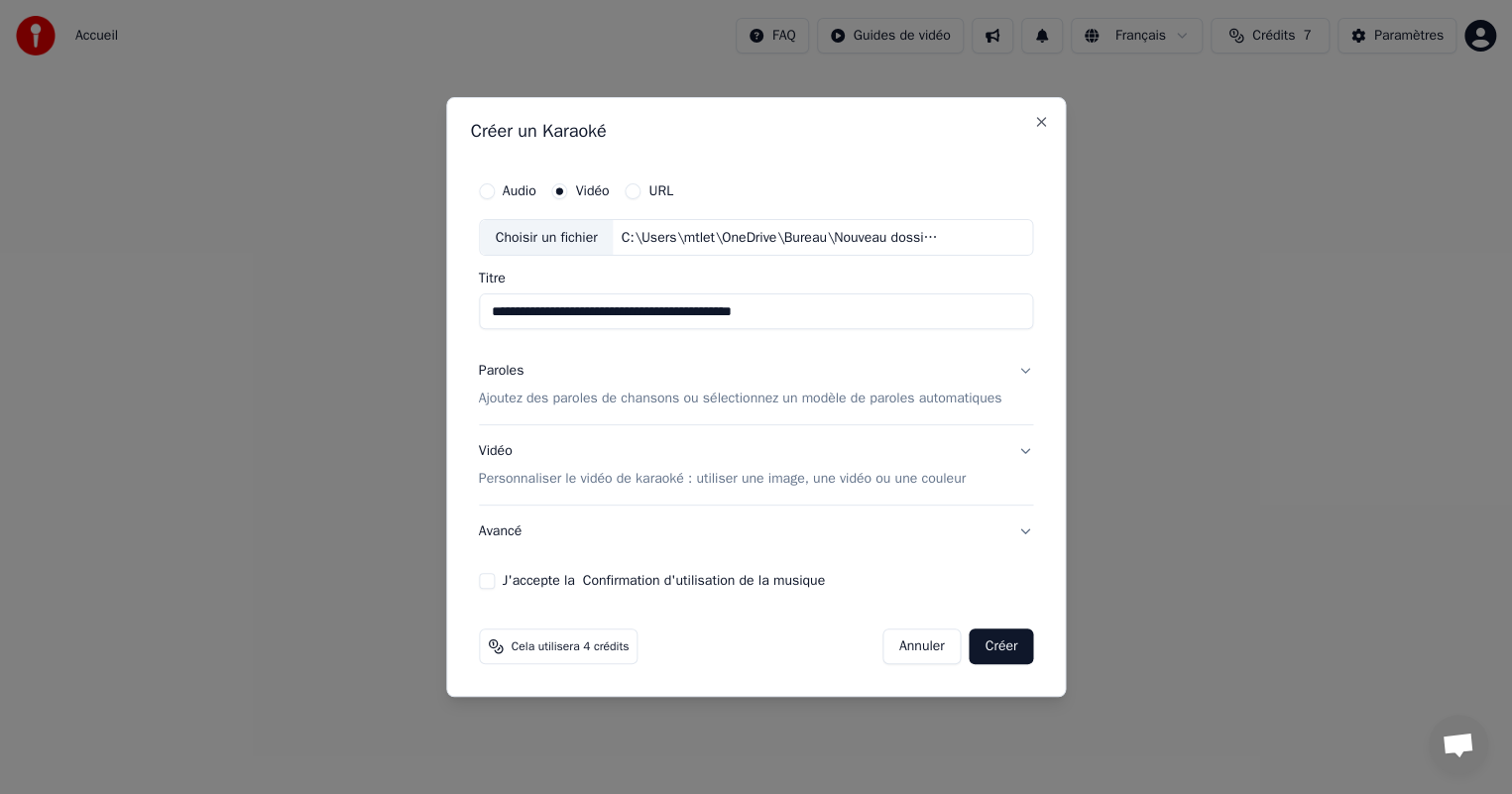 click on "Créer un Karaoké" at bounding box center [756, 131] 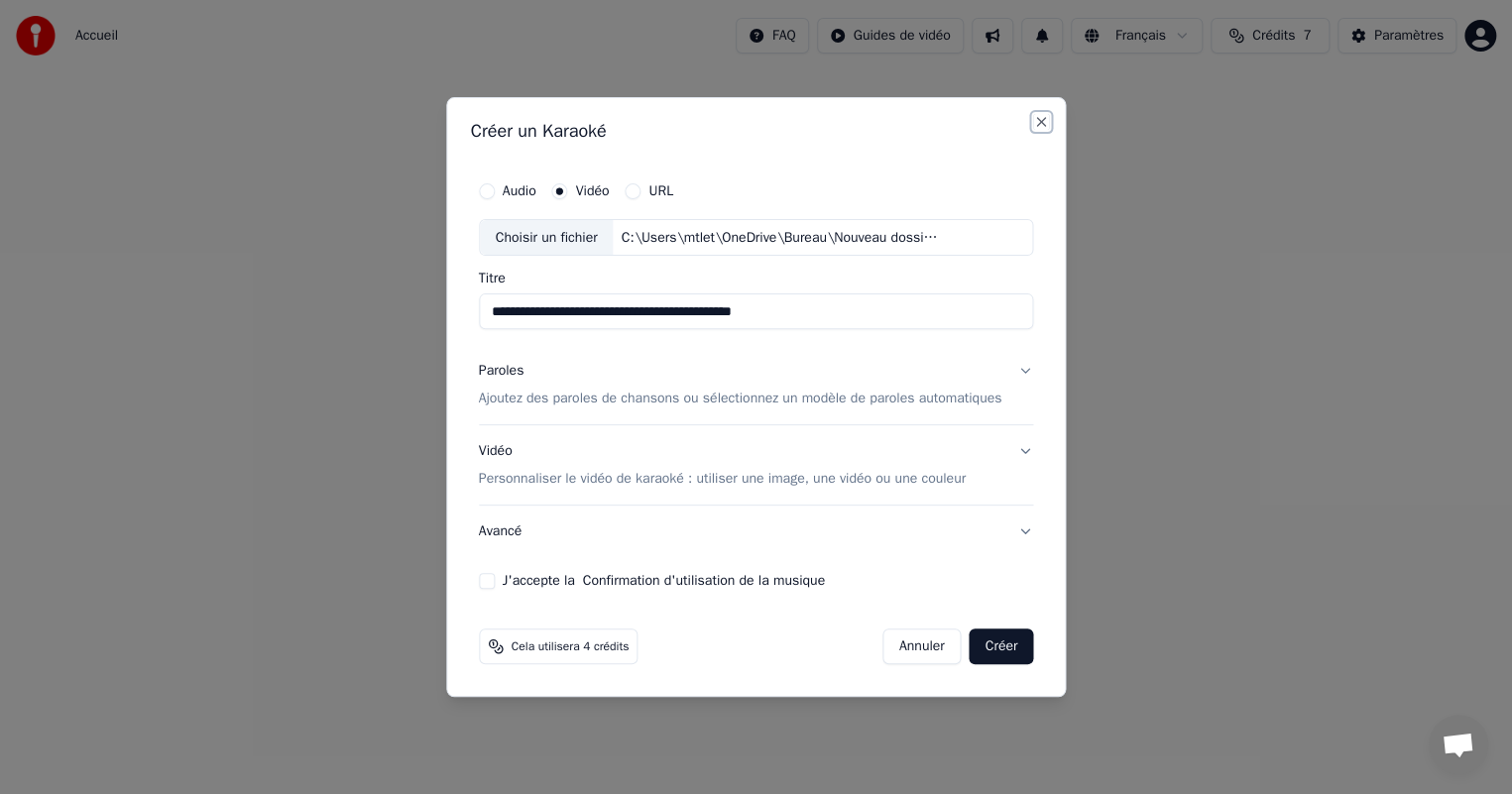 click on "Close" at bounding box center (1041, 122) 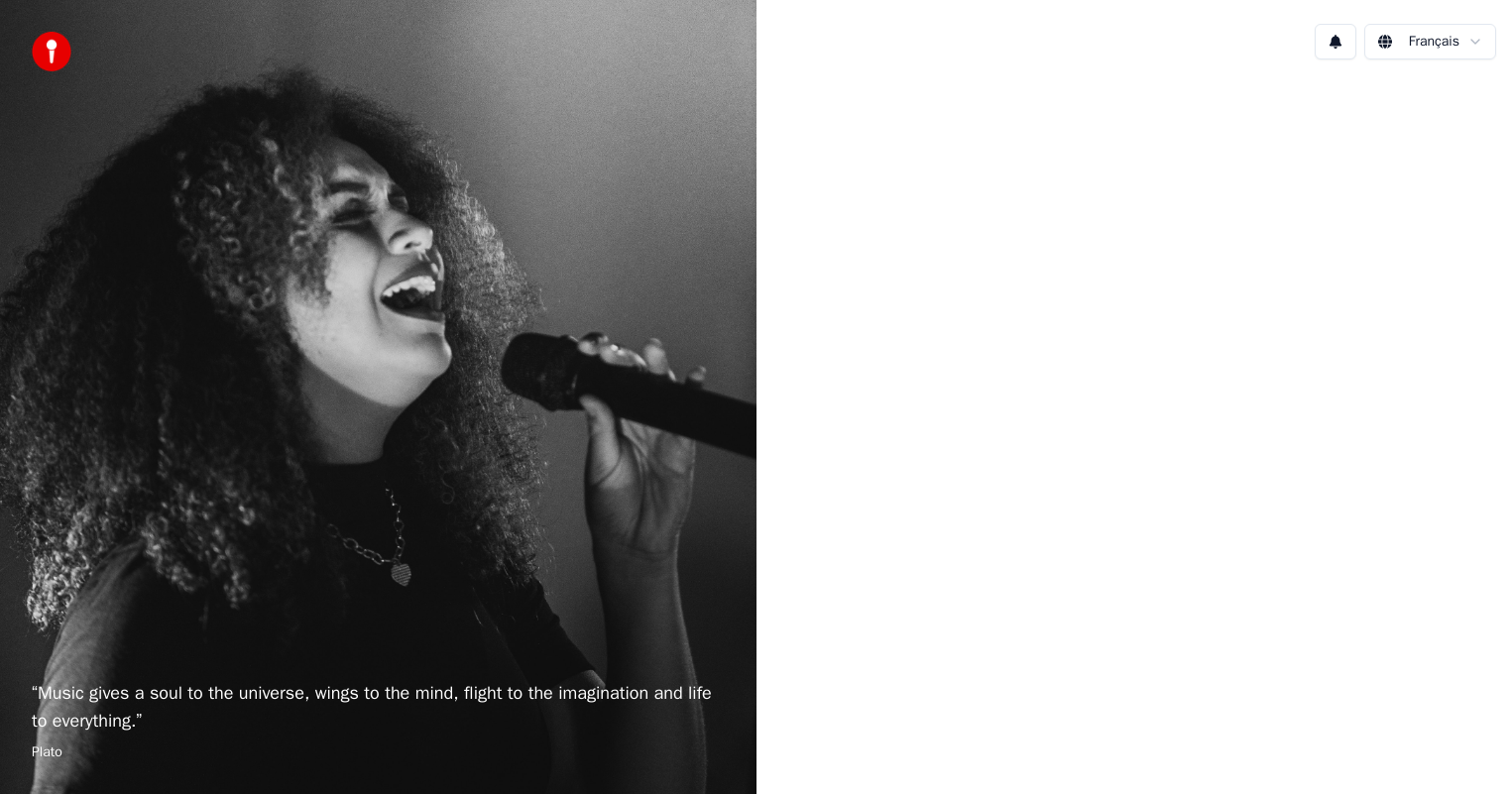 scroll, scrollTop: 0, scrollLeft: 0, axis: both 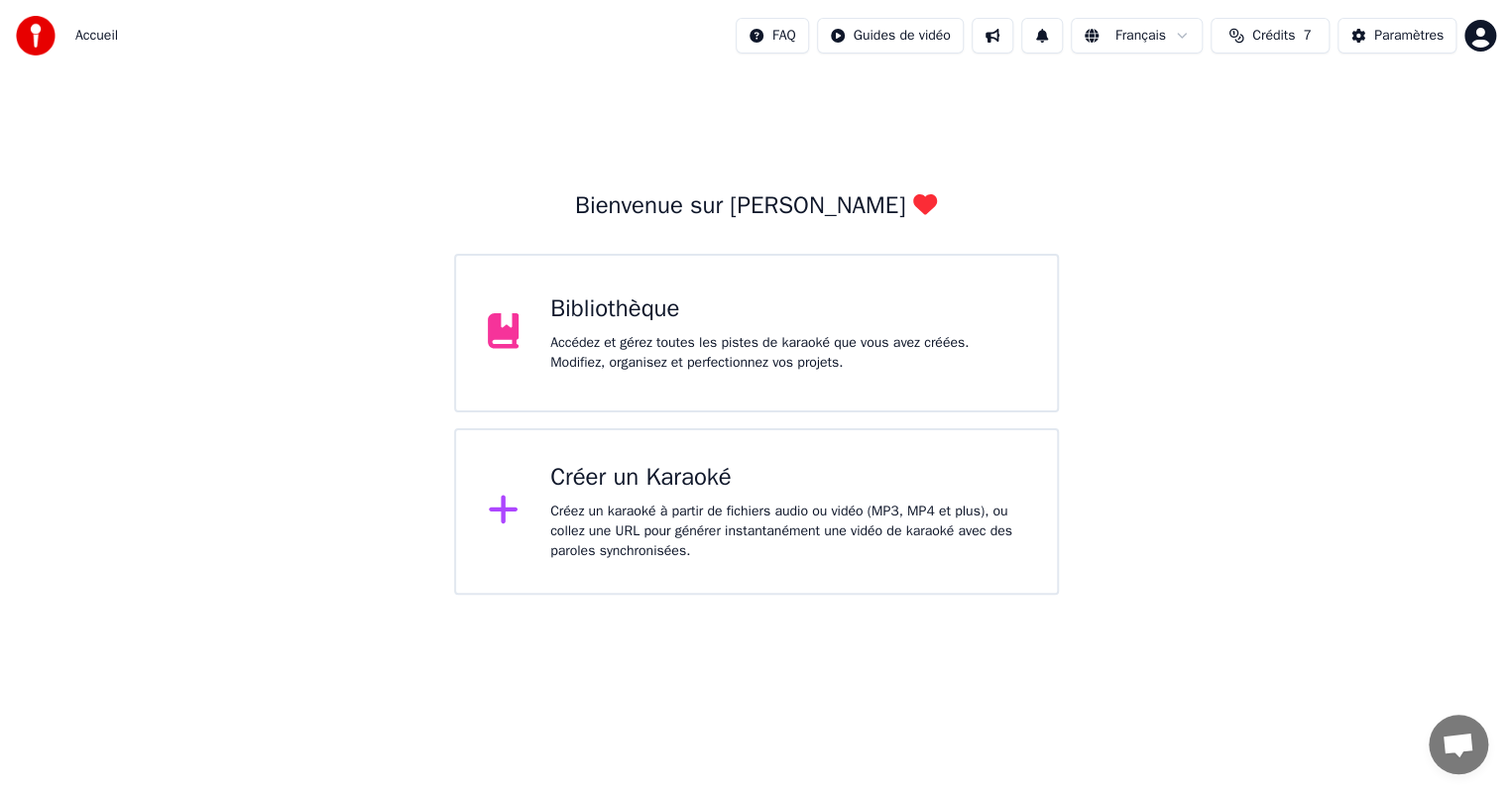 click on "Créer un Karaoké" at bounding box center [787, 478] 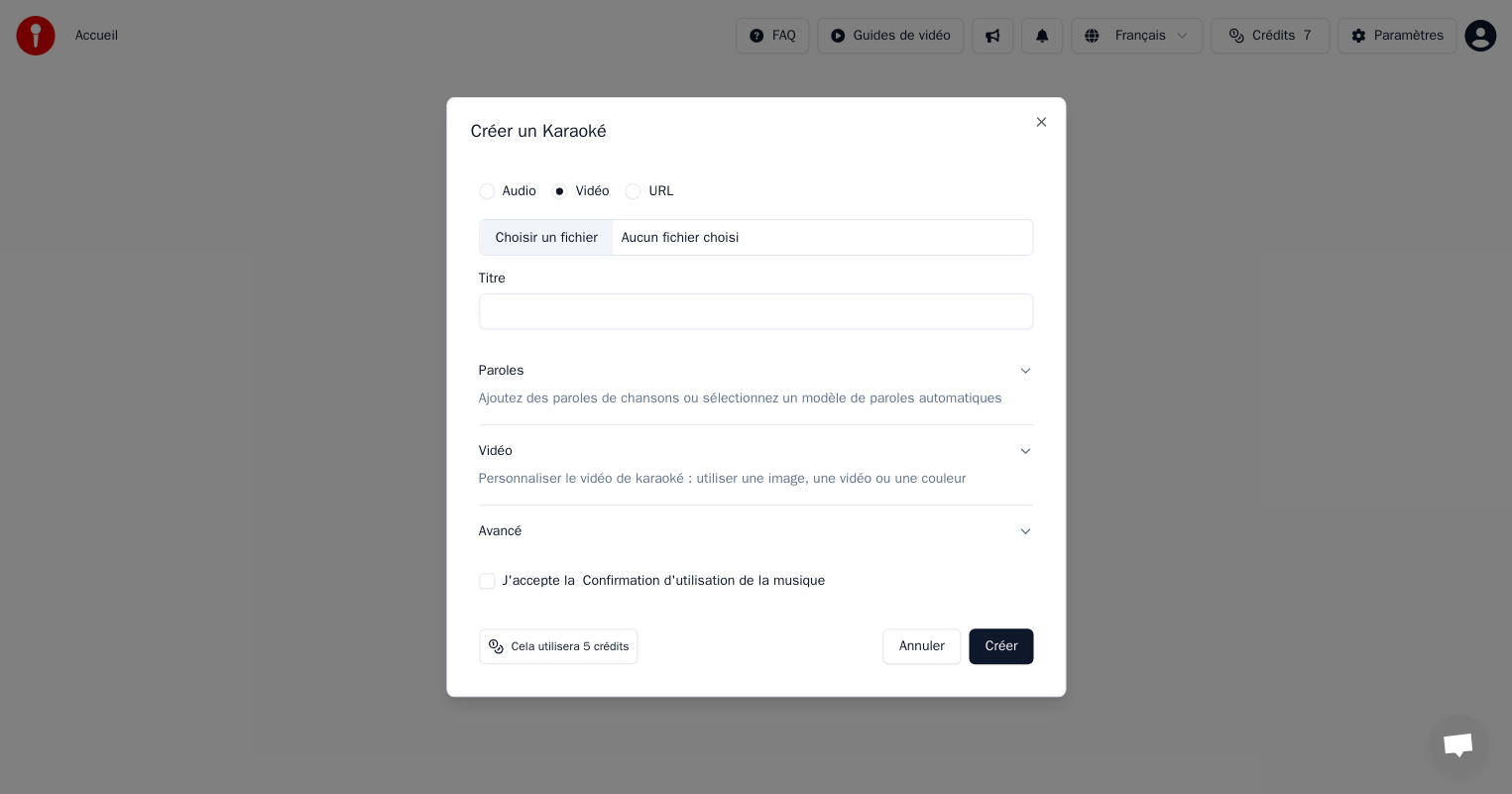 click on "Ajoutez des paroles de chansons ou sélectionnez un modèle de paroles automatiques" at bounding box center (741, 399) 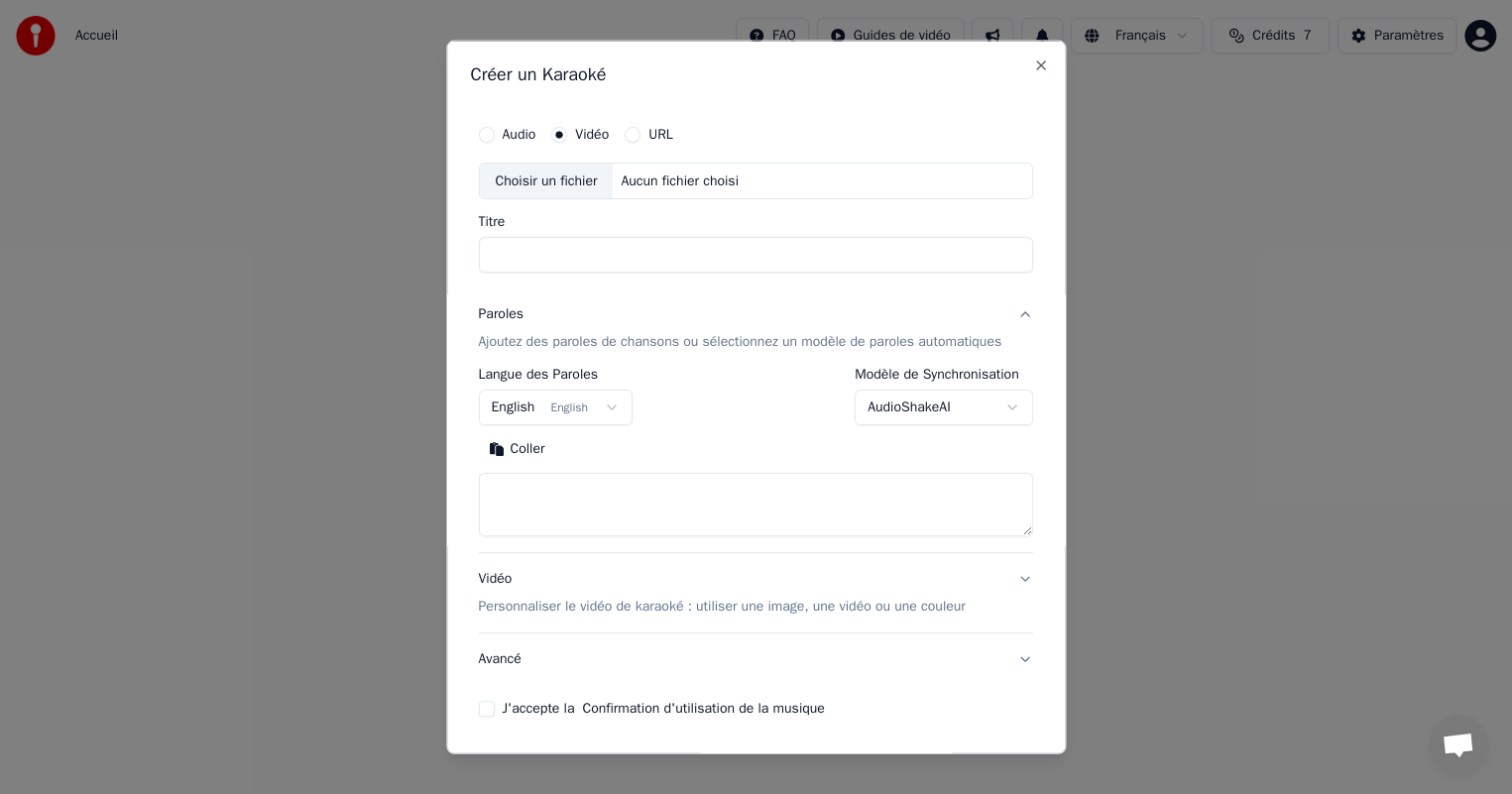 click on "Coller" at bounding box center [517, 449] 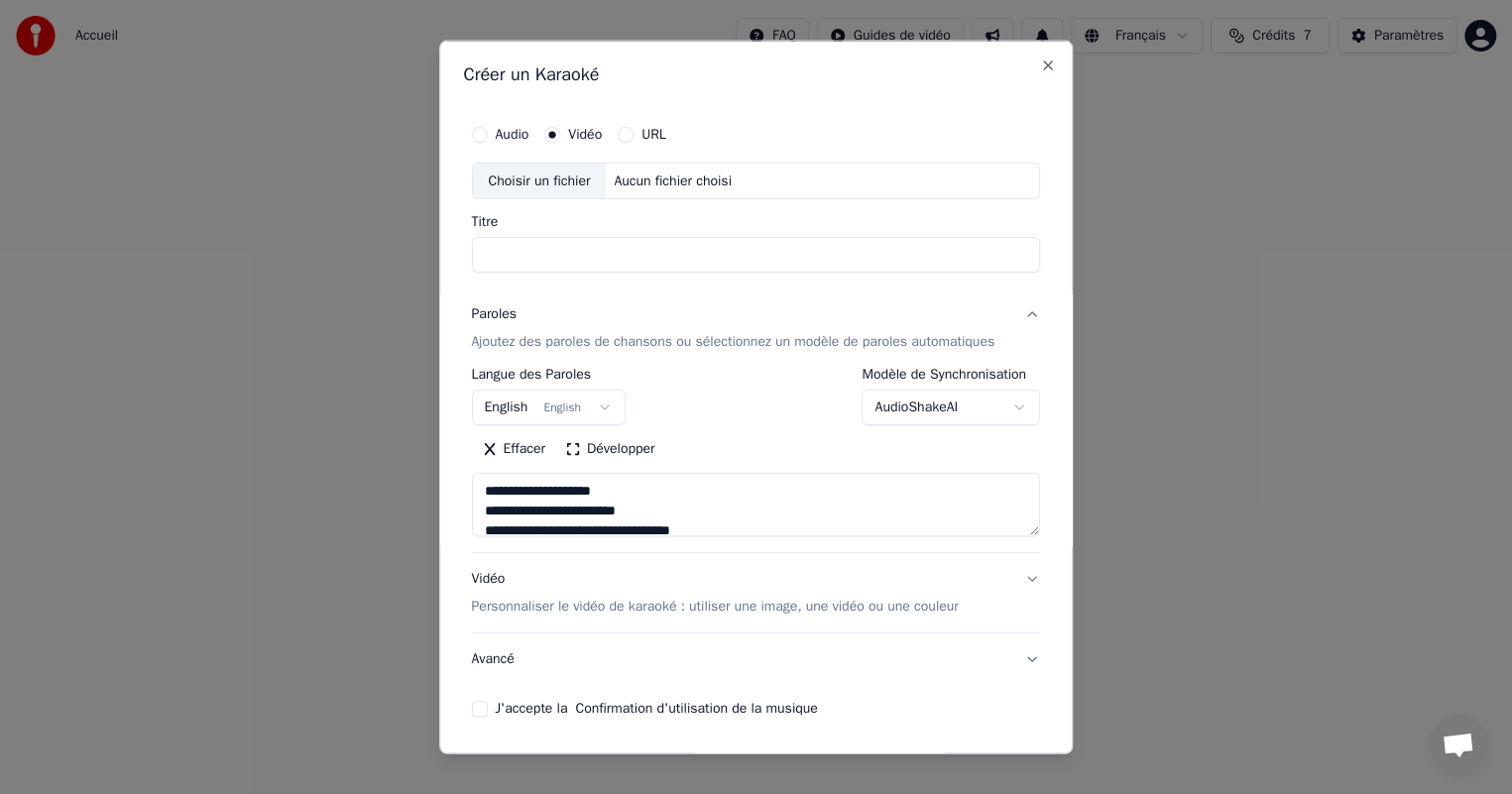 type on "**********" 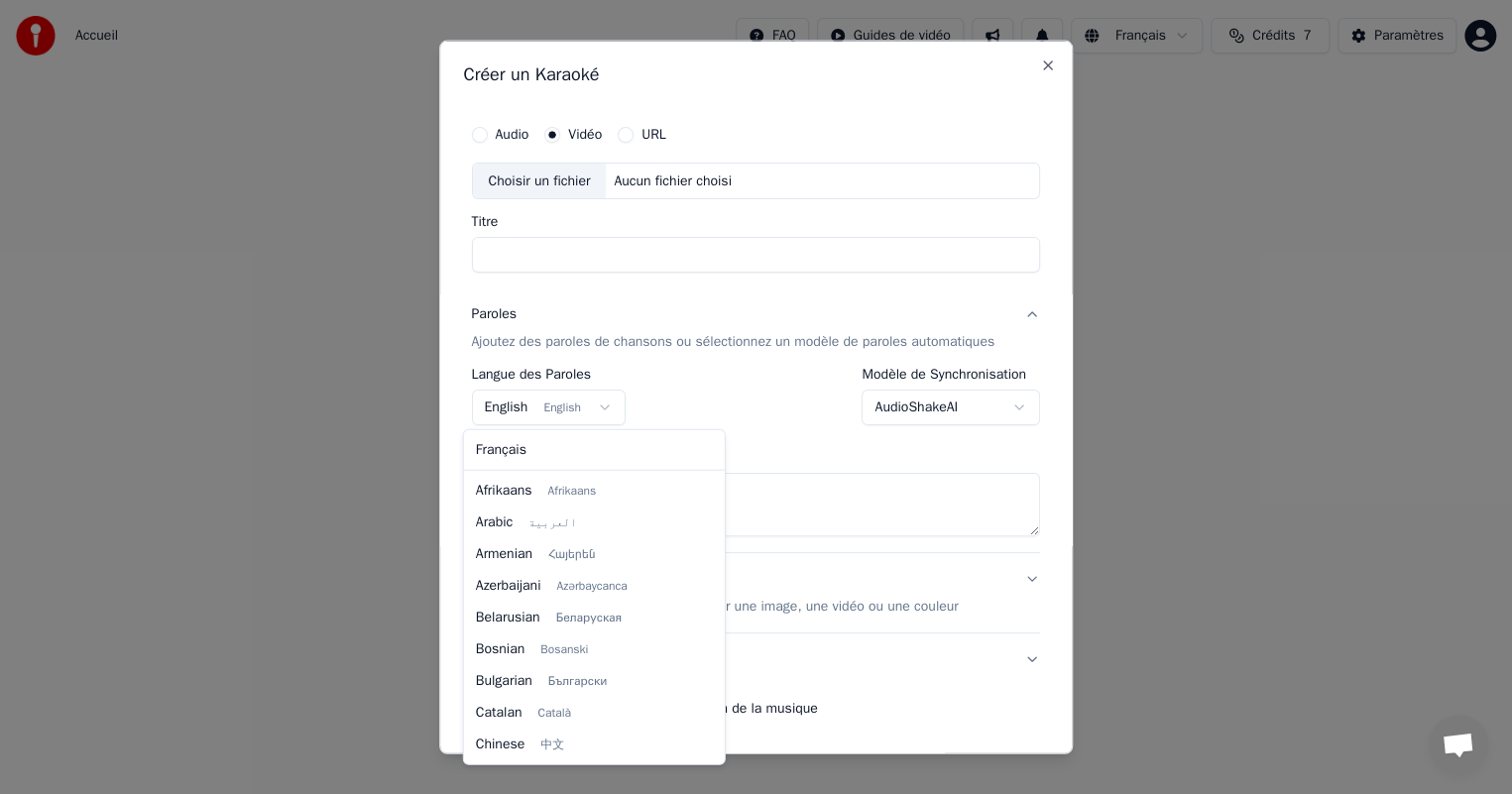 click on "**********" at bounding box center [756, 297] 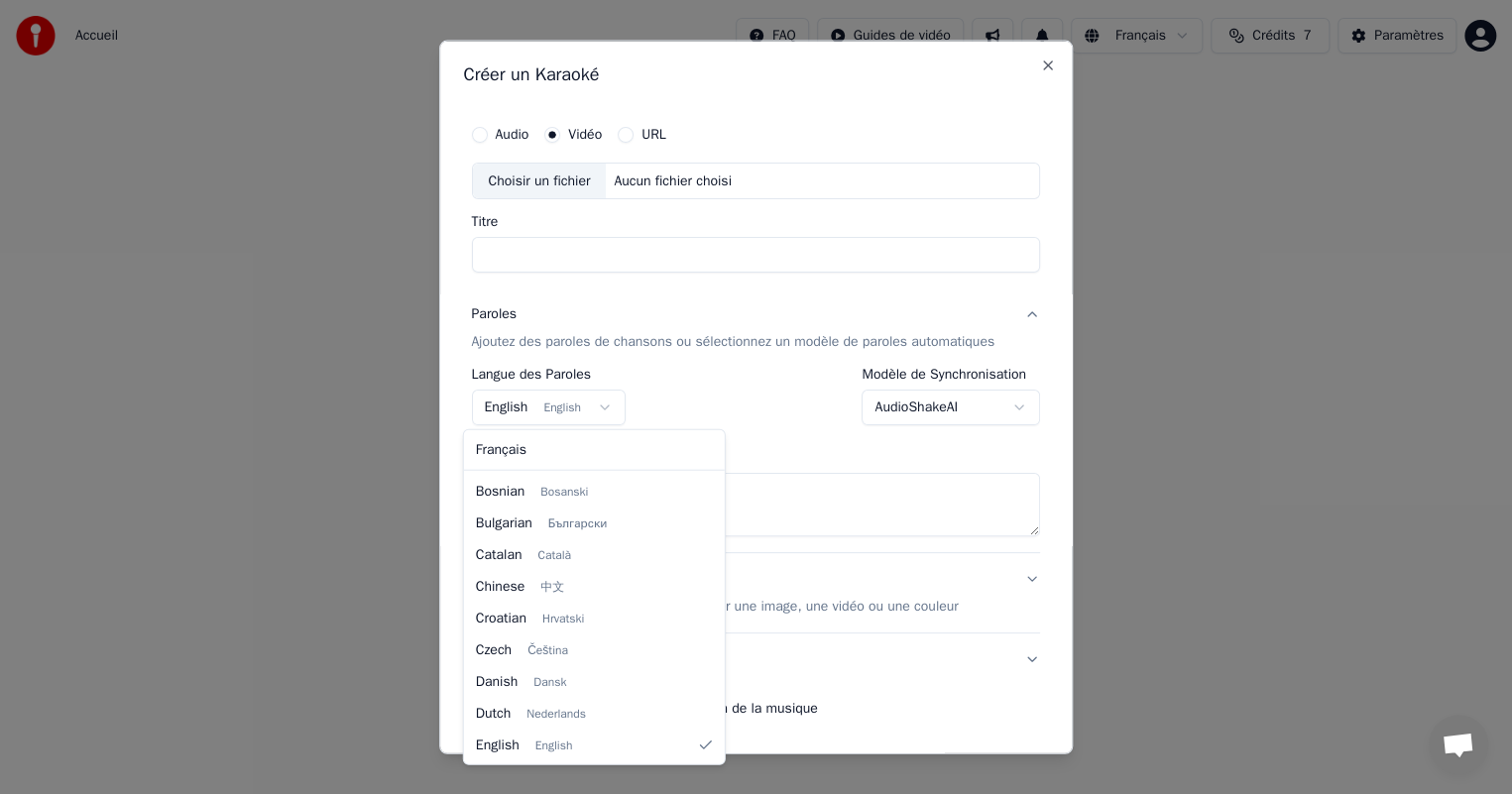select on "**" 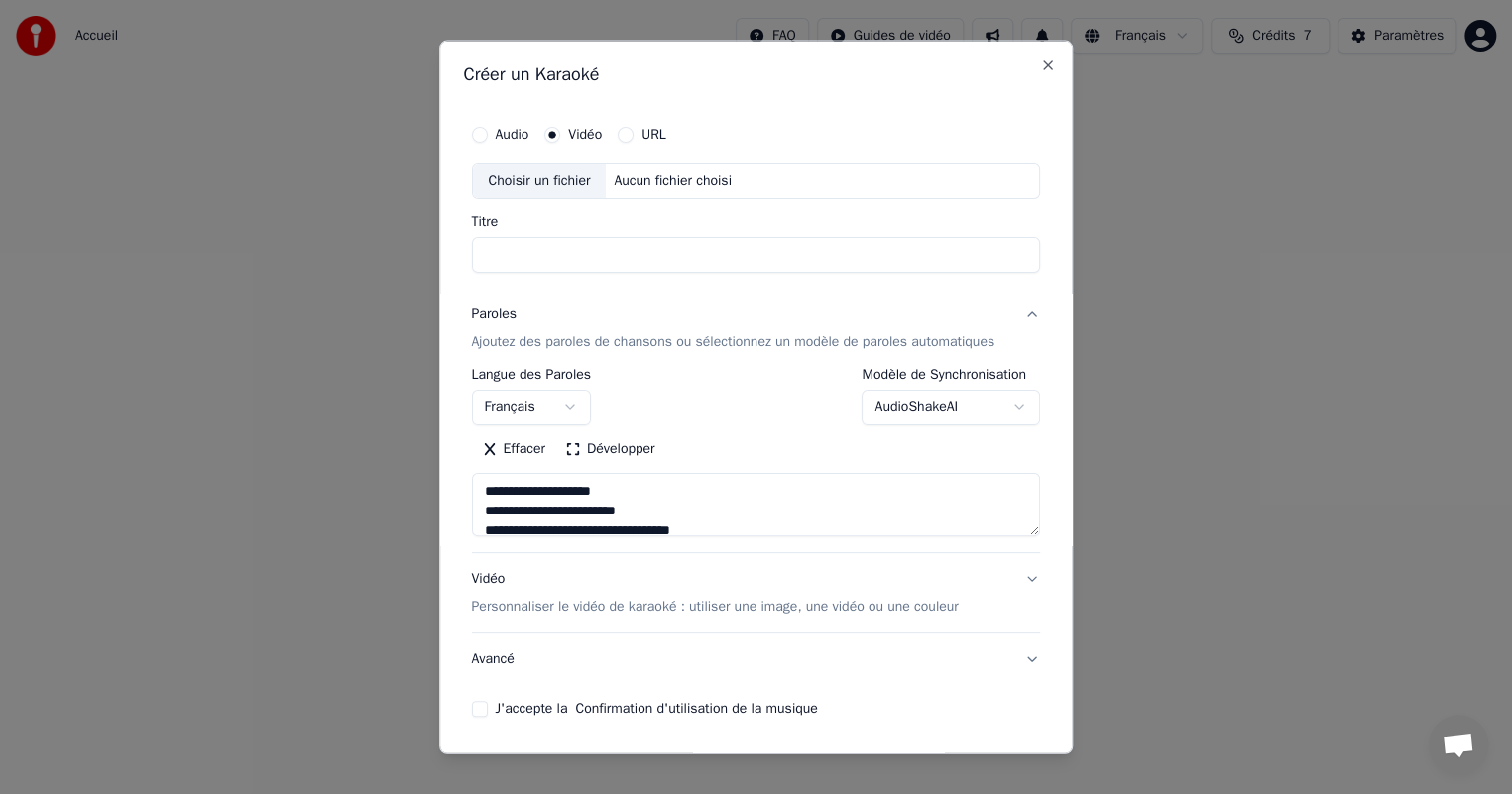 click on "Choisir un fichier" at bounding box center (539, 180) 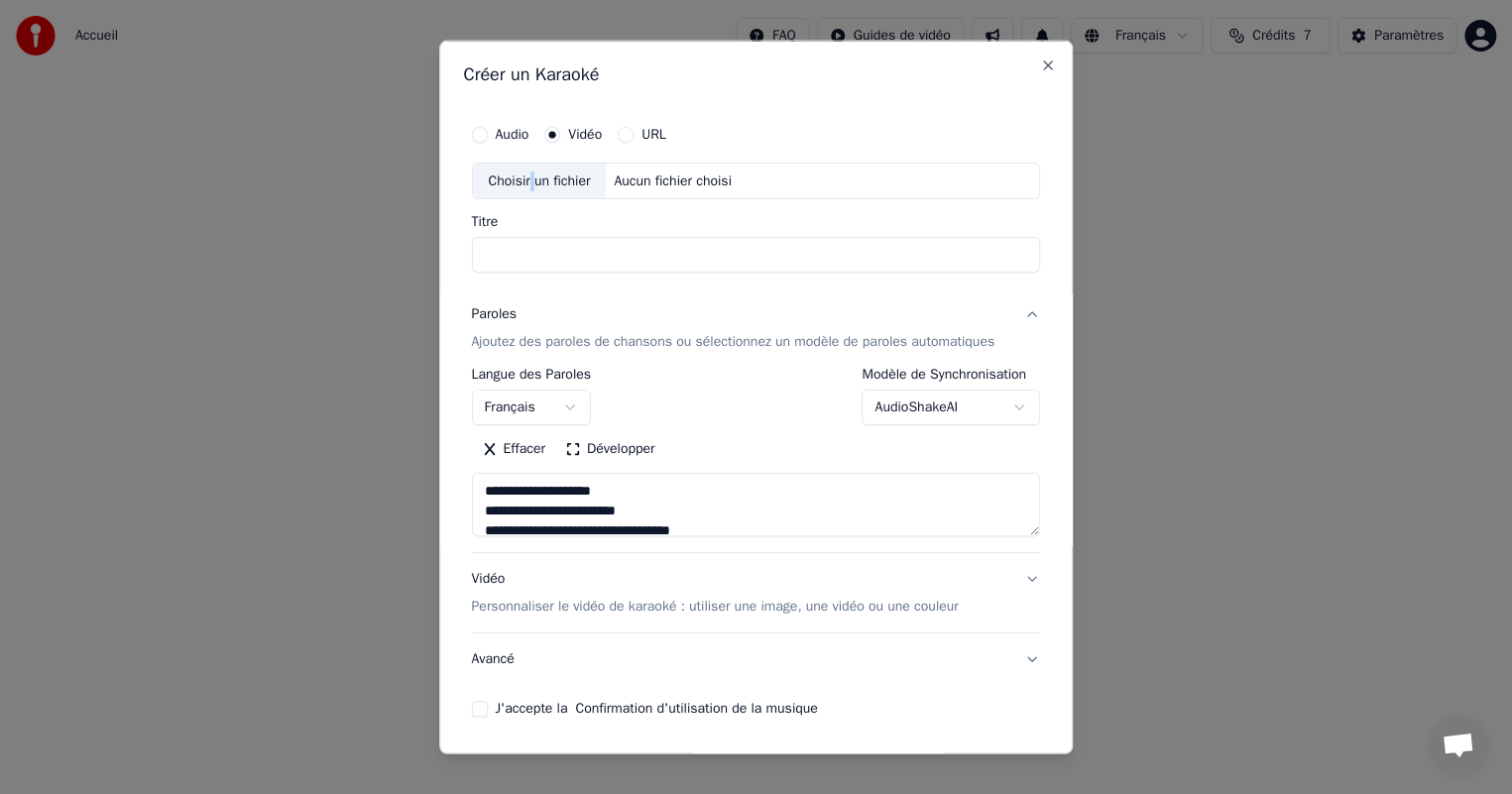 type on "**********" 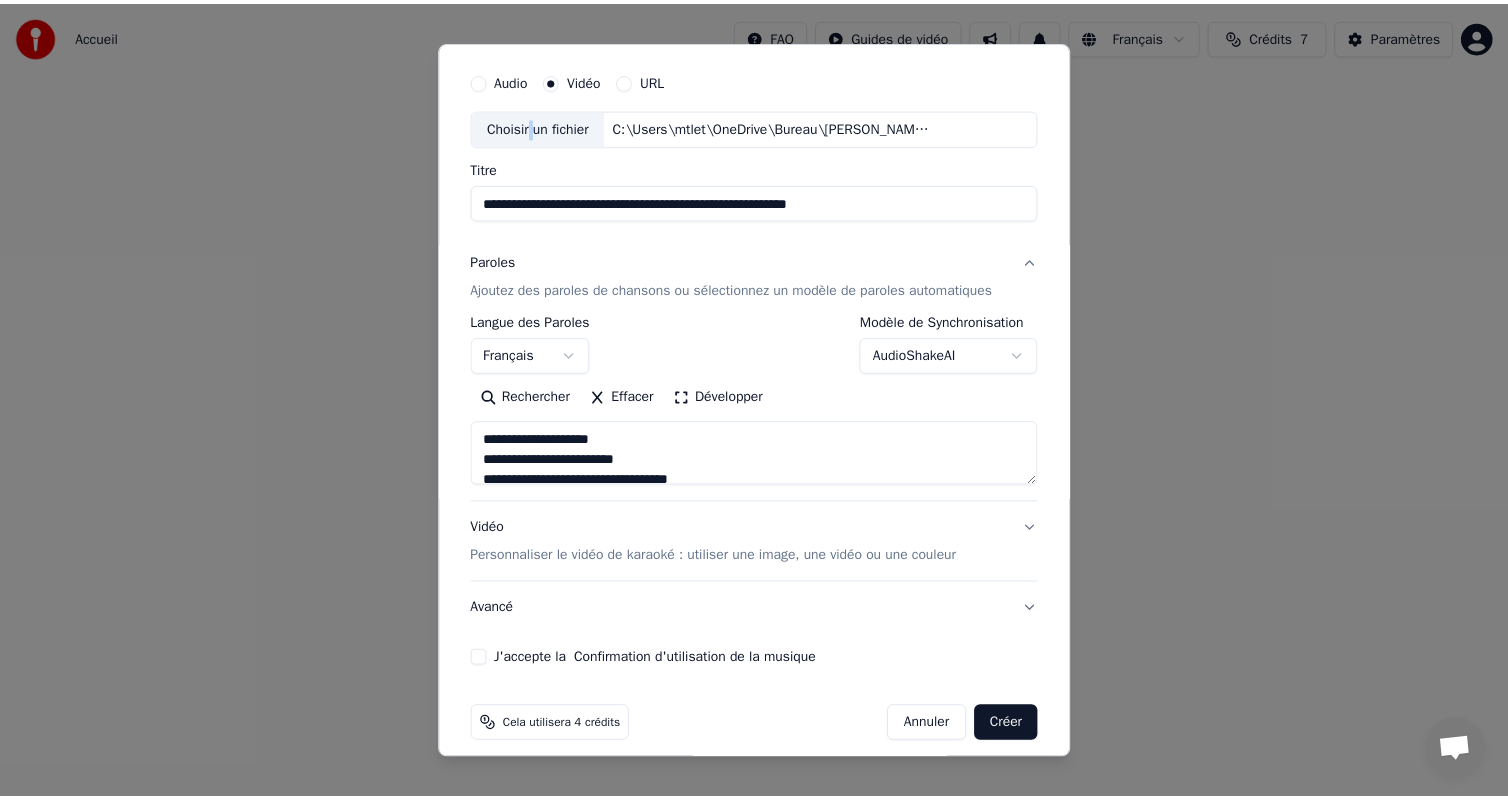 scroll, scrollTop: 69, scrollLeft: 0, axis: vertical 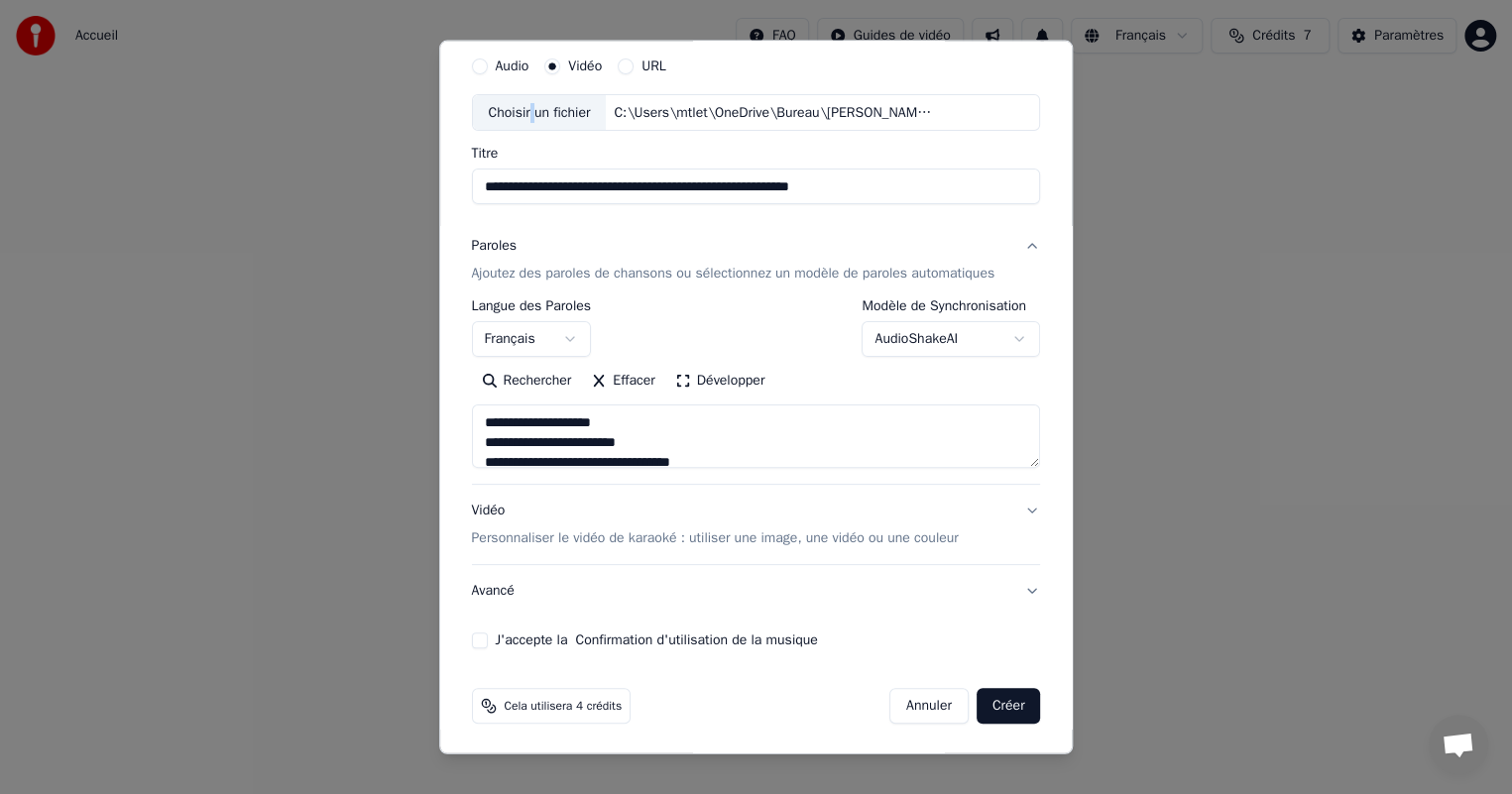 click on "J'accepte la   Confirmation d'utilisation de la musique" at bounding box center (480, 640) 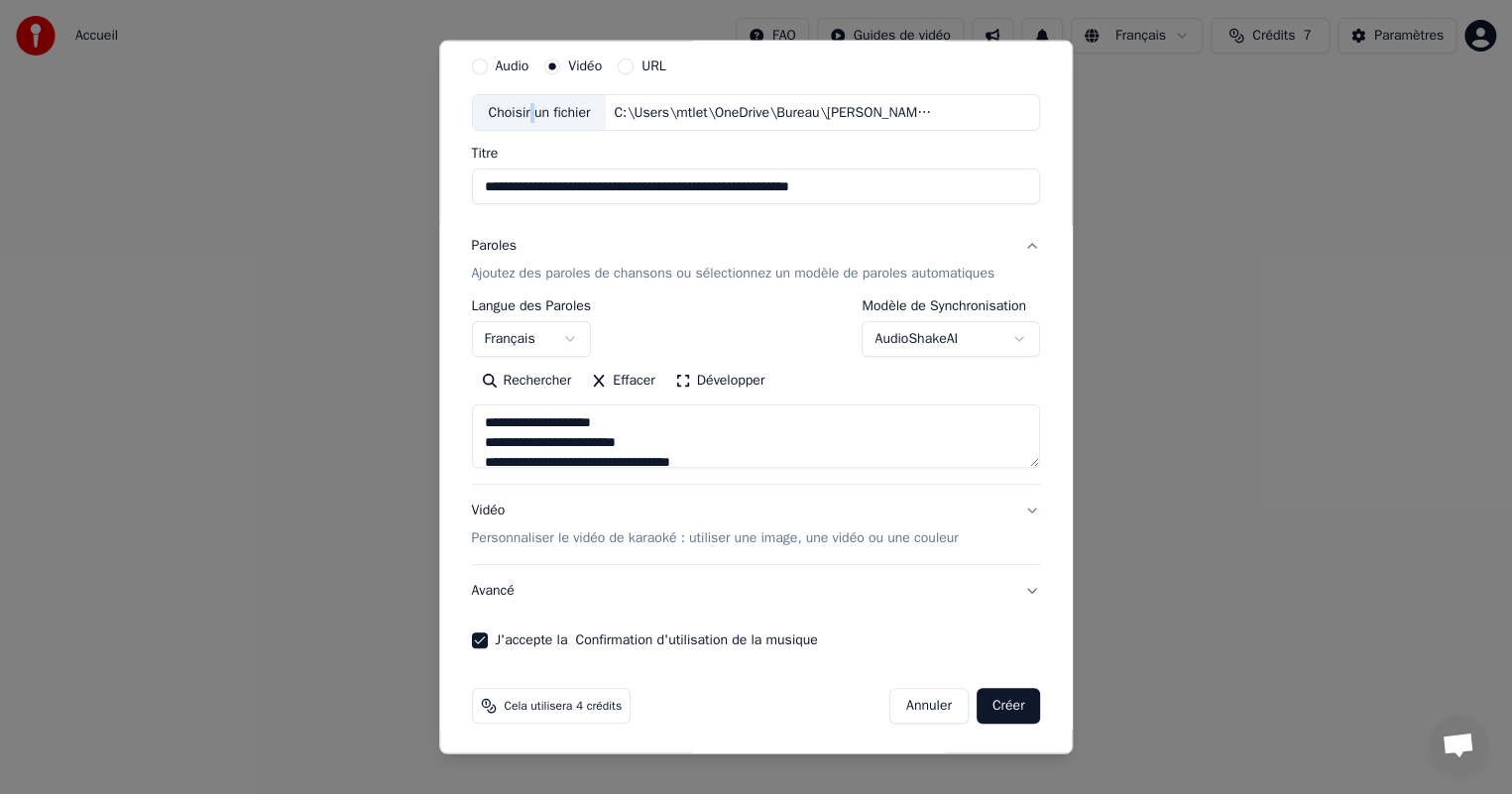 click on "Créer" at bounding box center (1008, 706) 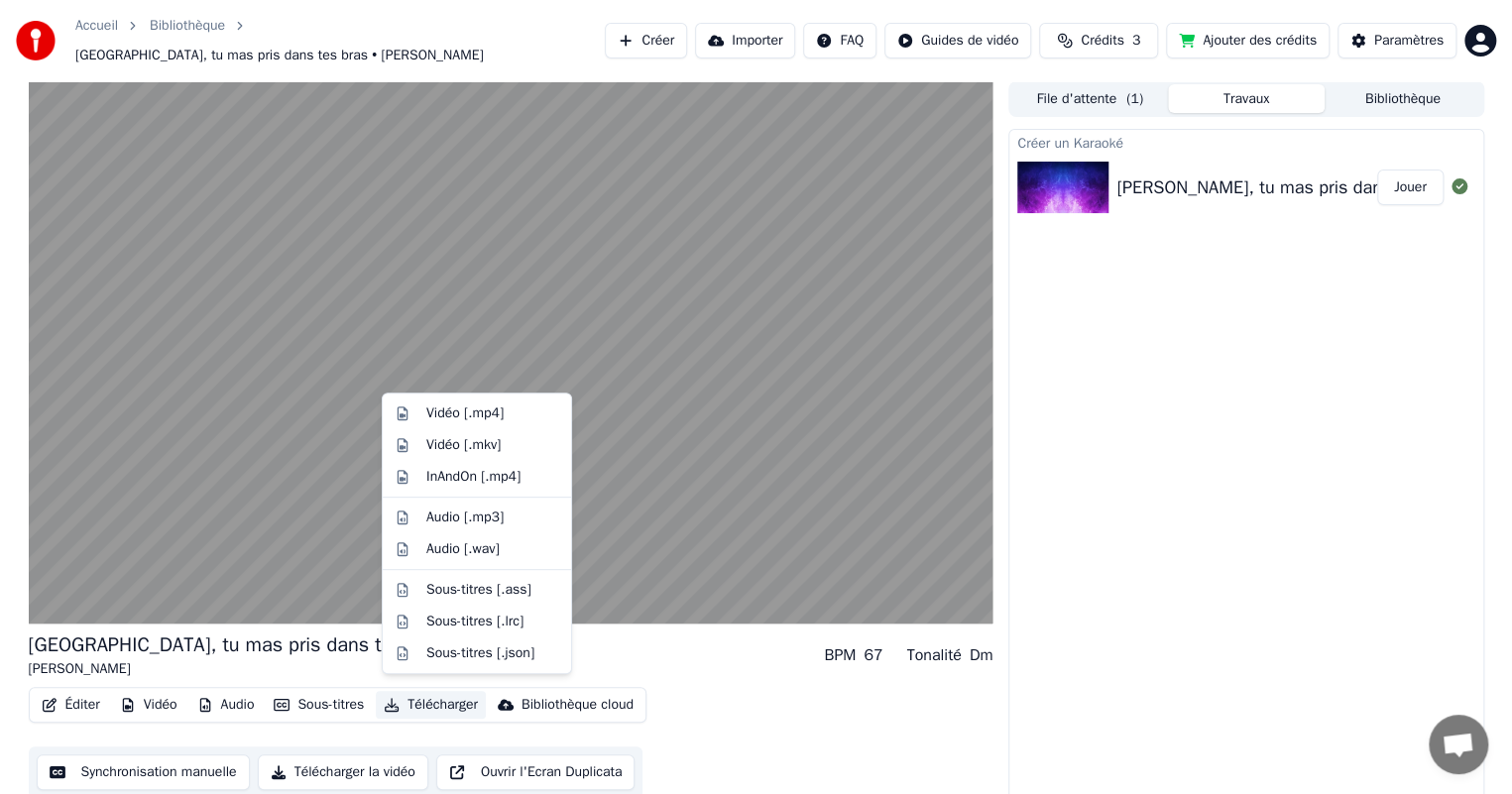 click on "Télécharger" at bounding box center (430, 705) 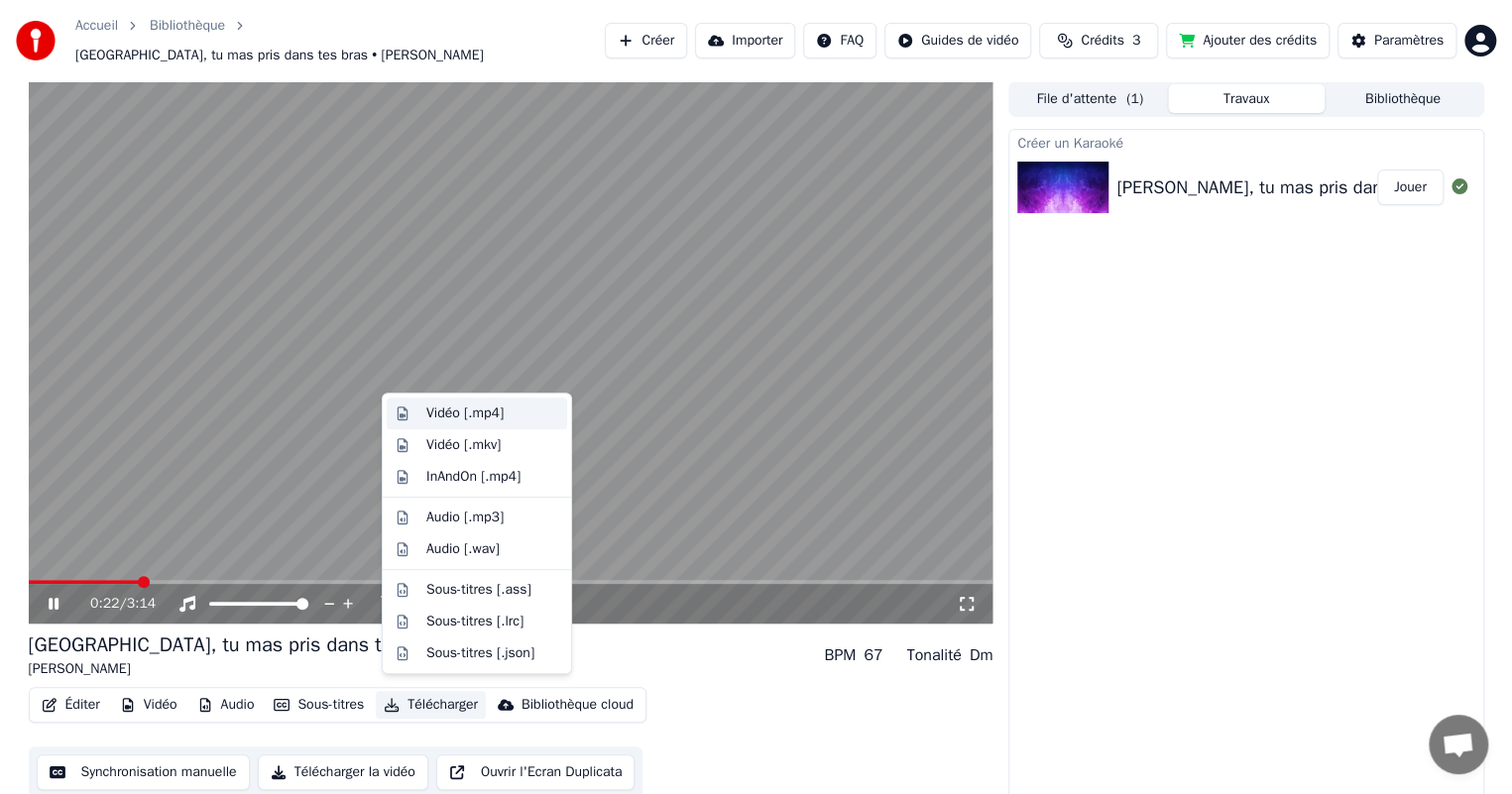 click on "Vidéo [.mp4]" at bounding box center (465, 413) 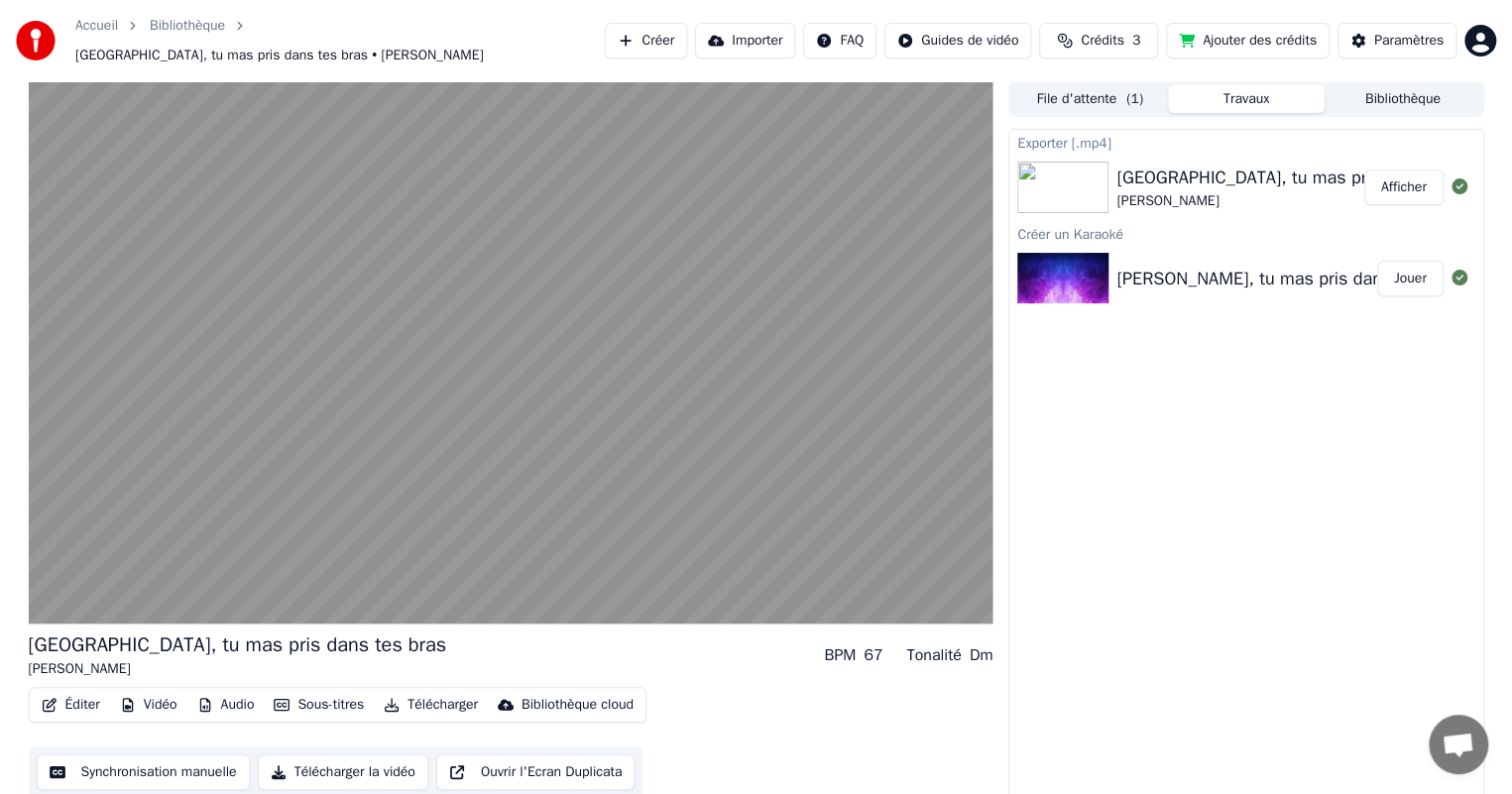 click on "Exporter [.mp4]" at bounding box center [1245, 142] 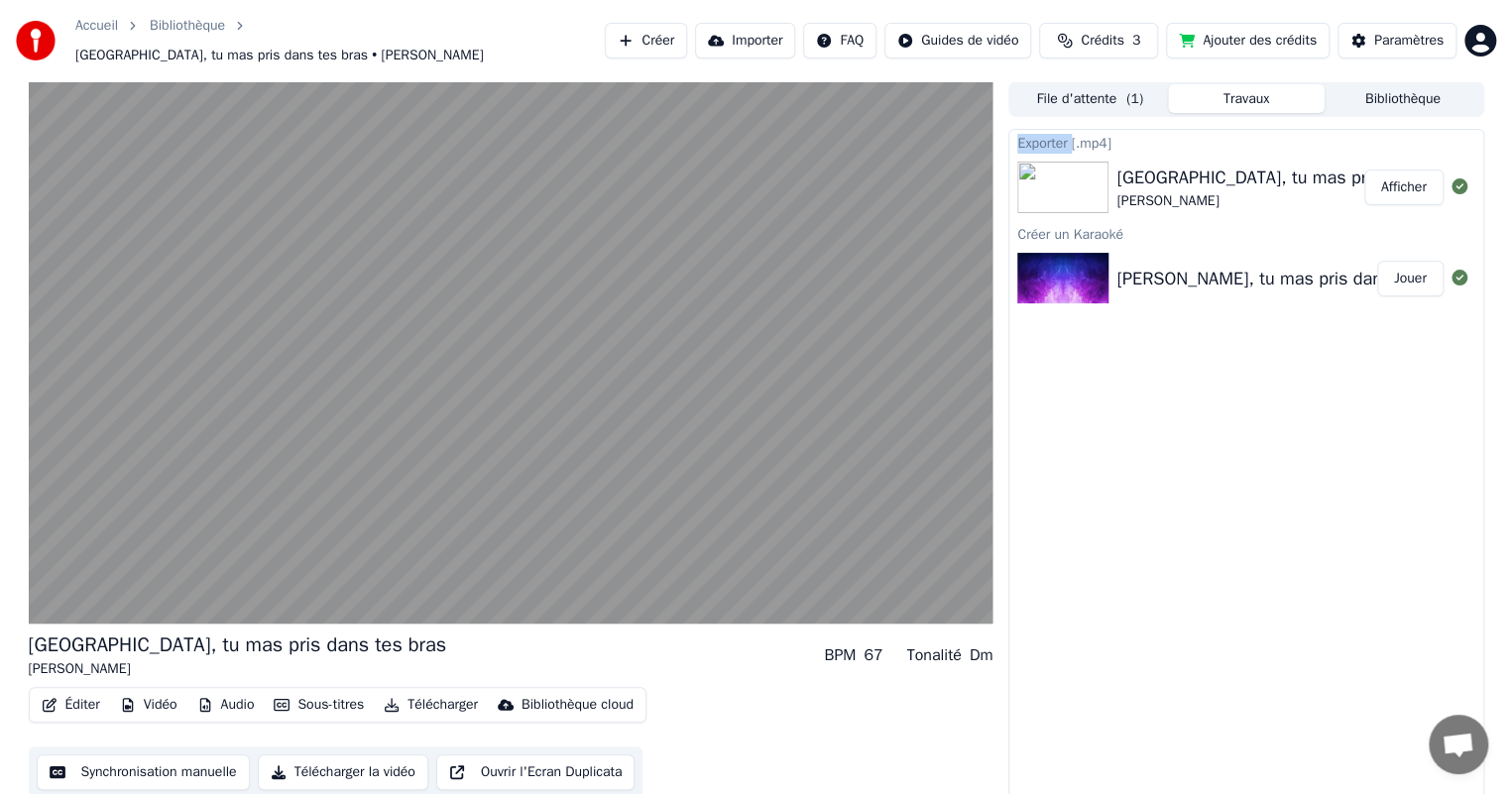 click on "Exporter [.mp4]" at bounding box center (1245, 142) 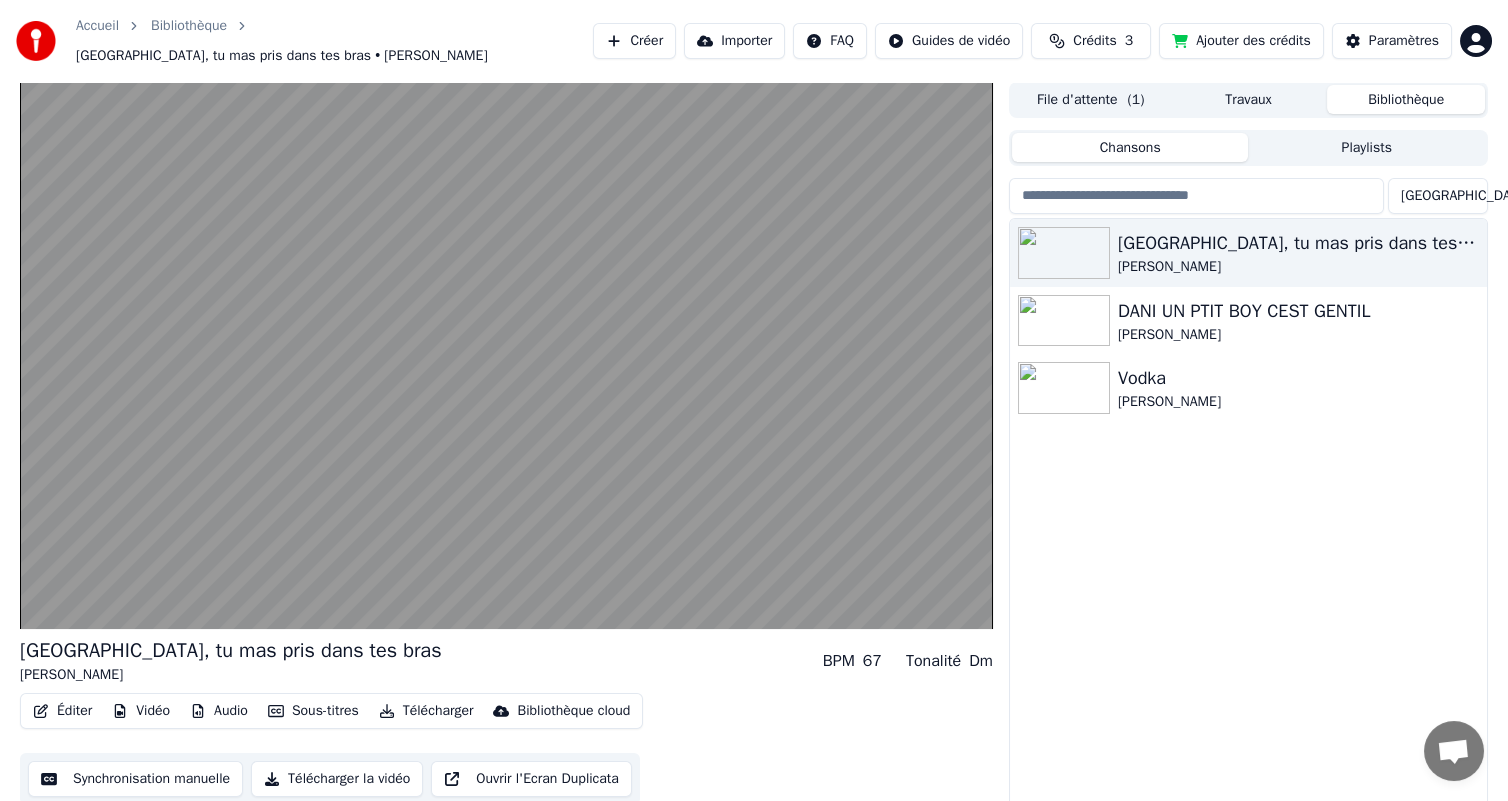 click on "Bibliothèque" at bounding box center (1406, 99) 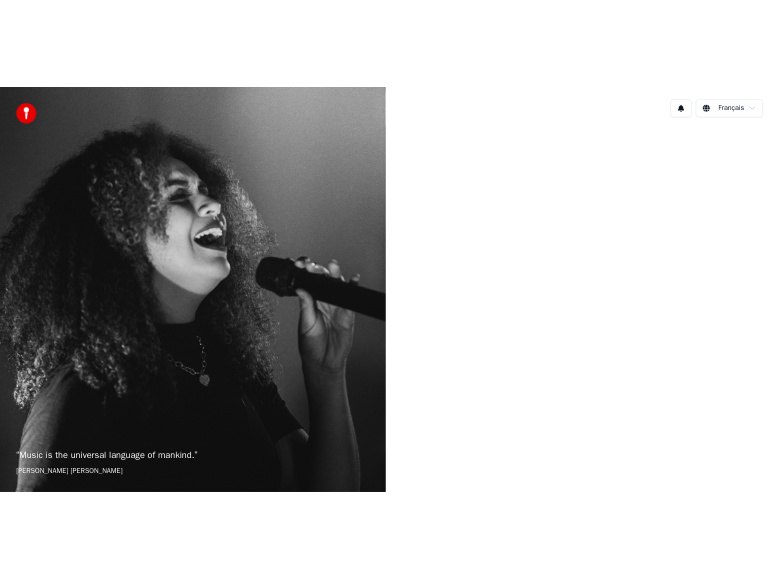scroll, scrollTop: 0, scrollLeft: 0, axis: both 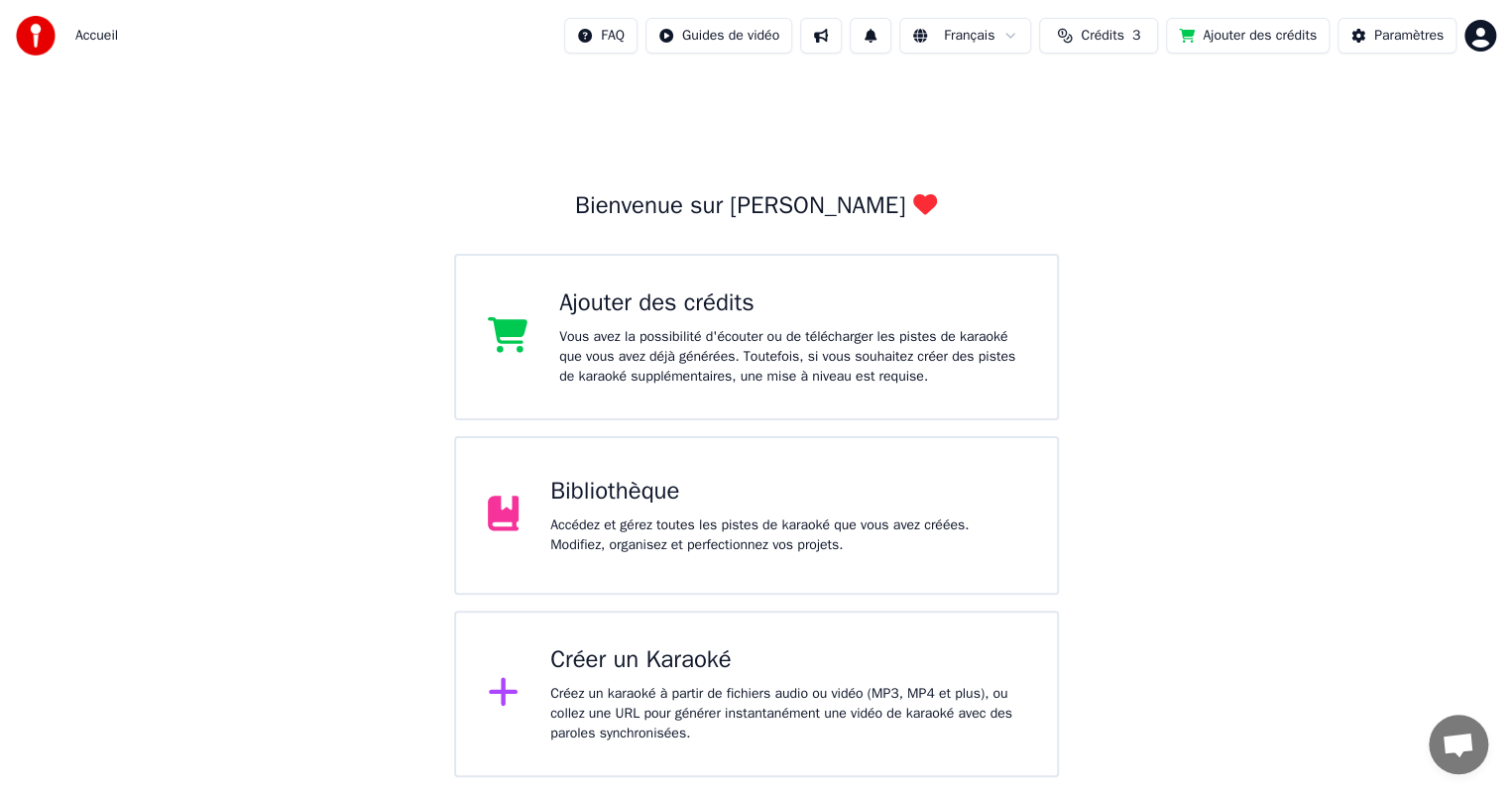 click on "Bibliothèque Accédez et gérez toutes les pistes de karaoké que vous avez créées. Modifiez, organisez et perfectionnez vos projets." at bounding box center [787, 515] 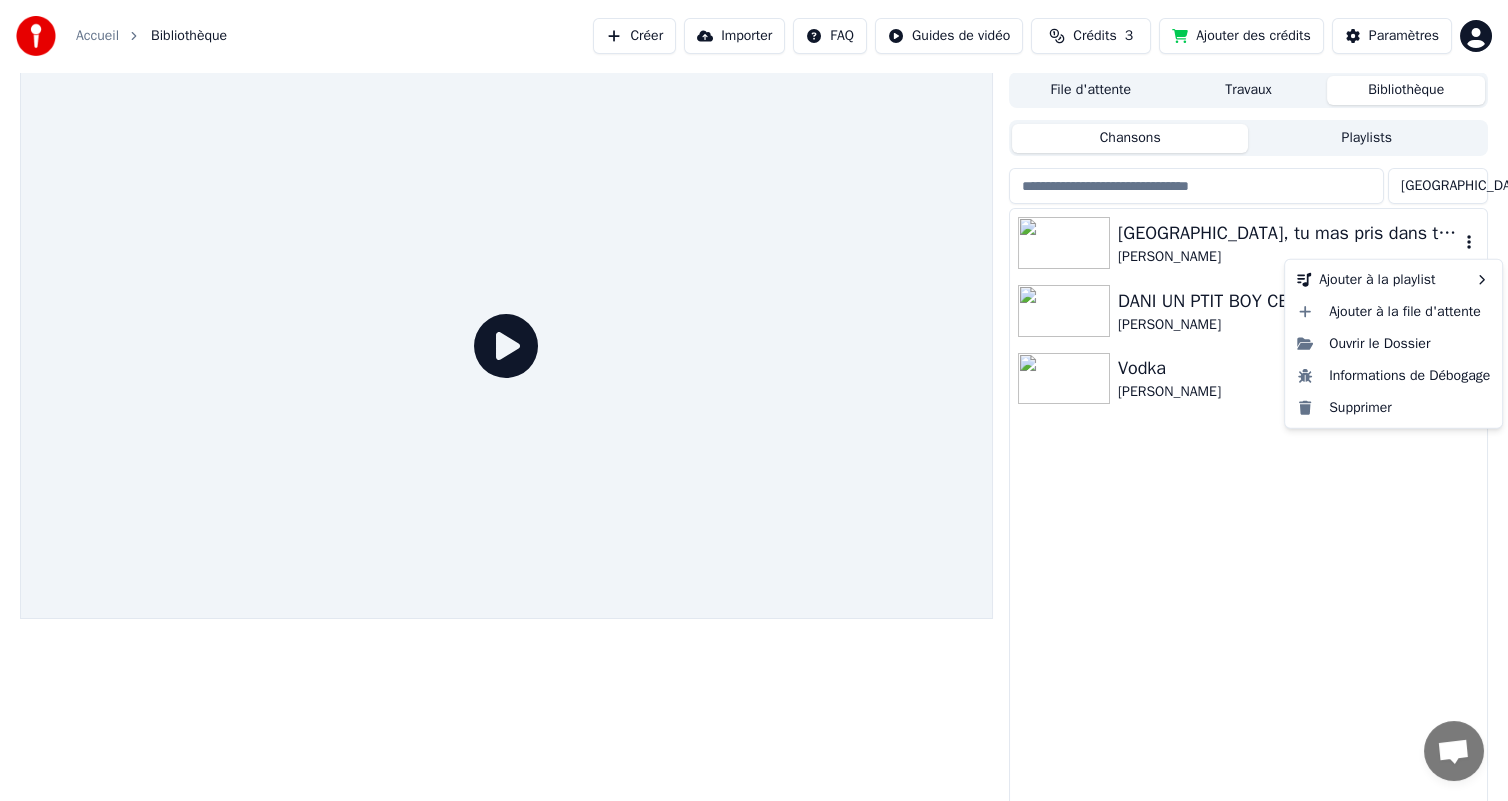 click 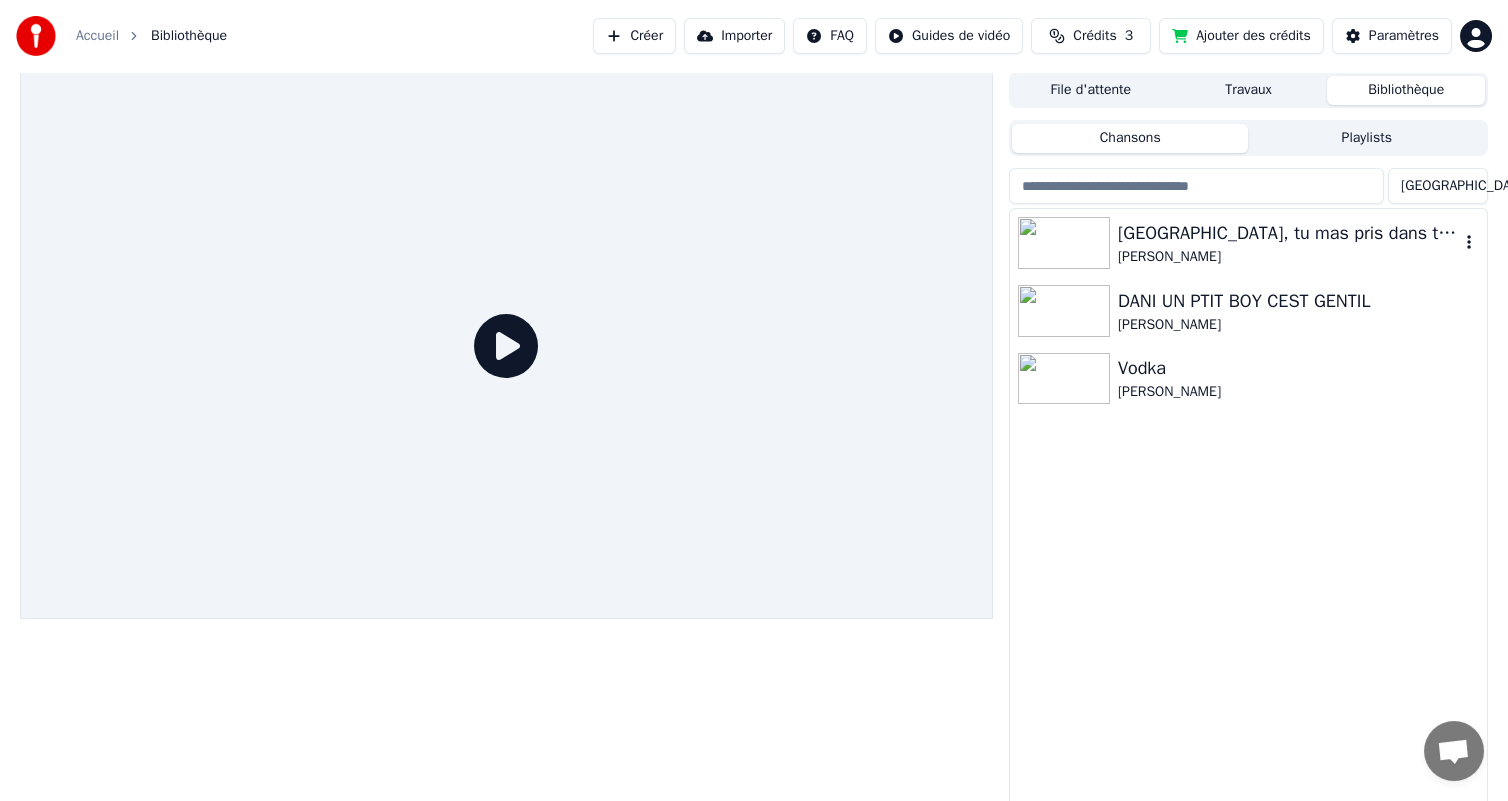 click on "[GEOGRAPHIC_DATA], tu mas pris dans tes bras" at bounding box center [1288, 233] 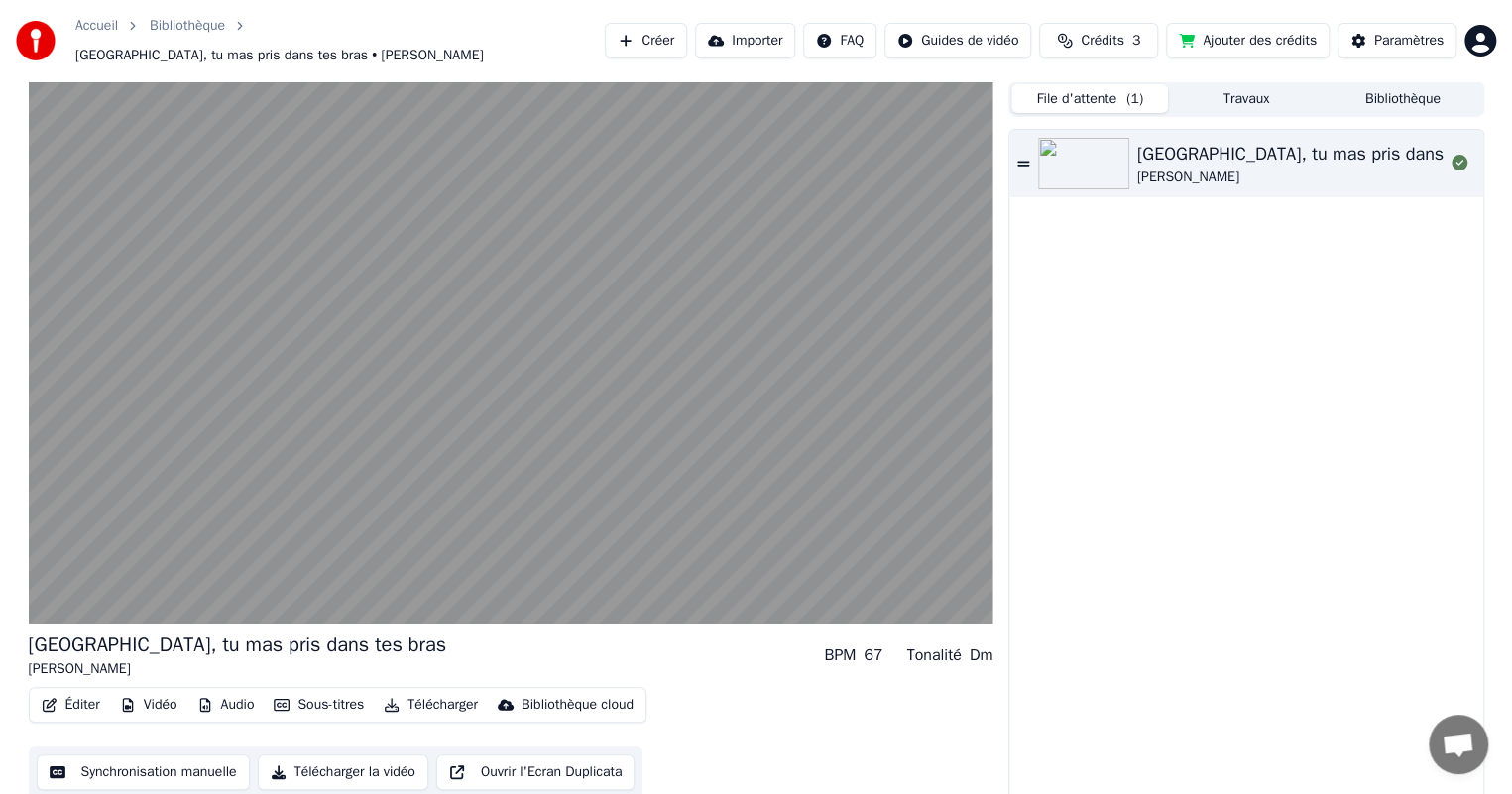 click on "File d'attente ( 1 )" at bounding box center [1090, 98] 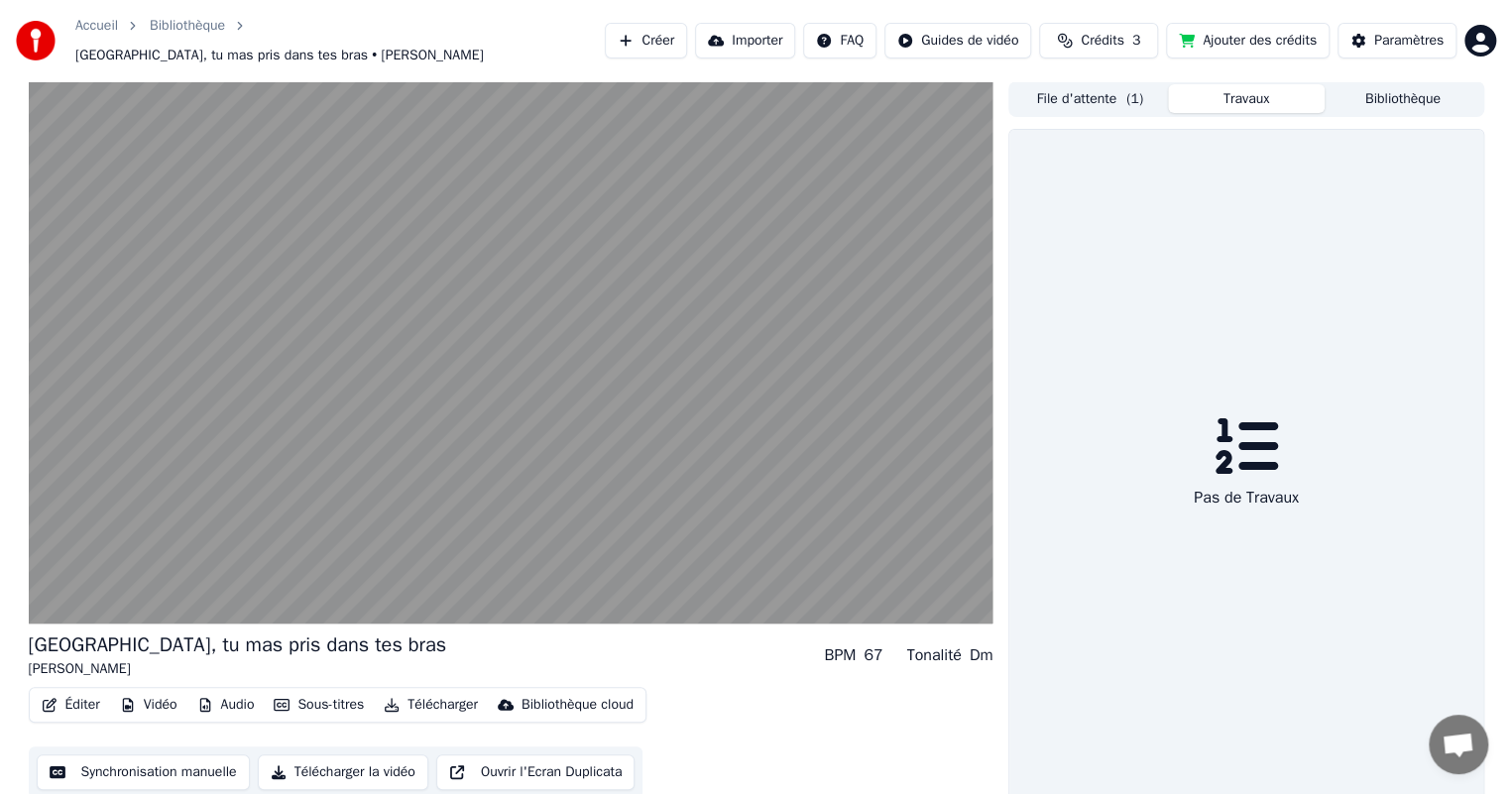 click on "Travaux" at bounding box center [1246, 98] 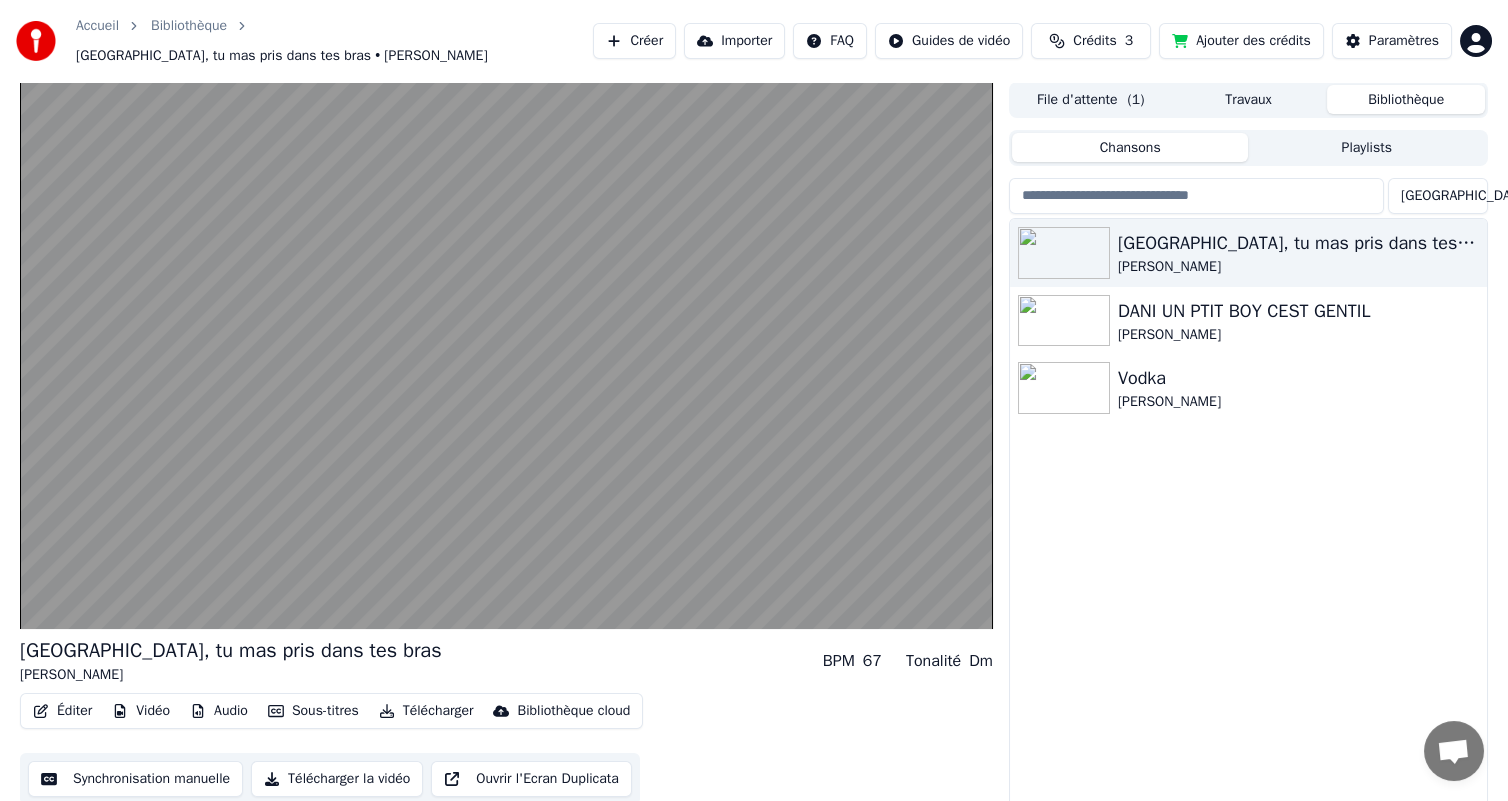 click on "Bibliothèque" at bounding box center [1406, 99] 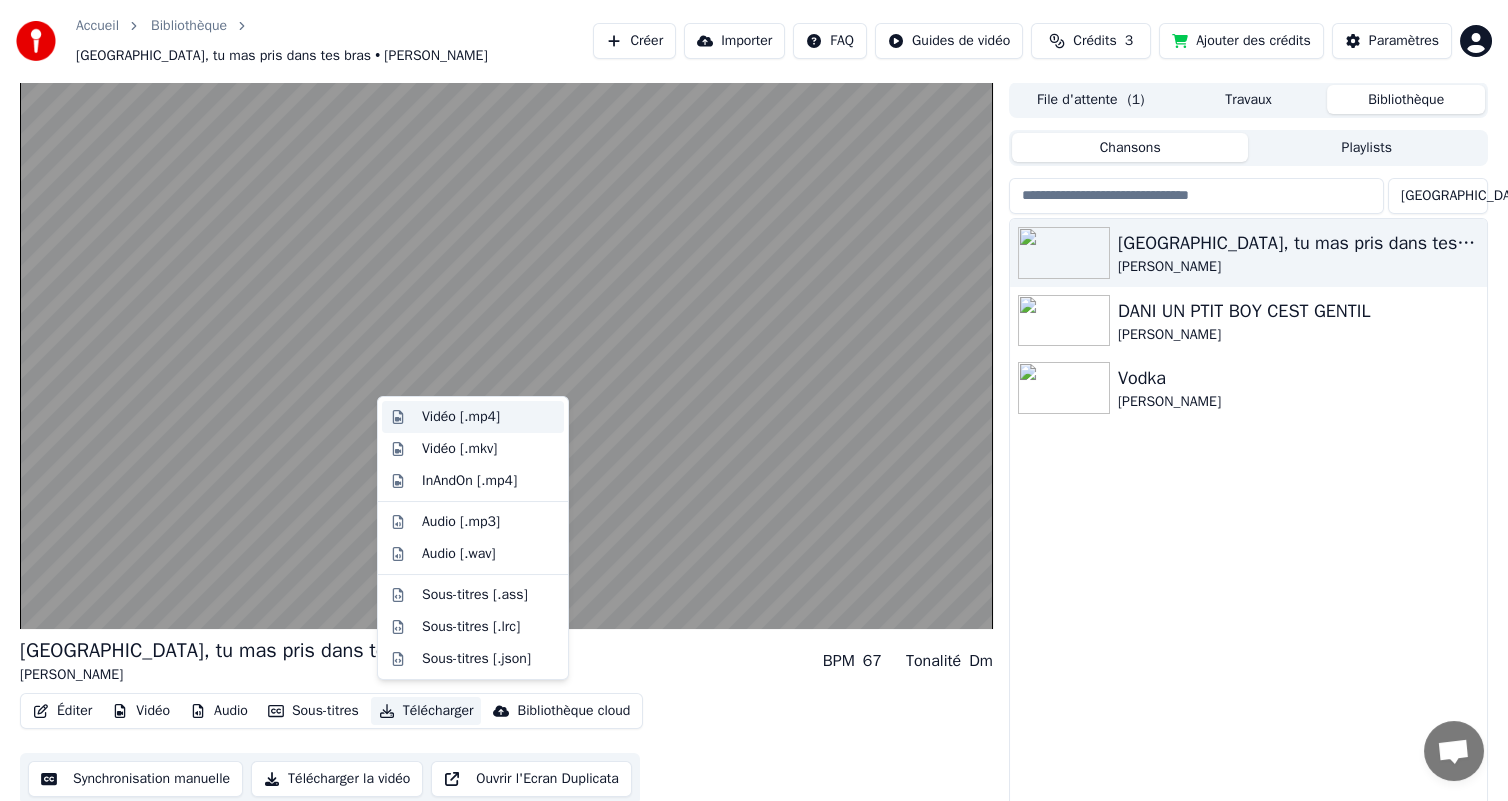 click on "Vidéo [.mp4]" at bounding box center (461, 417) 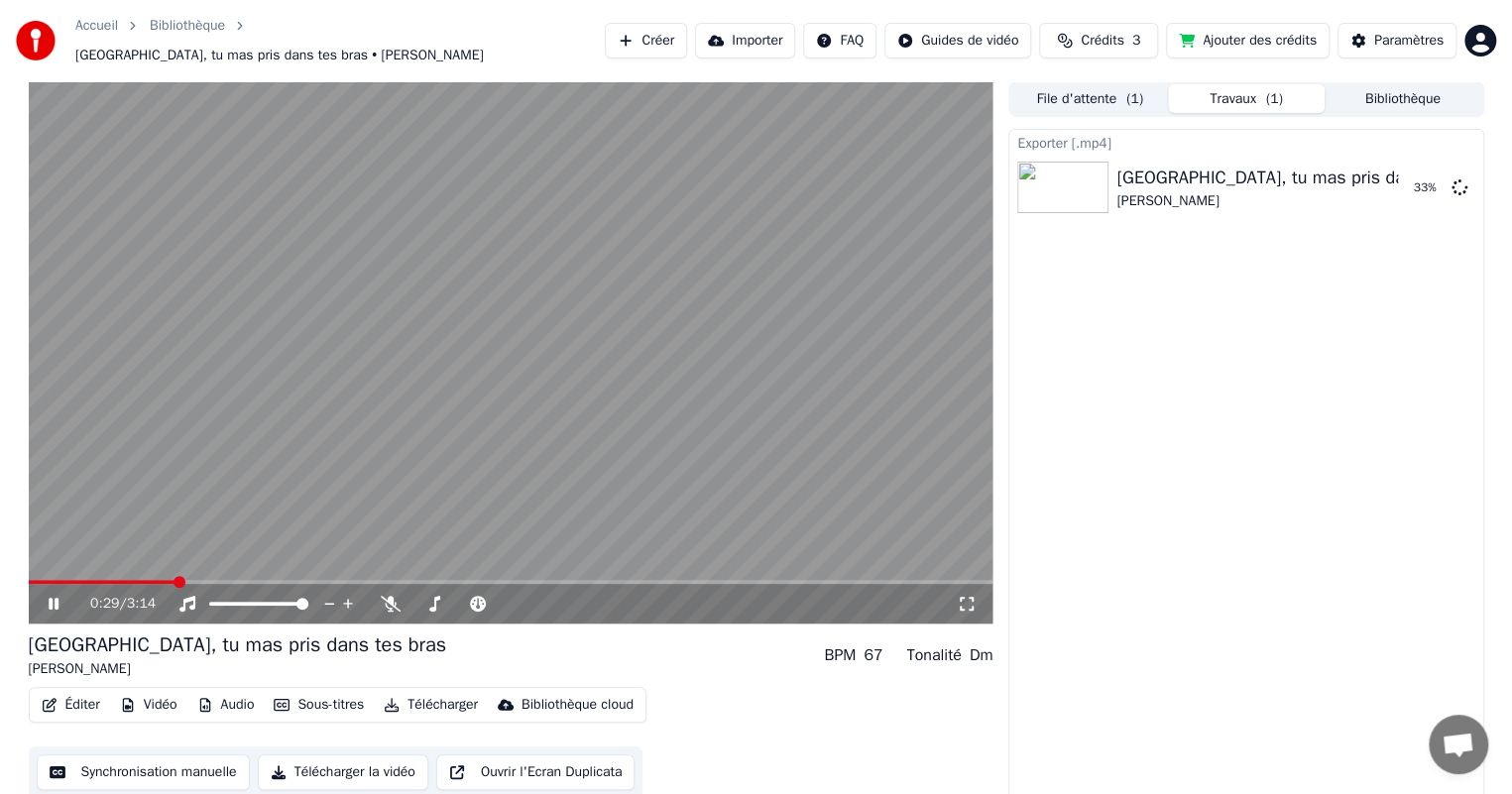 click on "Télécharger la vidéo" at bounding box center (343, 772) 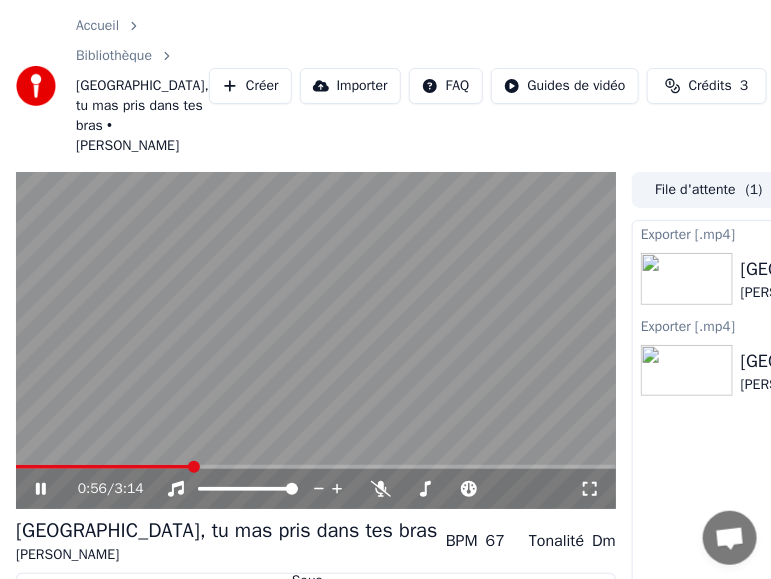 click at bounding box center [316, 341] 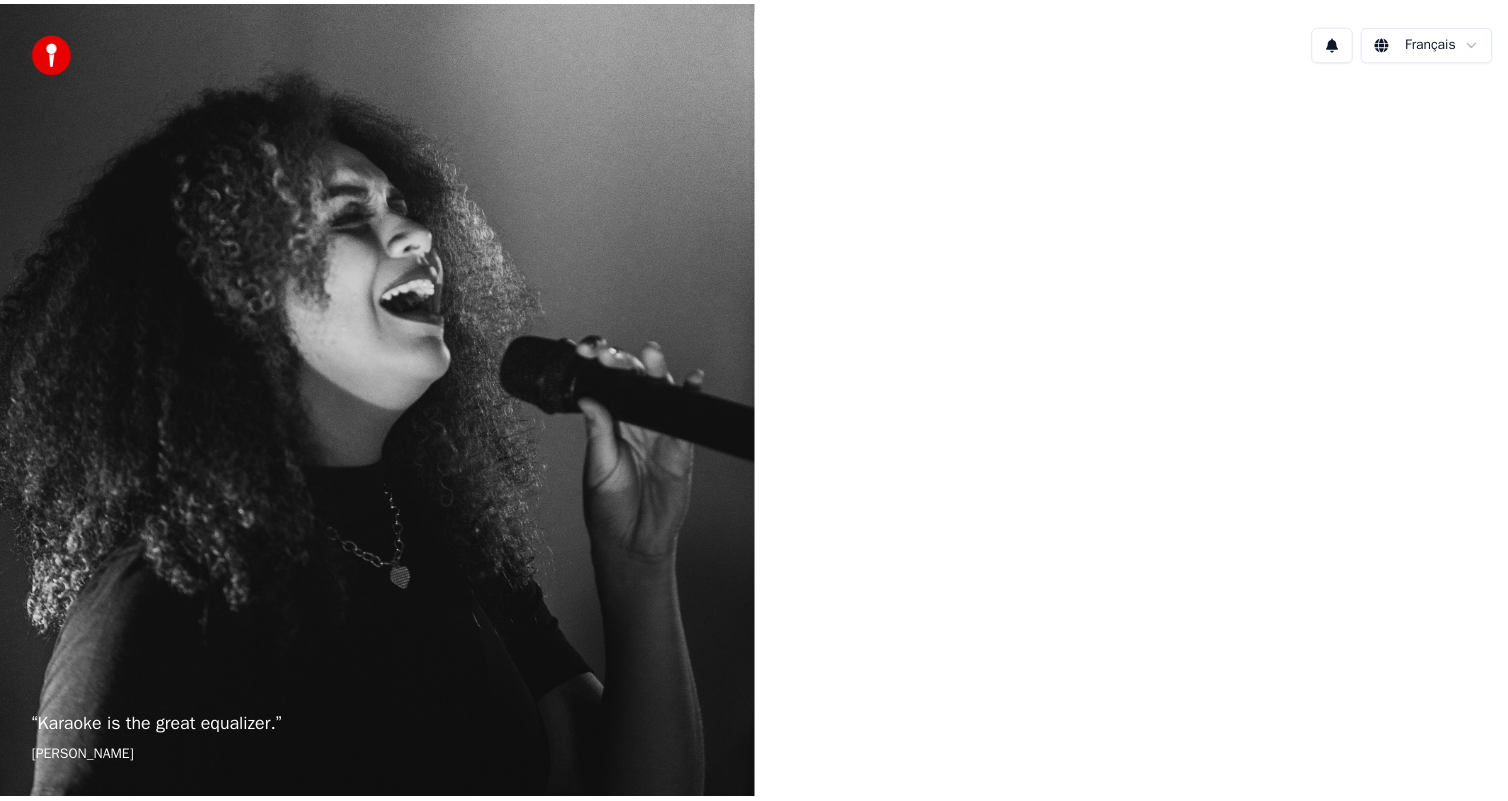 scroll, scrollTop: 0, scrollLeft: 0, axis: both 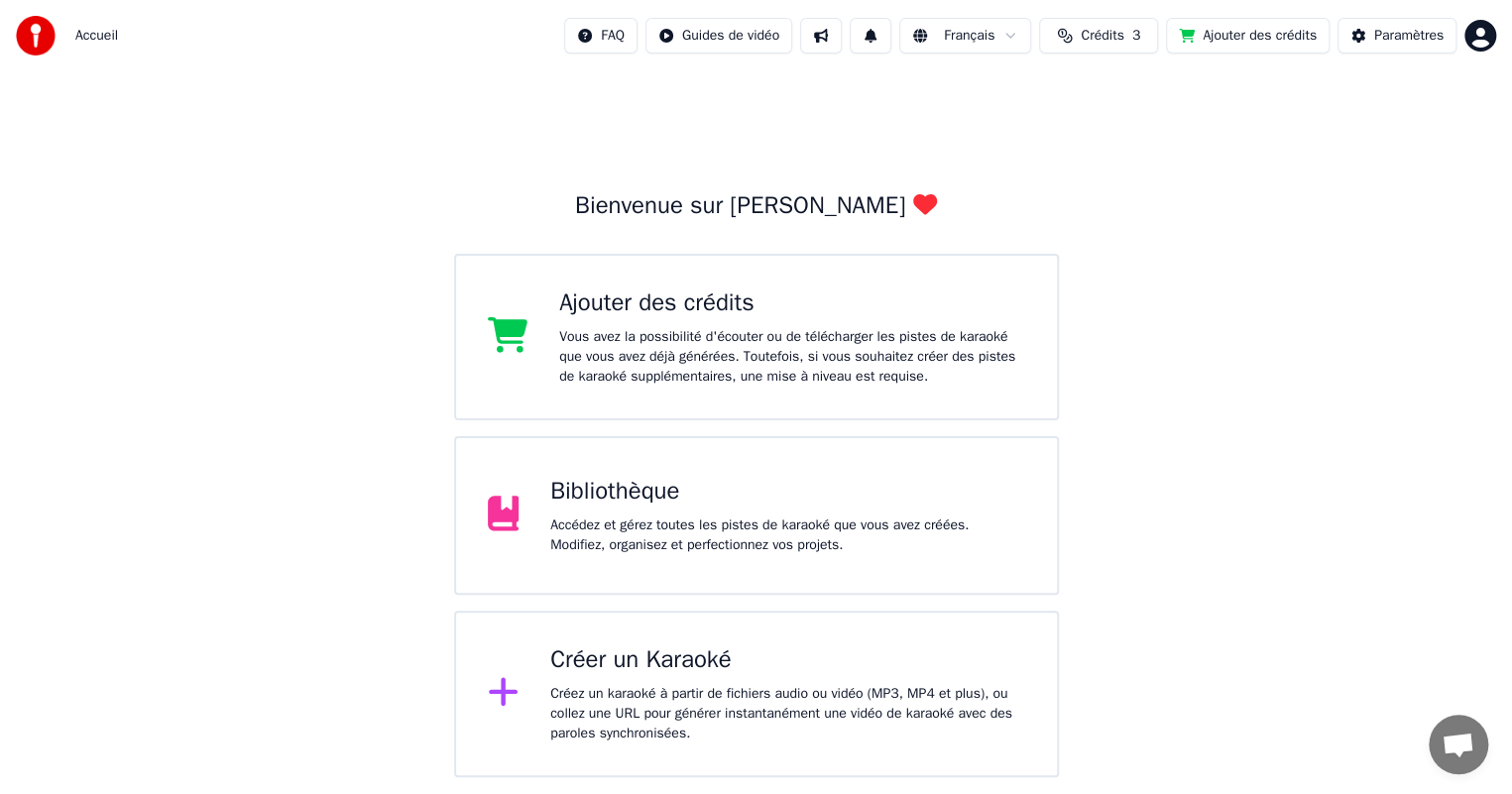 click on "Ajouter des crédits" at bounding box center [1247, 36] 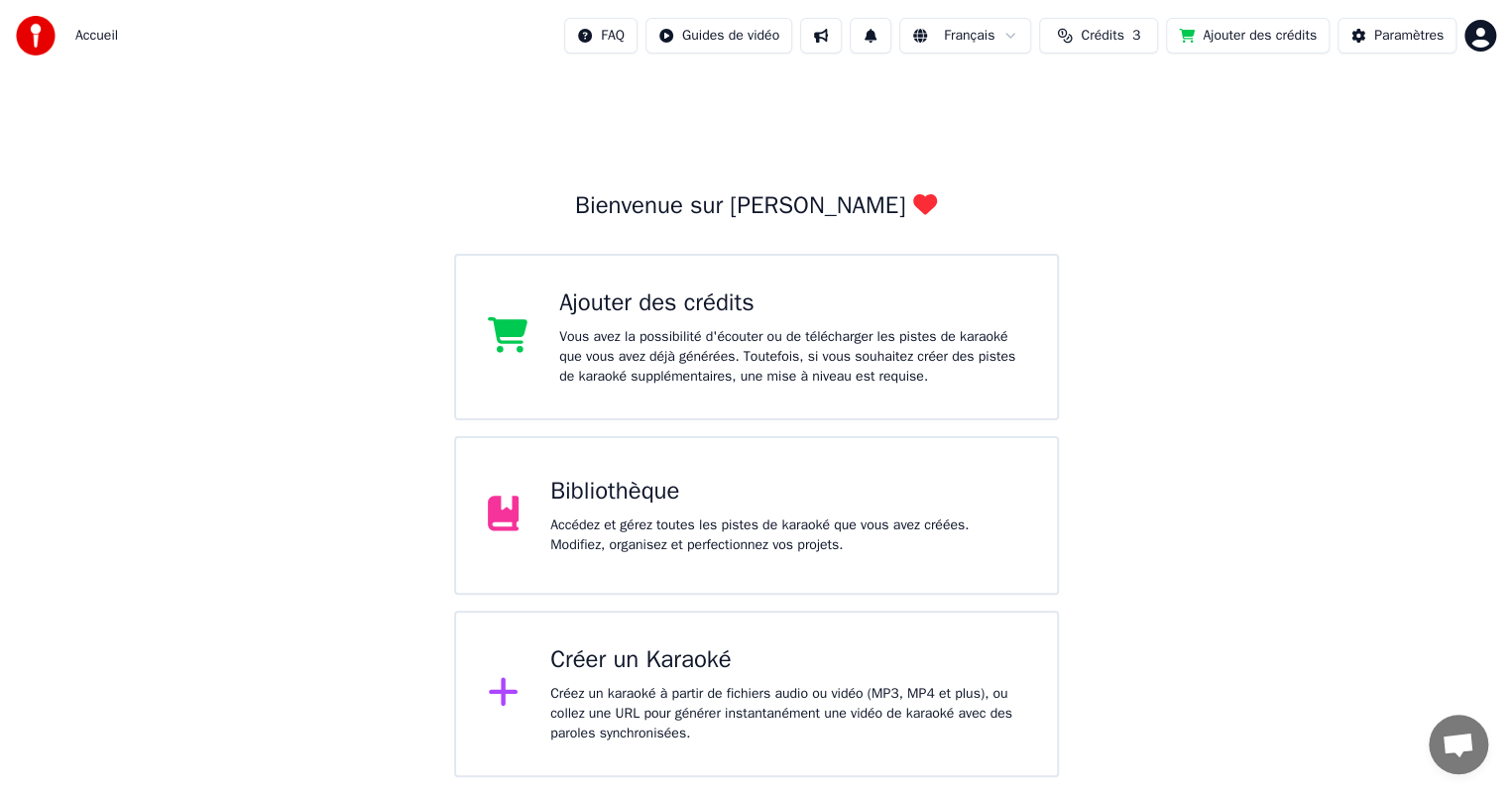 click on "Bibliothèque" at bounding box center [787, 492] 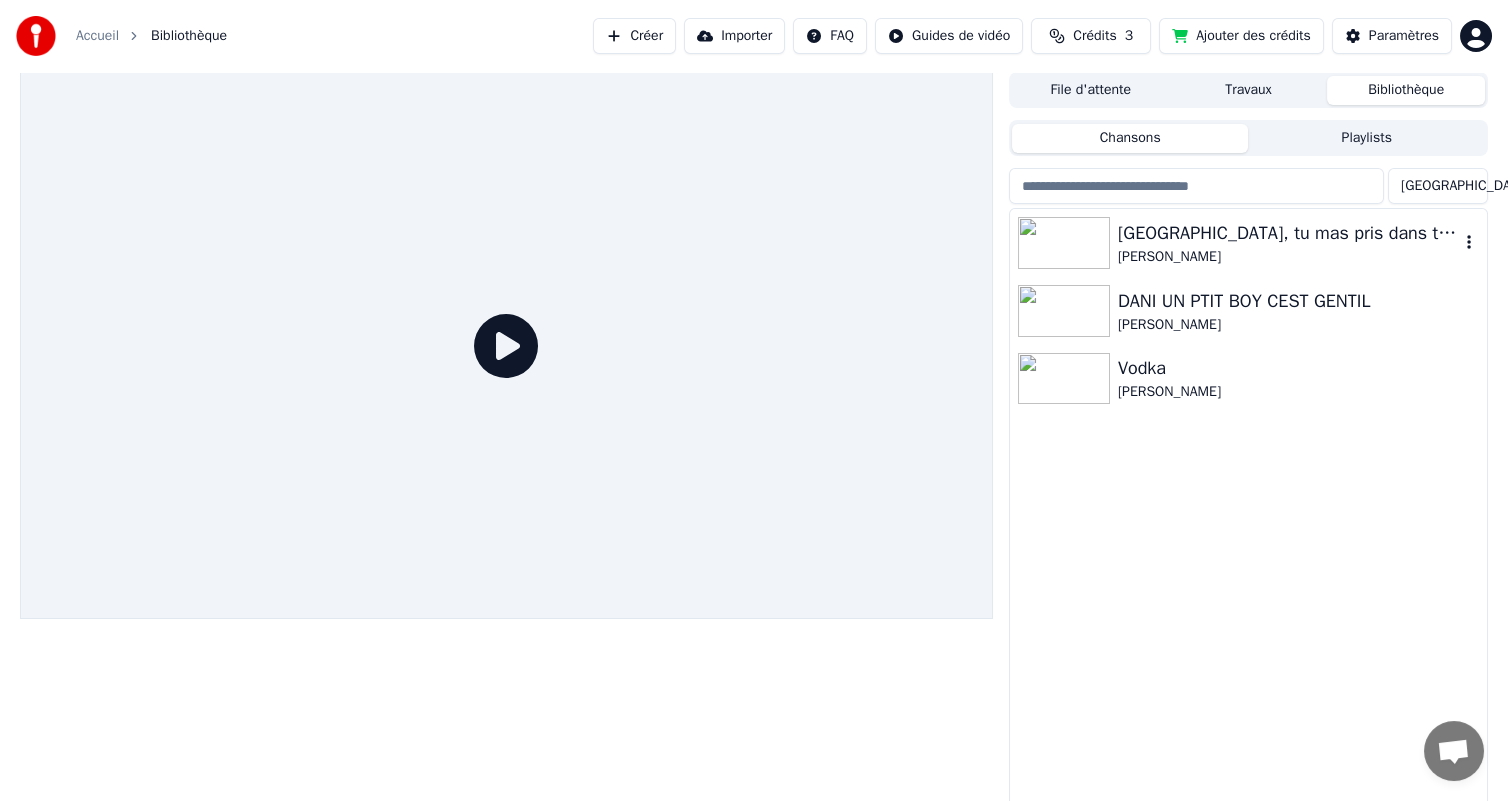 click 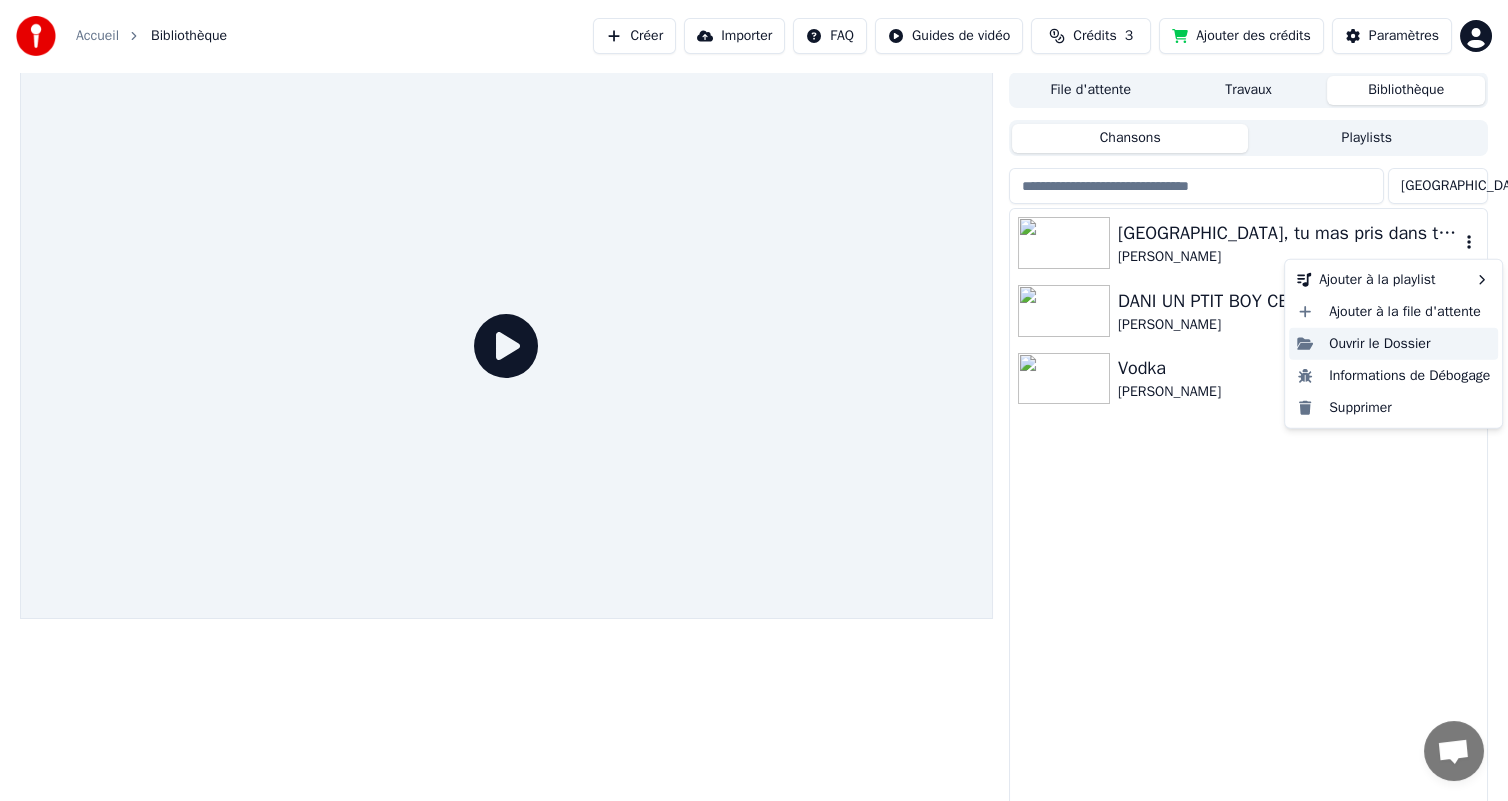 click on "Ouvrir le Dossier" at bounding box center (1393, 344) 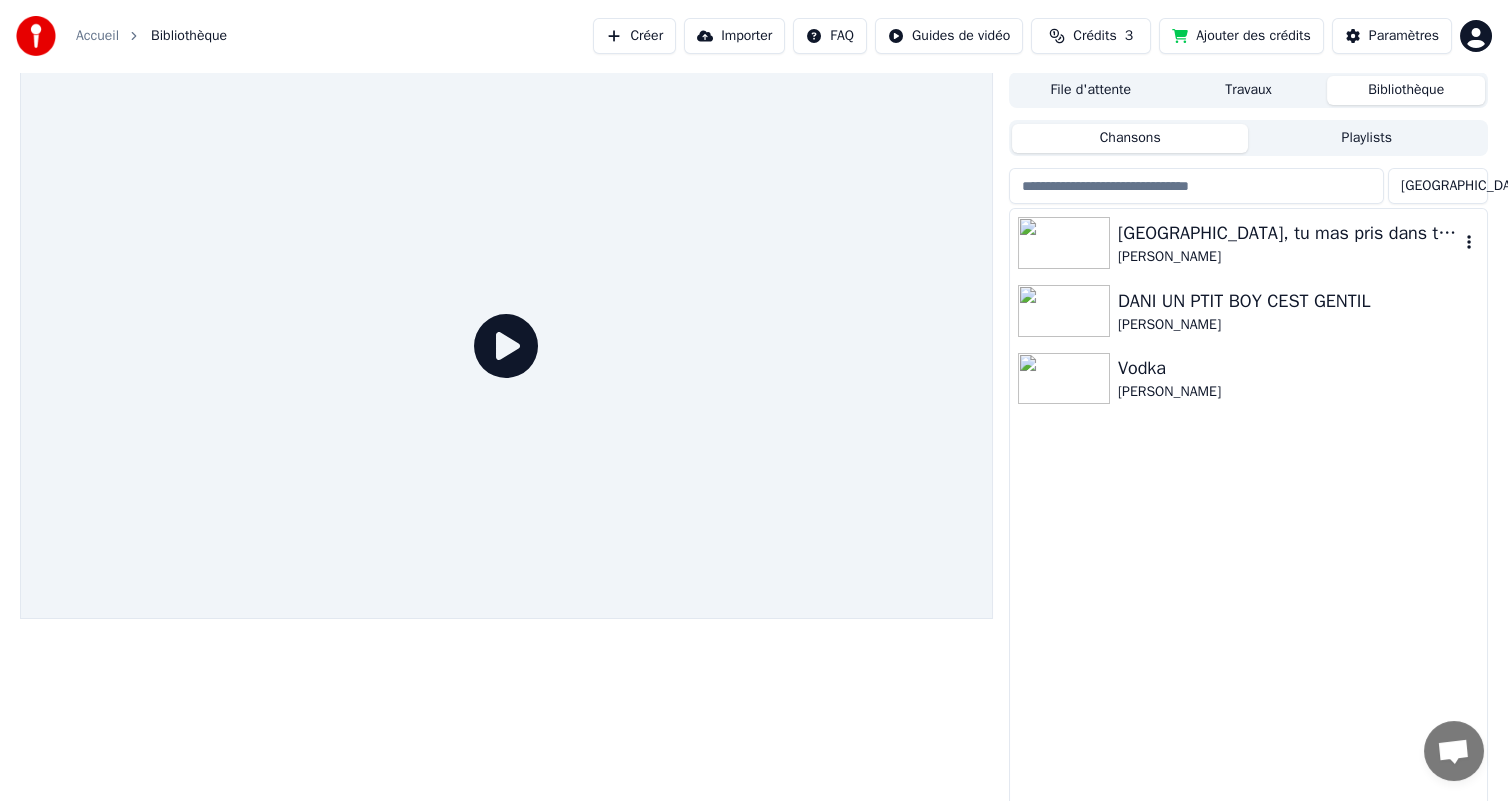 click on "[GEOGRAPHIC_DATA], tu mas pris dans tes bras" at bounding box center [1288, 233] 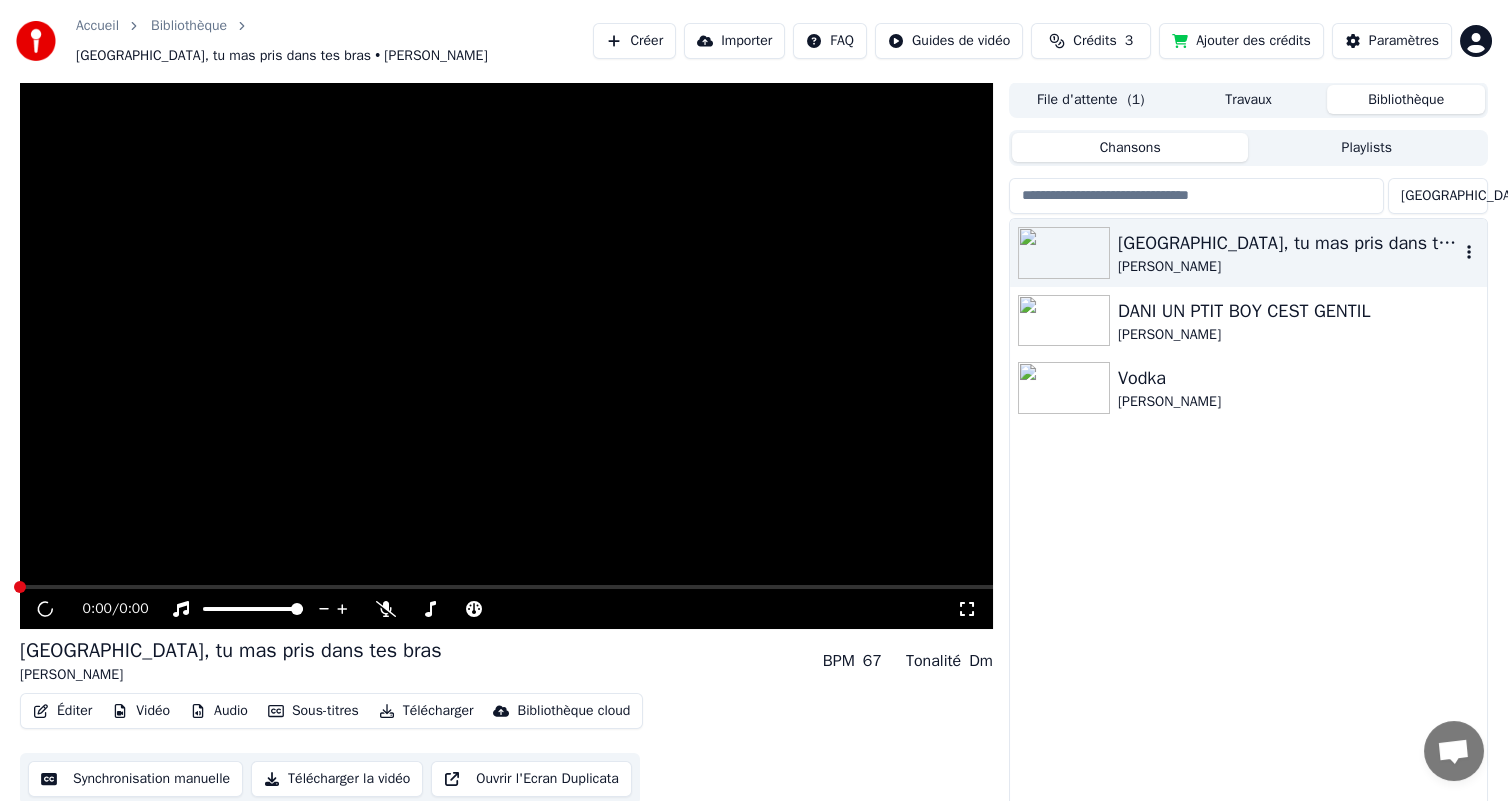 click on "[GEOGRAPHIC_DATA], tu mas pris dans tes bras" at bounding box center (1288, 243) 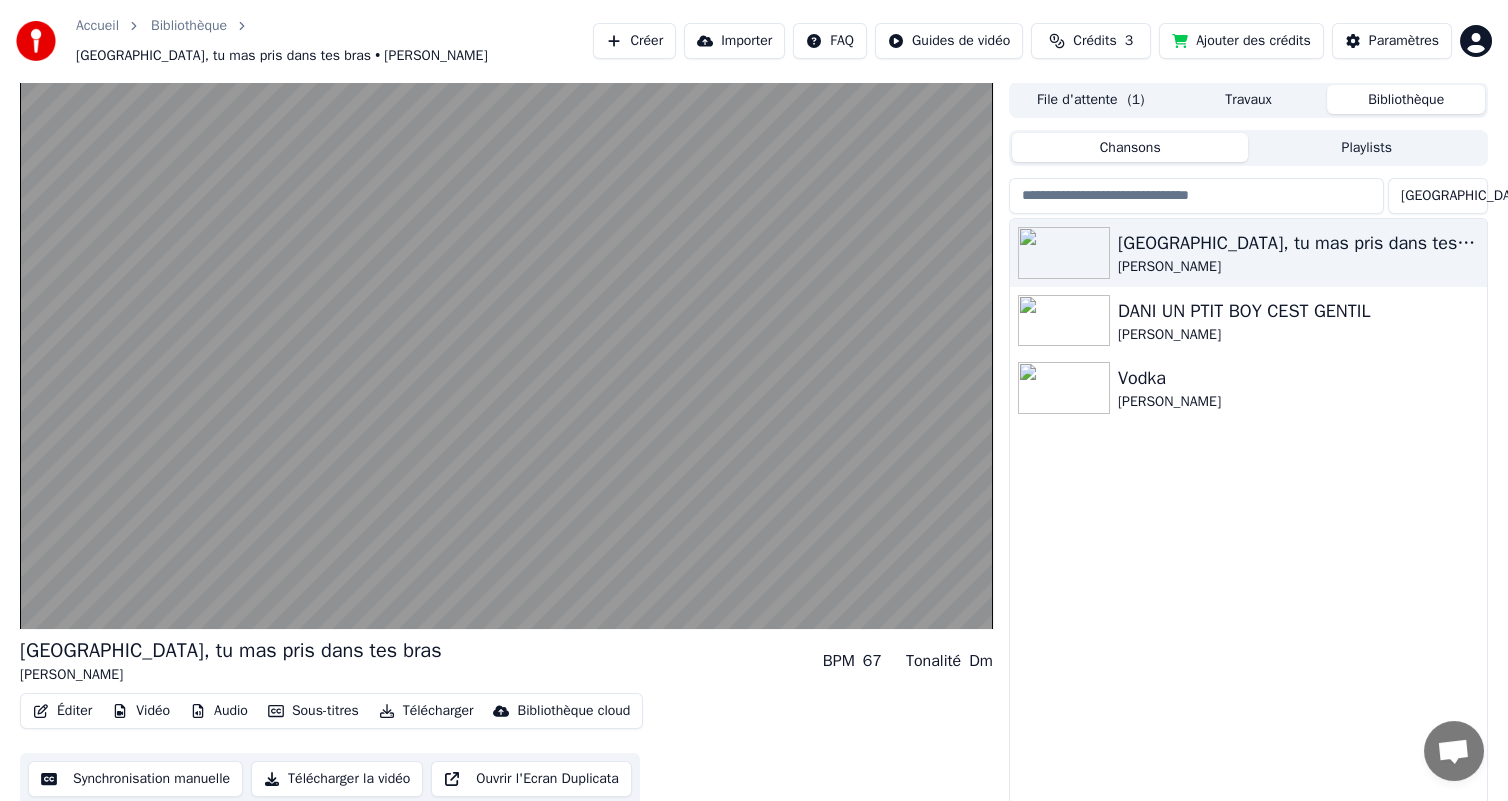 click on "Synchronisation manuelle" at bounding box center [135, 779] 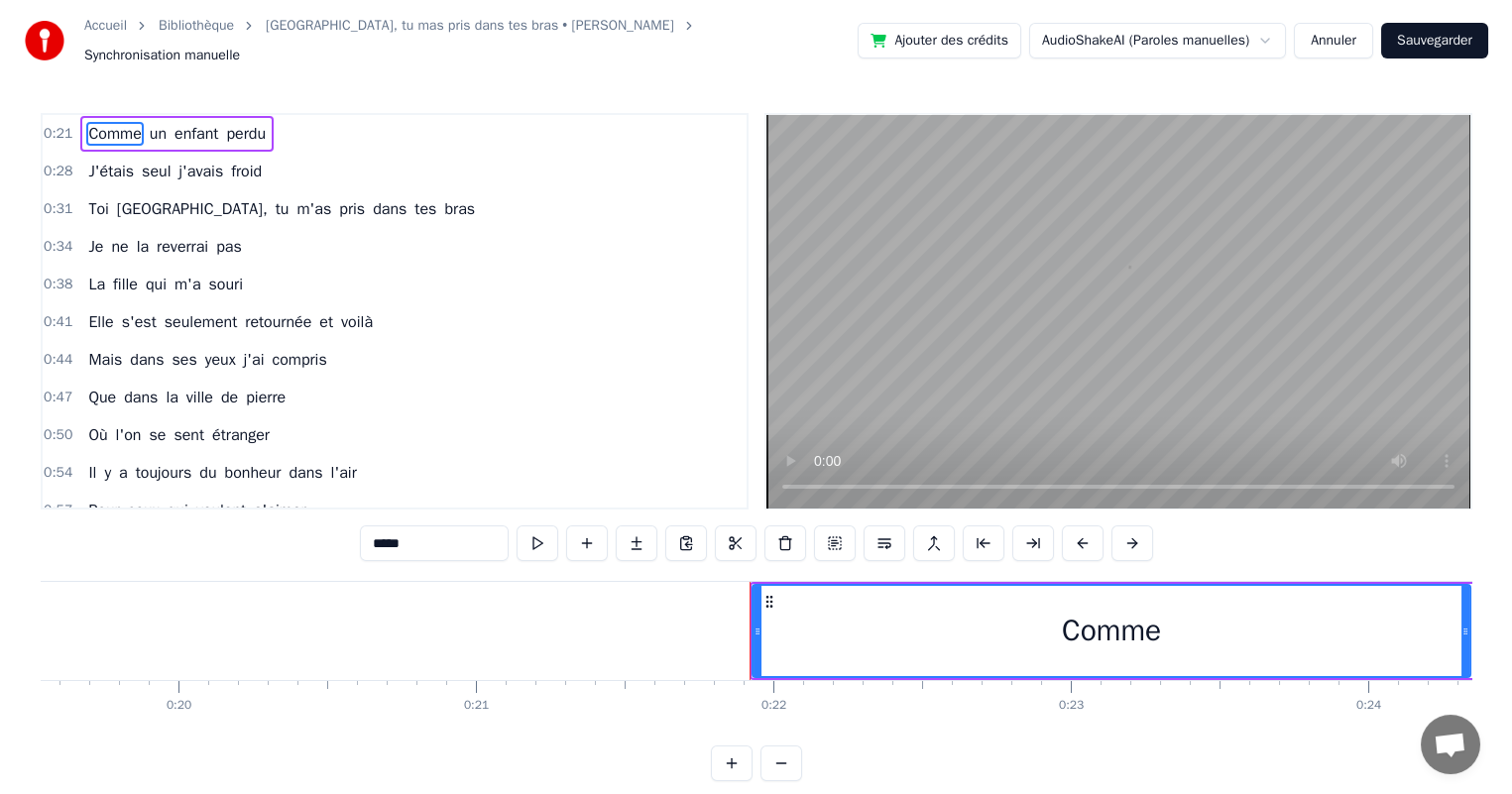 scroll, scrollTop: 0, scrollLeft: 6420, axis: horizontal 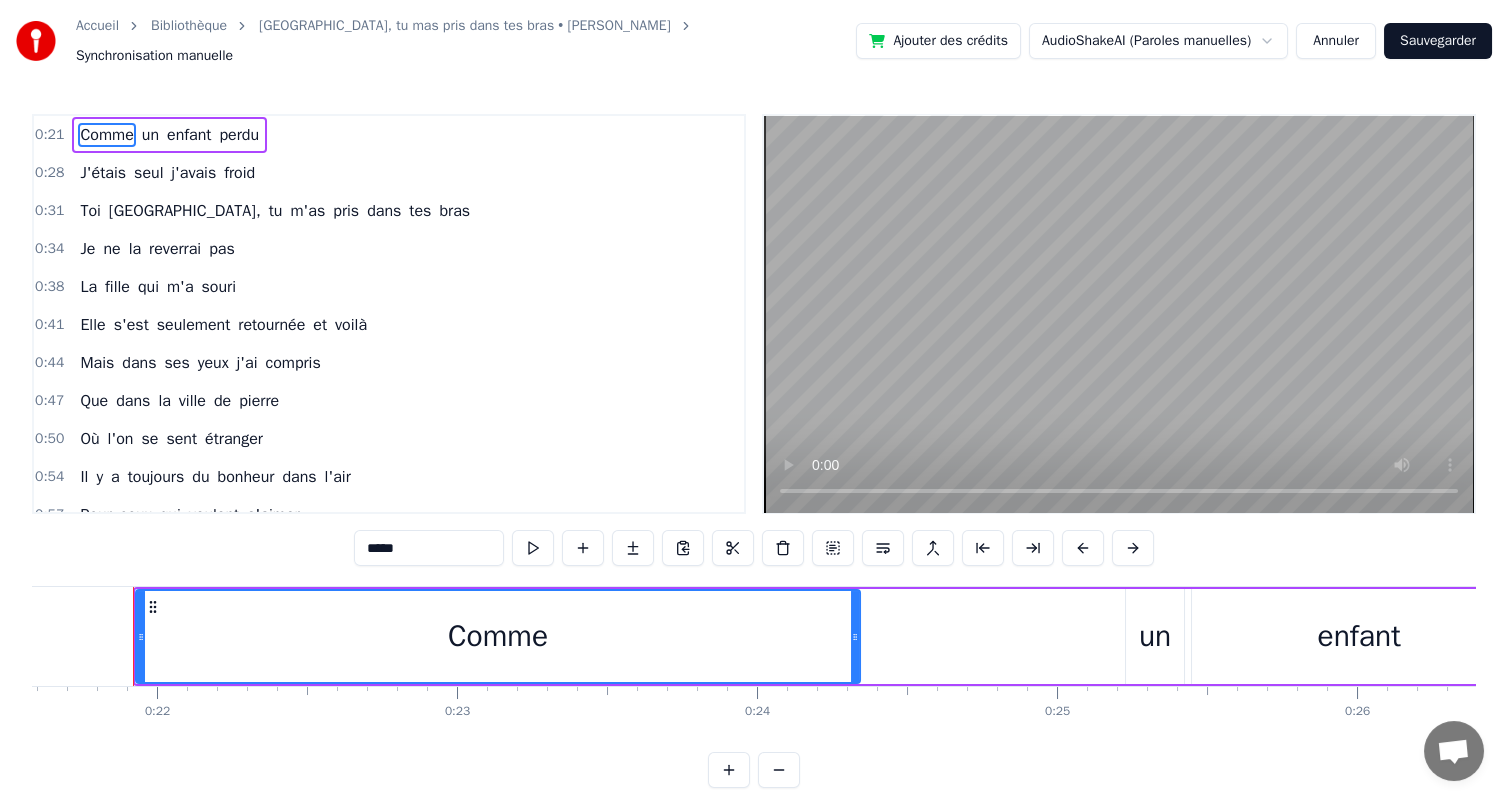click on "Annuler" at bounding box center [1336, 41] 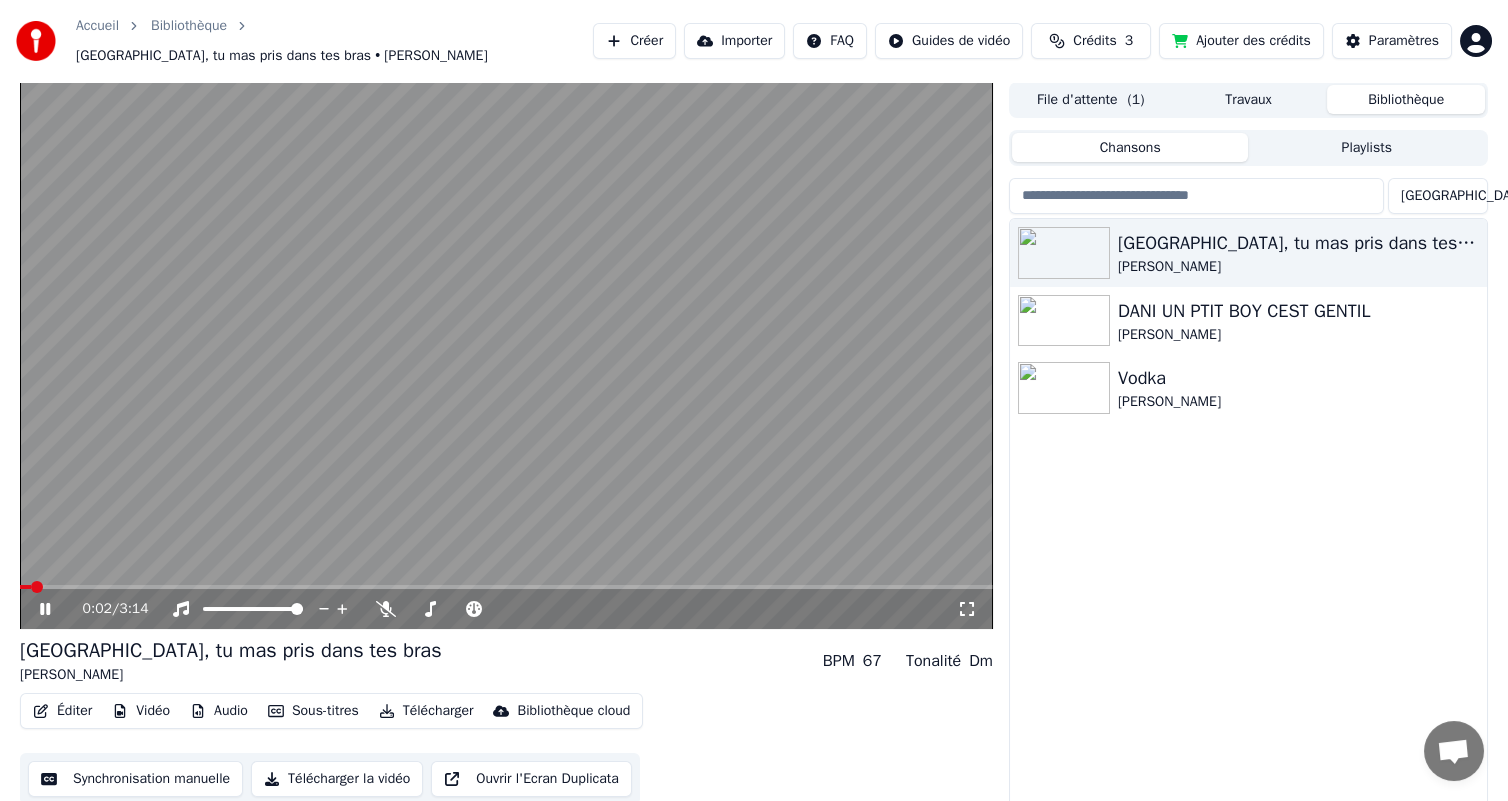 click on "Télécharger" at bounding box center (426, 711) 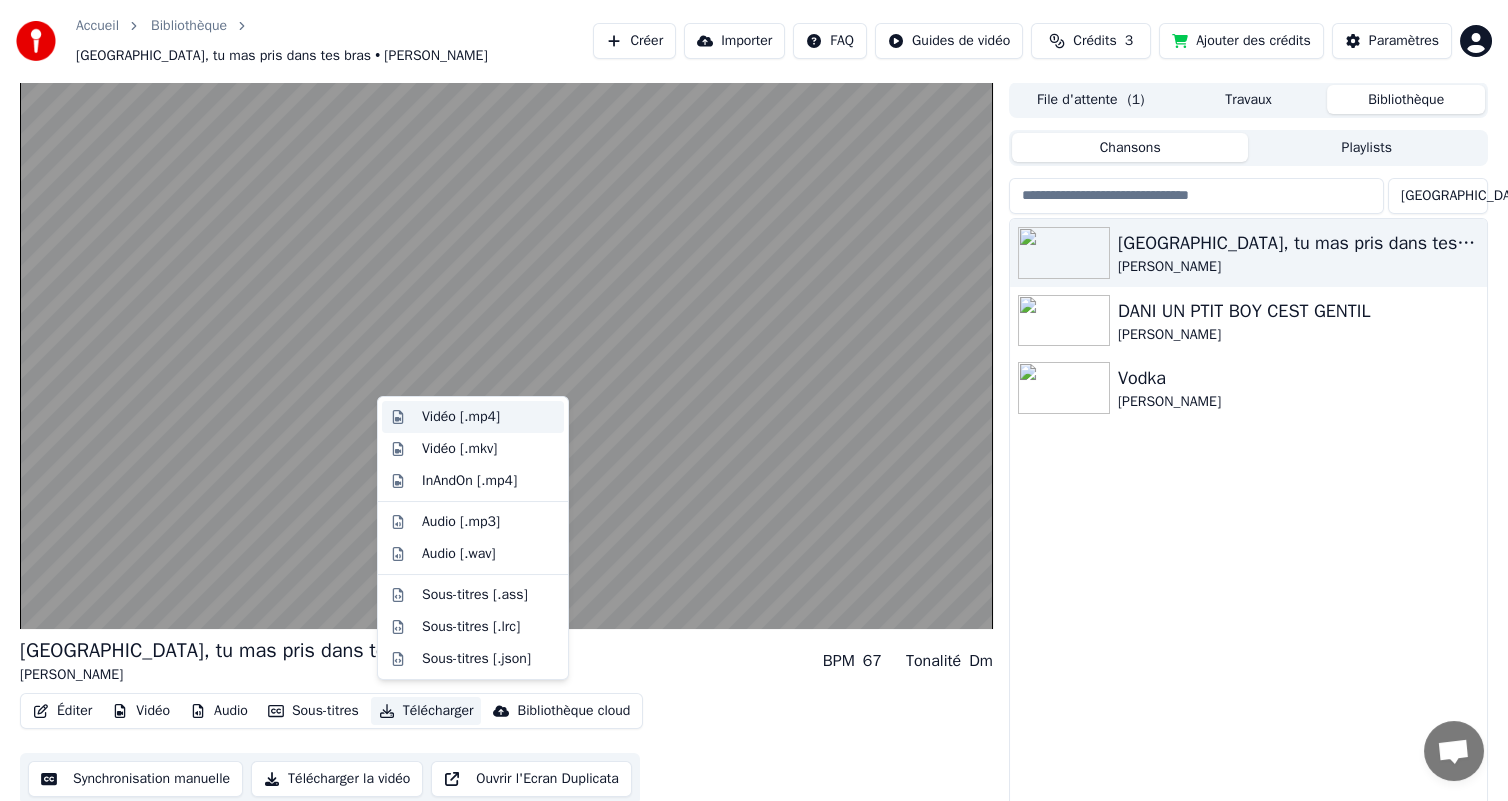 click on "Vidéo [.mp4]" at bounding box center (461, 417) 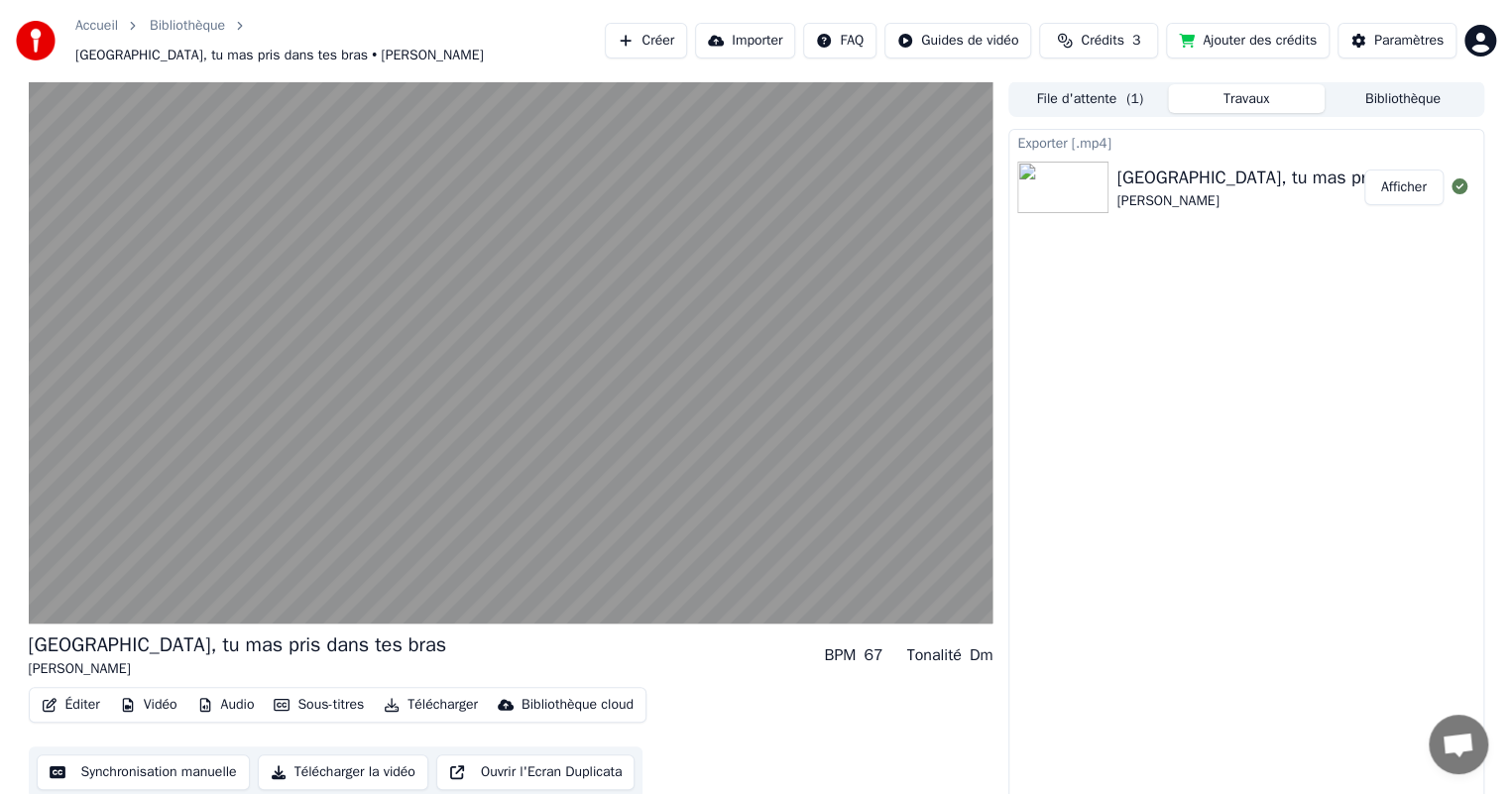 click on "Afficher" at bounding box center (1404, 187) 